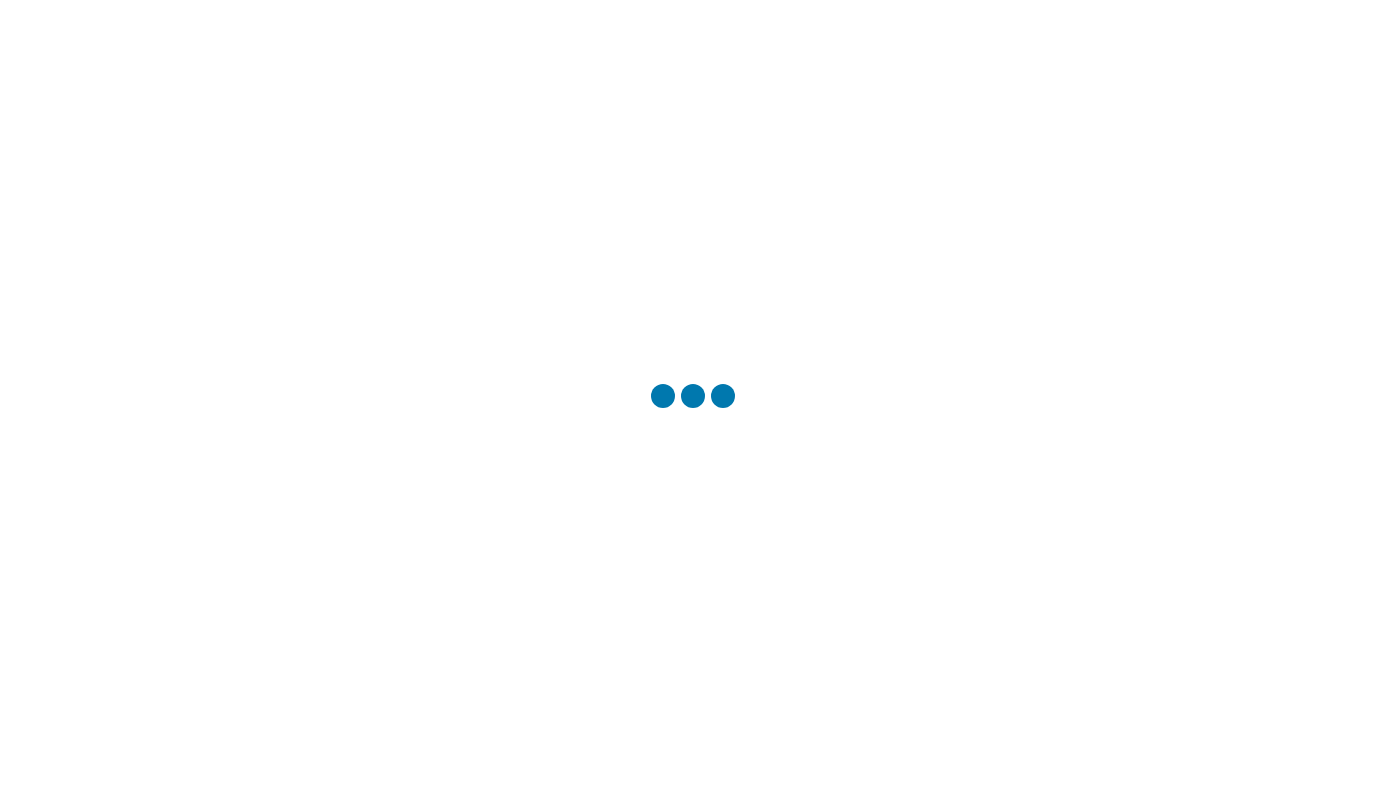 scroll, scrollTop: 0, scrollLeft: 0, axis: both 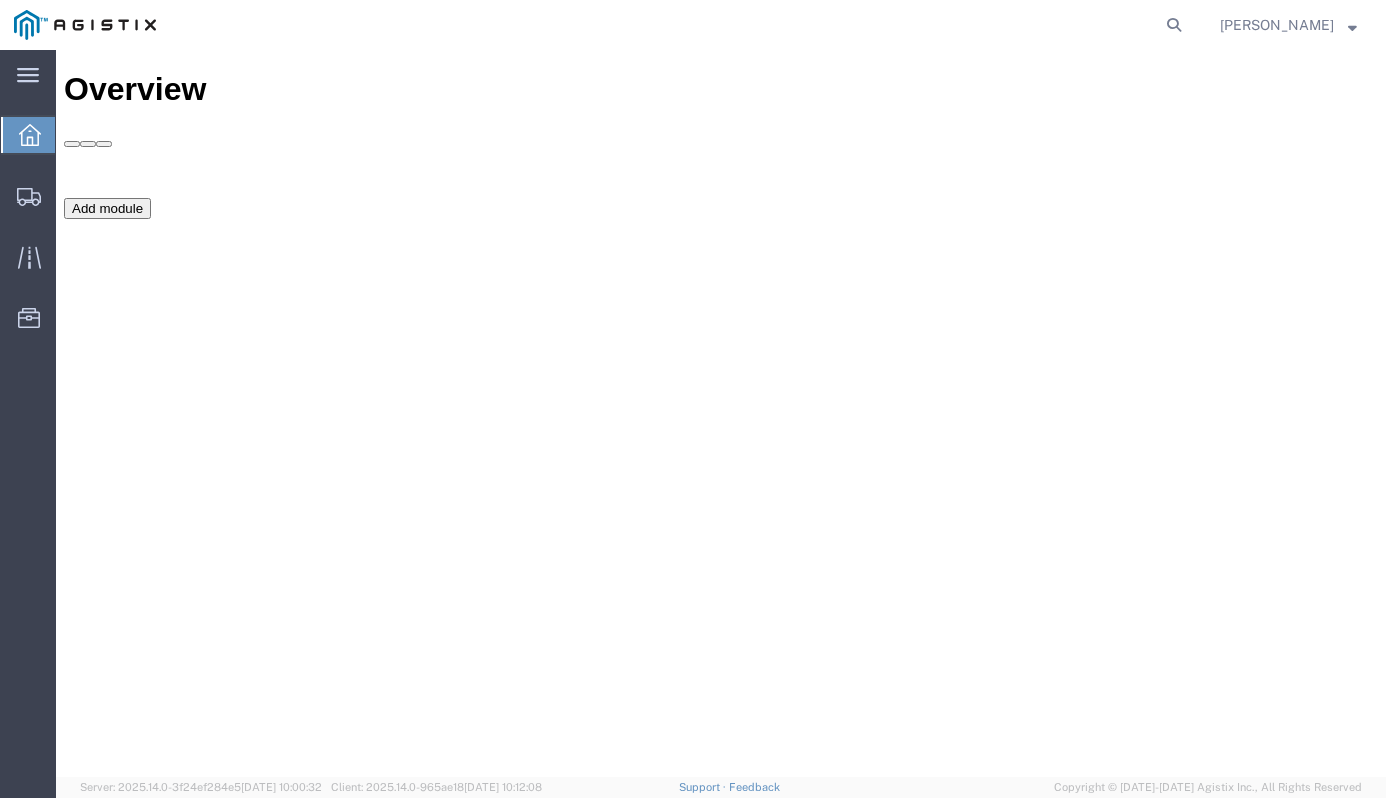 click on "Add module" at bounding box center (107, 208) 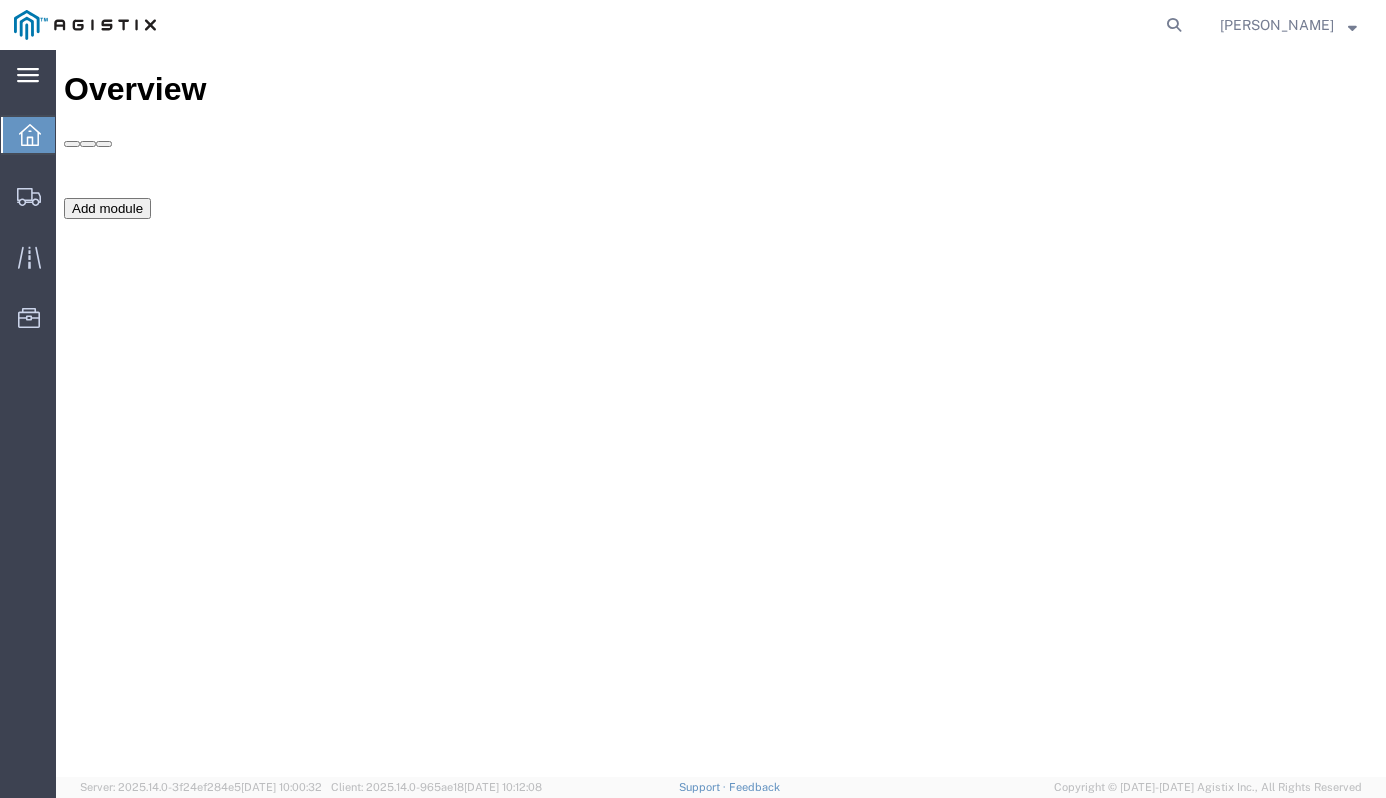 click on "main_menu
Created with Sketch." 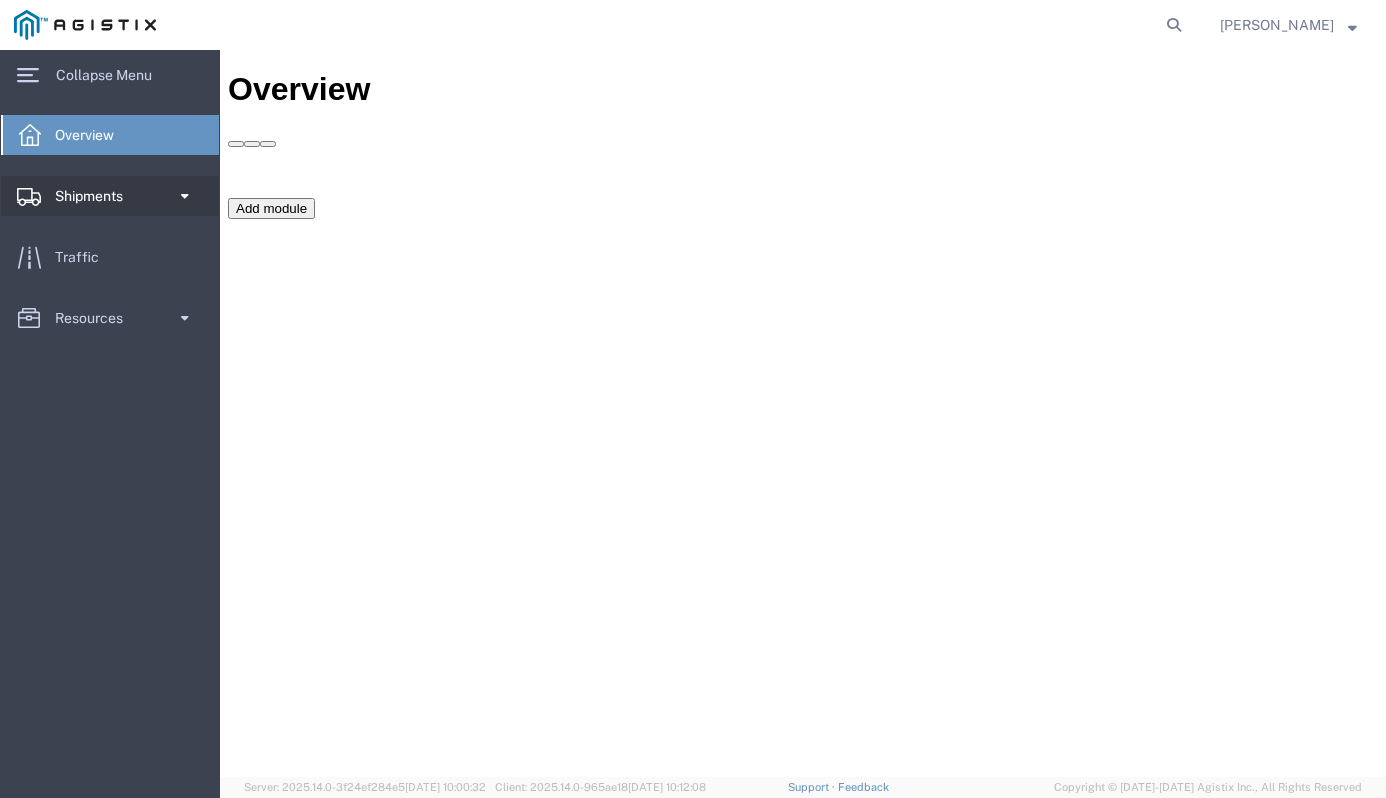 click on "Shipments" 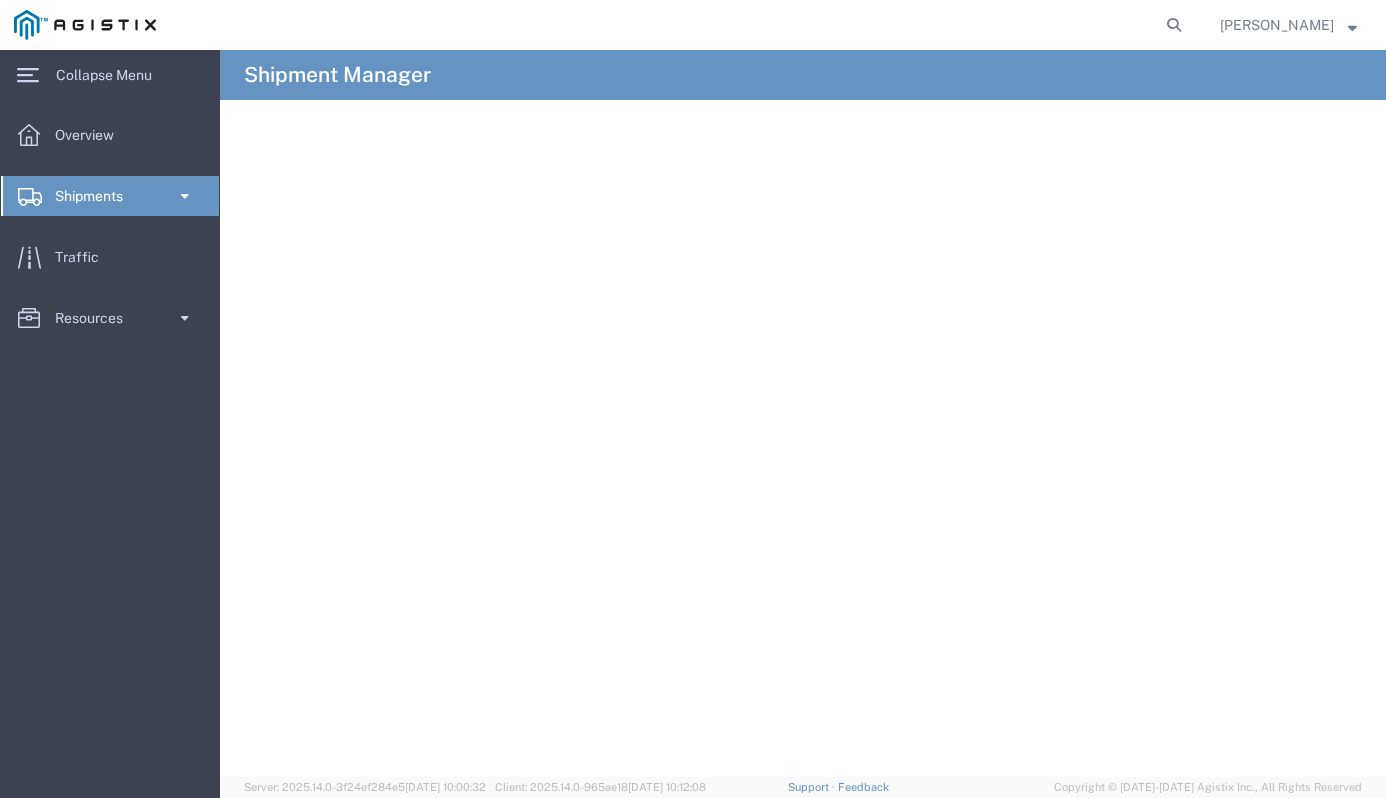 click on "Shipments" 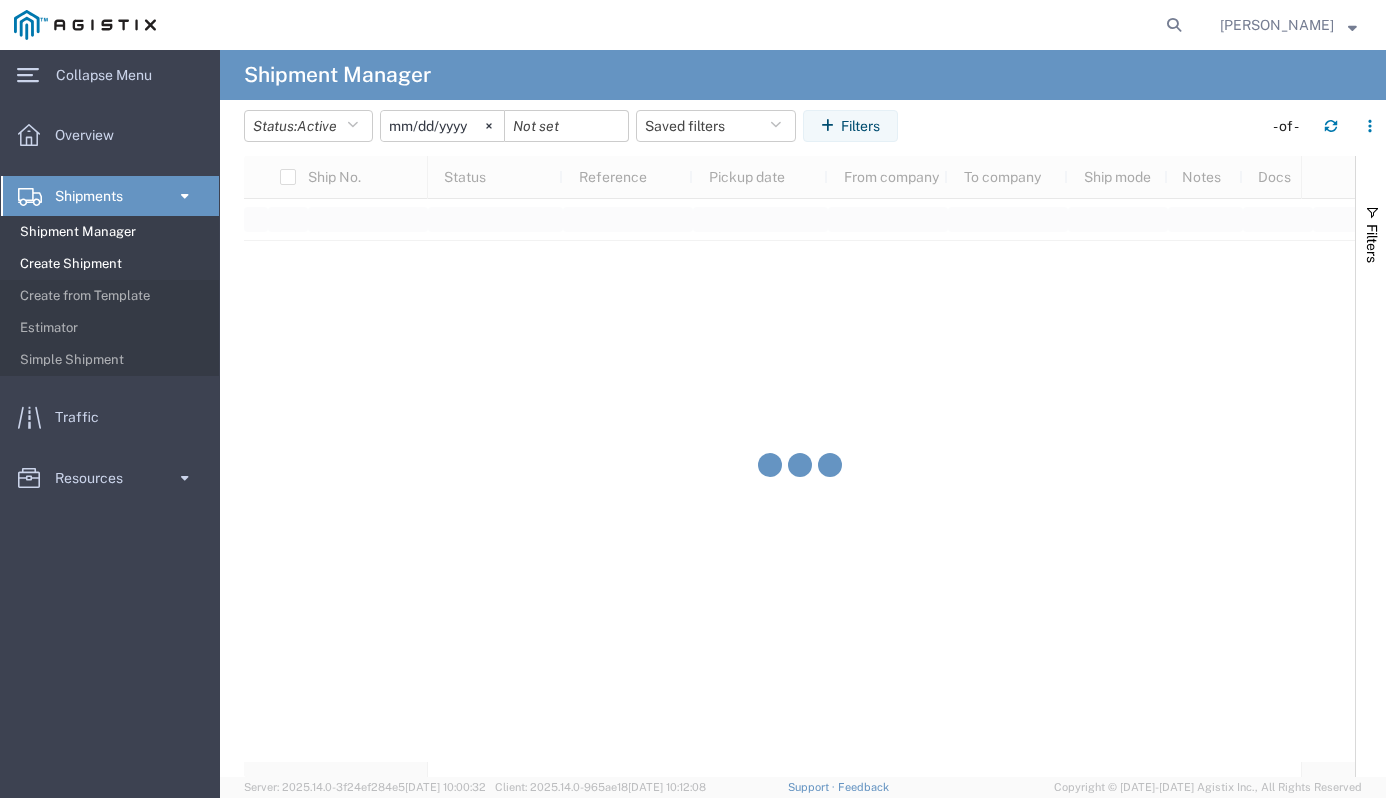 click on "Create Shipment" 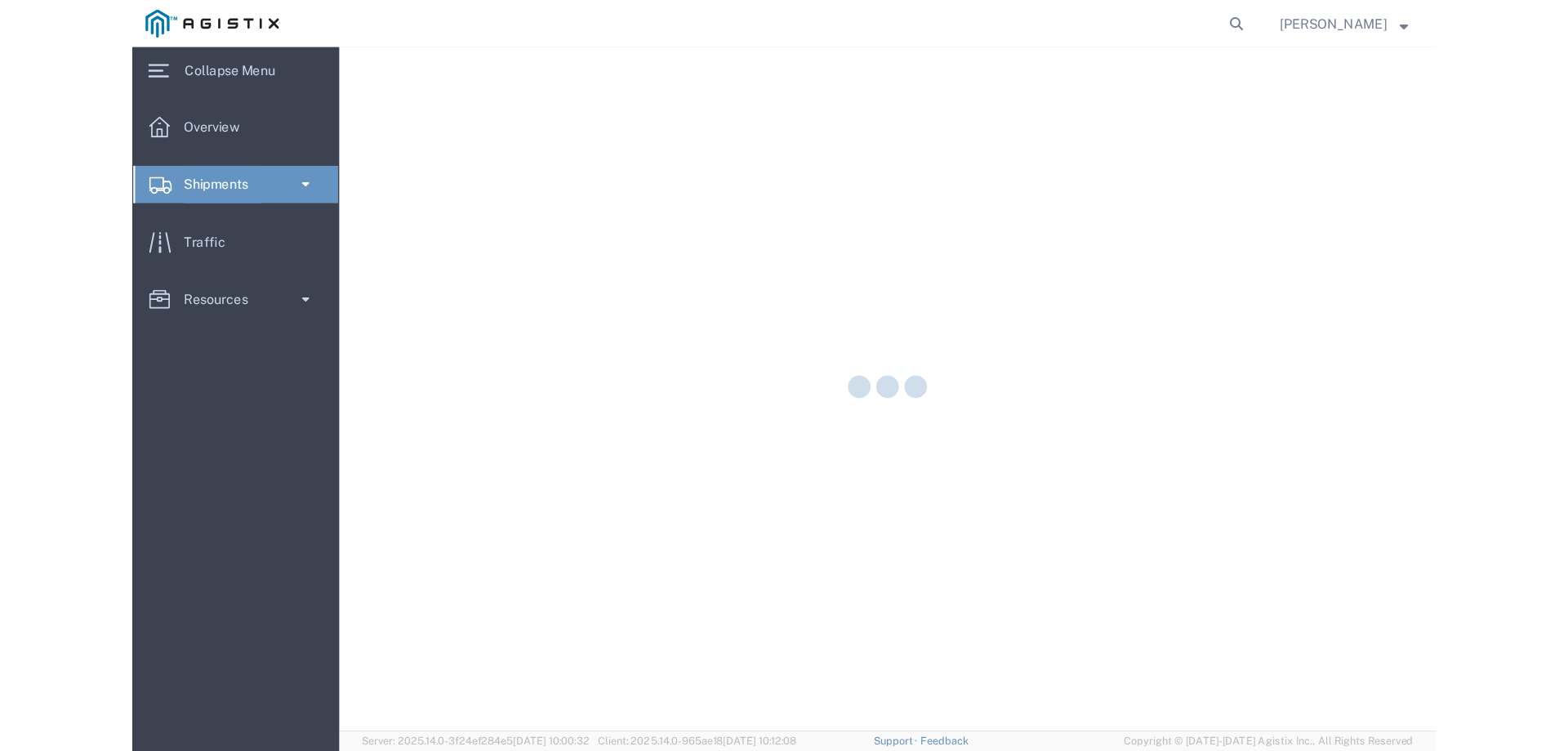 scroll, scrollTop: 0, scrollLeft: 0, axis: both 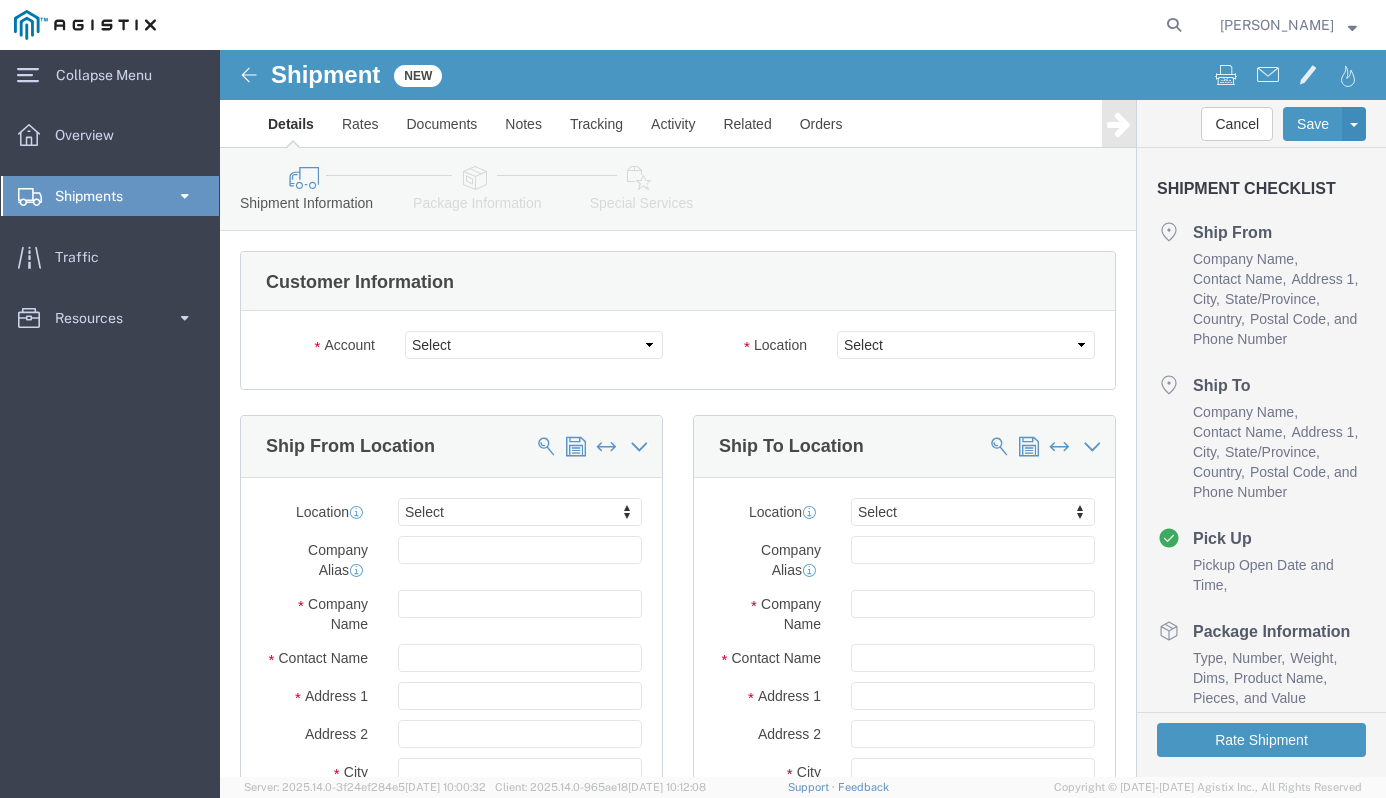 select 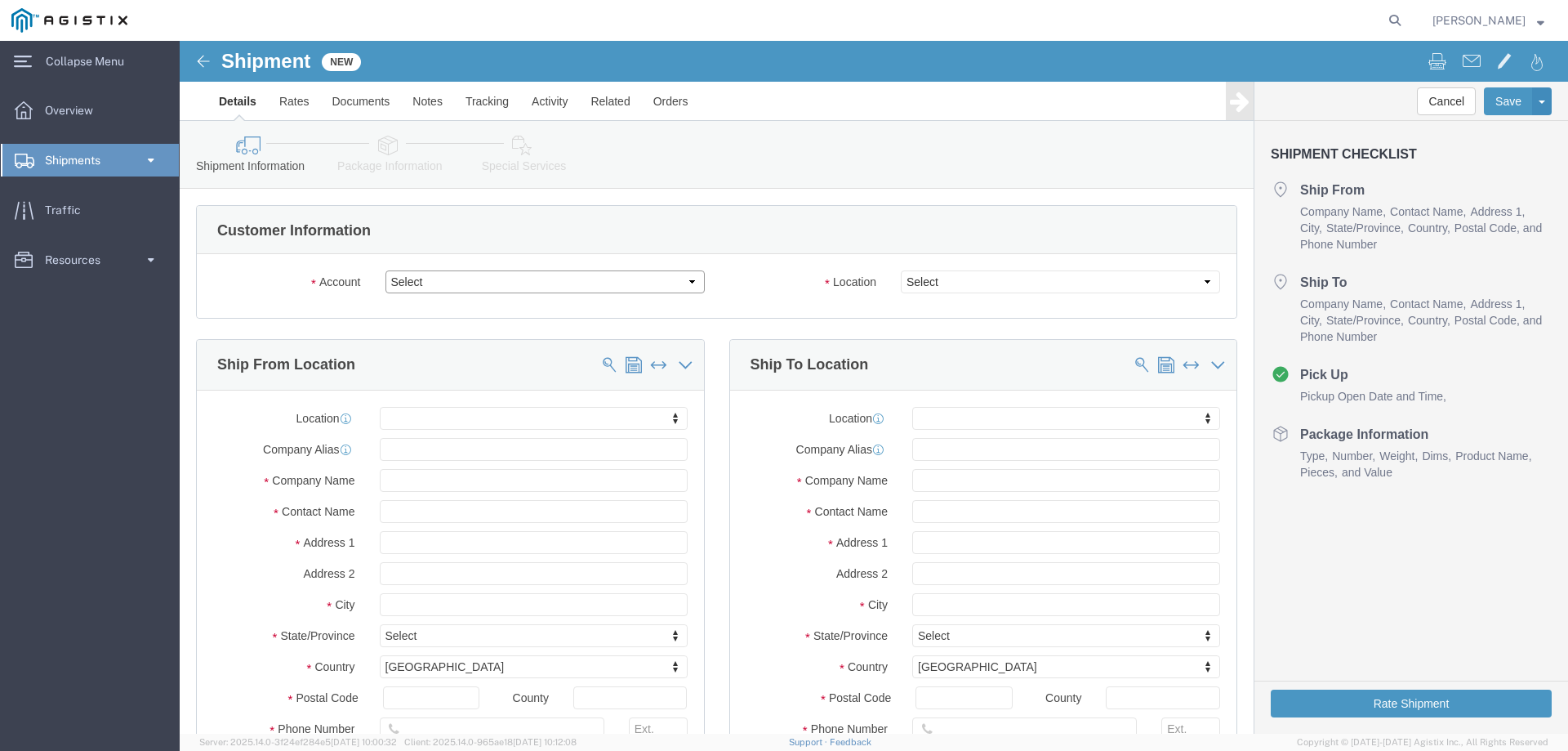 click on "Select Galperti, Inc PG&E" 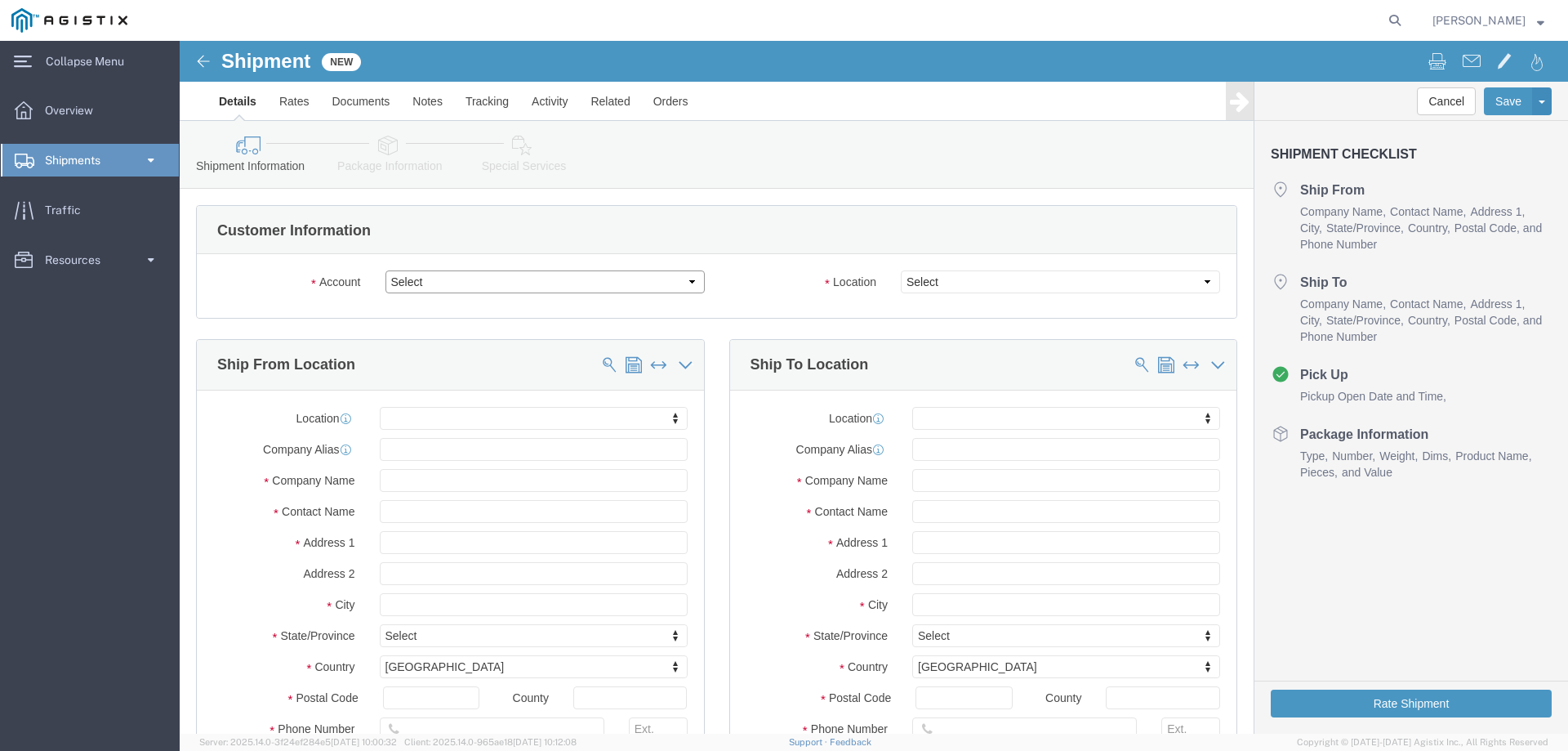 select on "9596" 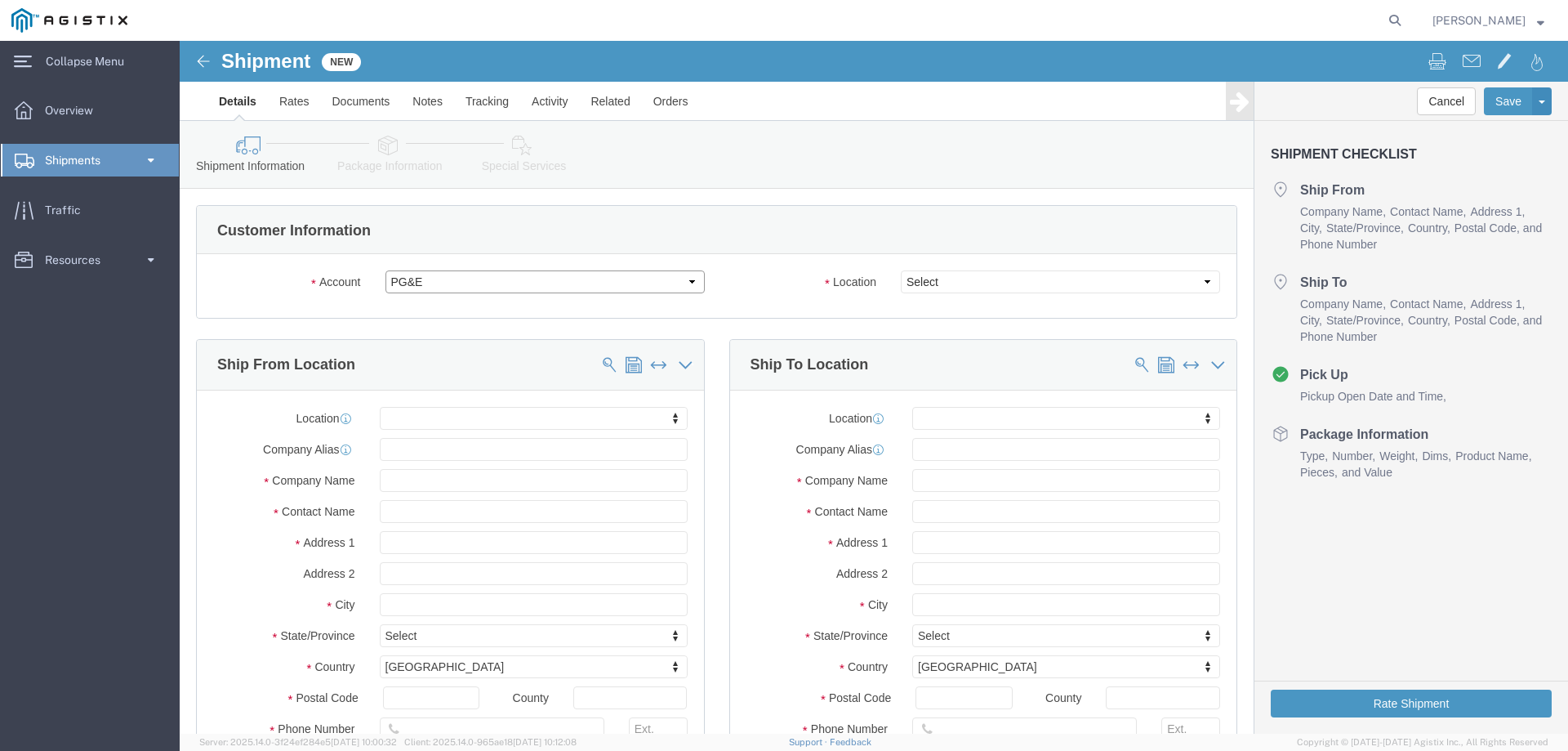 click on "Select Galperti, Inc PG&E" 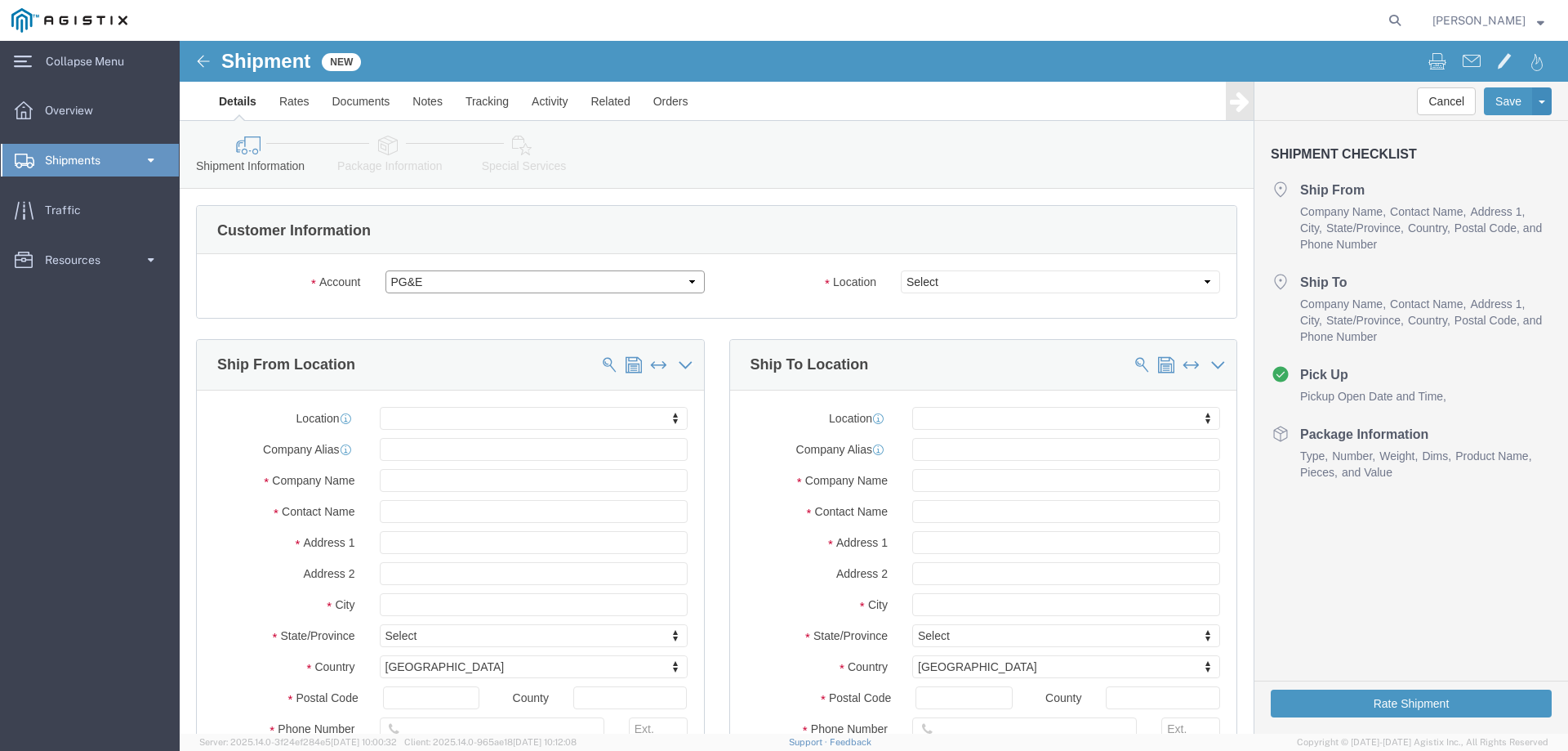 select 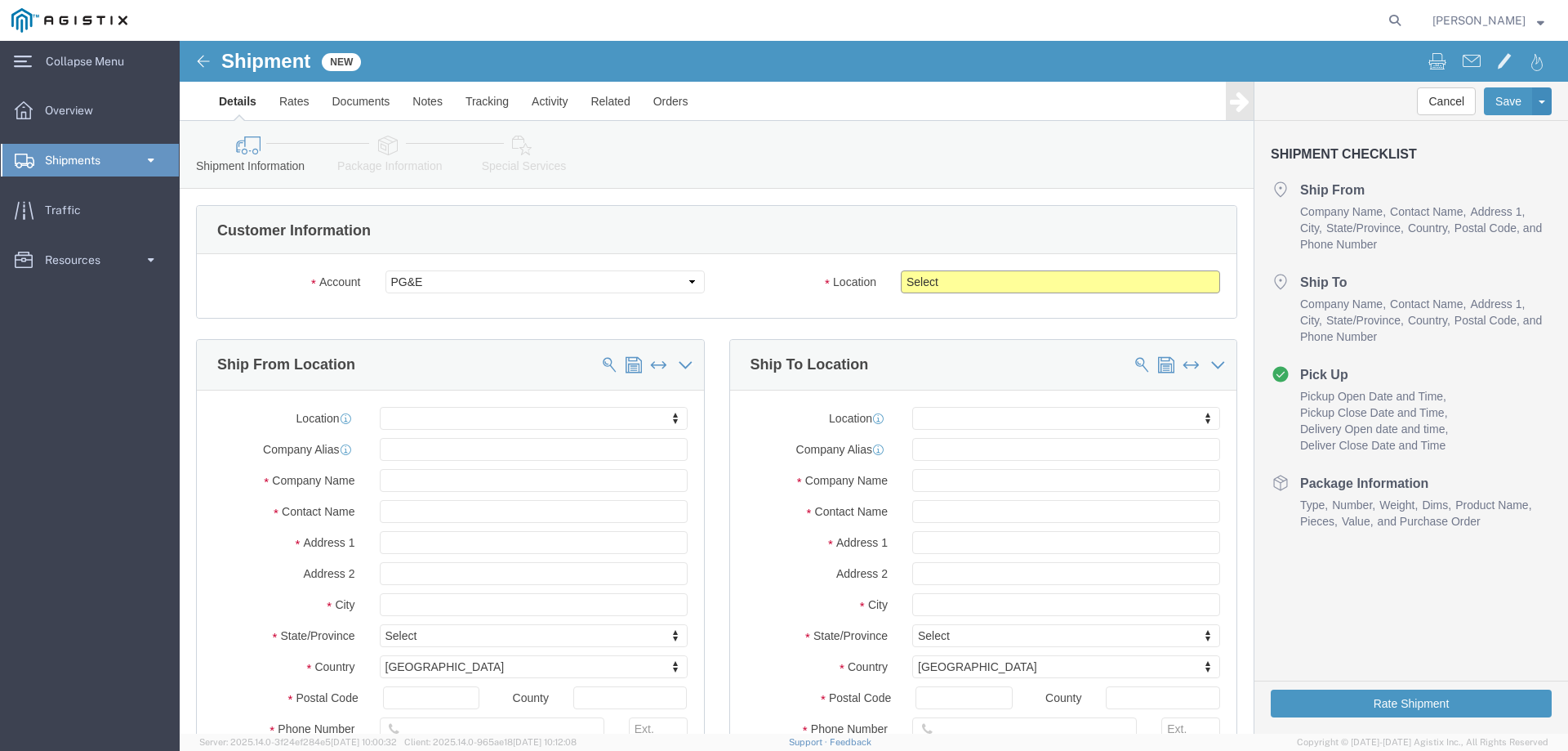 click on "Select All Others [GEOGRAPHIC_DATA] [GEOGRAPHIC_DATA] [GEOGRAPHIC_DATA] [GEOGRAPHIC_DATA] [GEOGRAPHIC_DATA] [GEOGRAPHIC_DATA]" 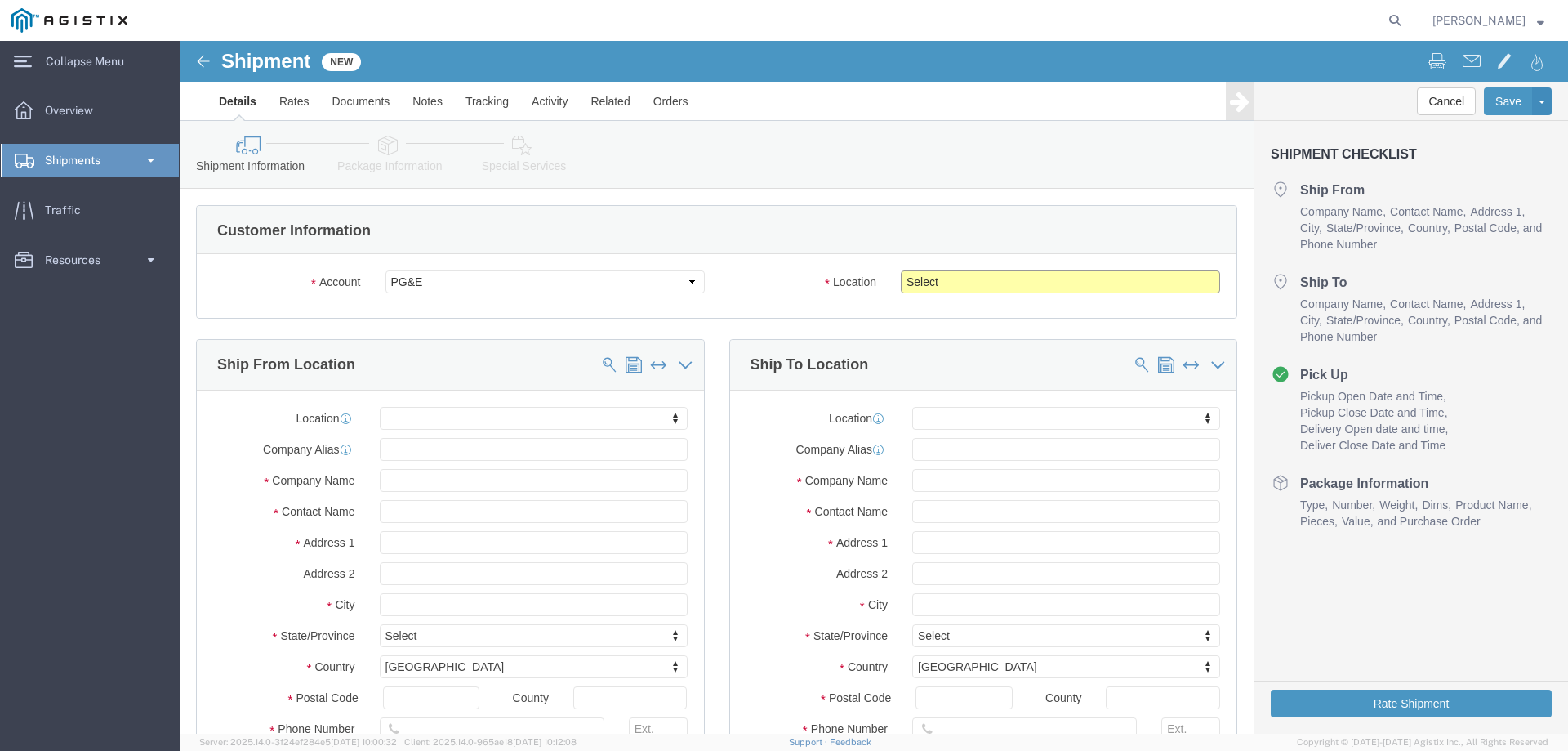select on "23082" 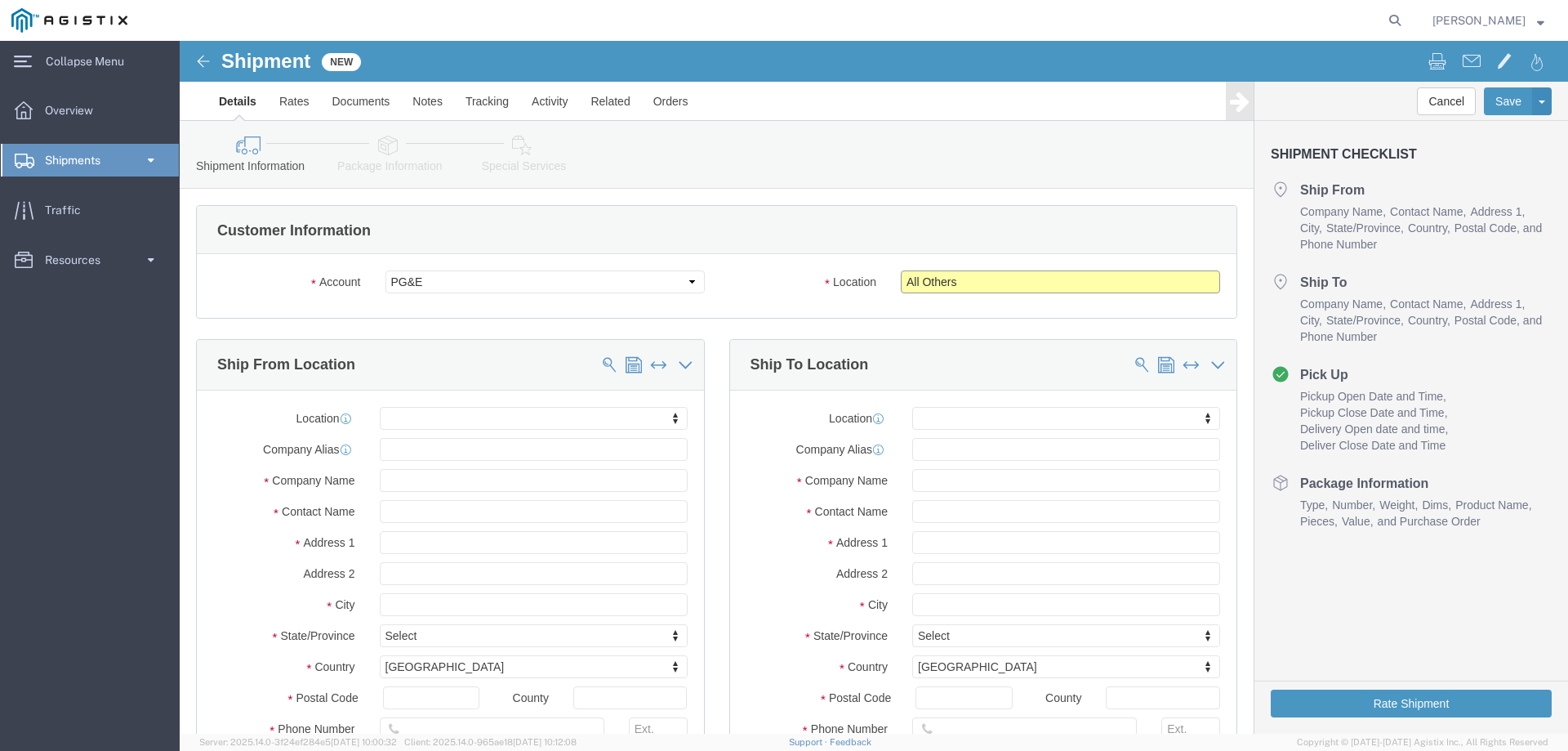 click on "Select All Others [GEOGRAPHIC_DATA] [GEOGRAPHIC_DATA] [GEOGRAPHIC_DATA] [GEOGRAPHIC_DATA] [GEOGRAPHIC_DATA] [GEOGRAPHIC_DATA]" 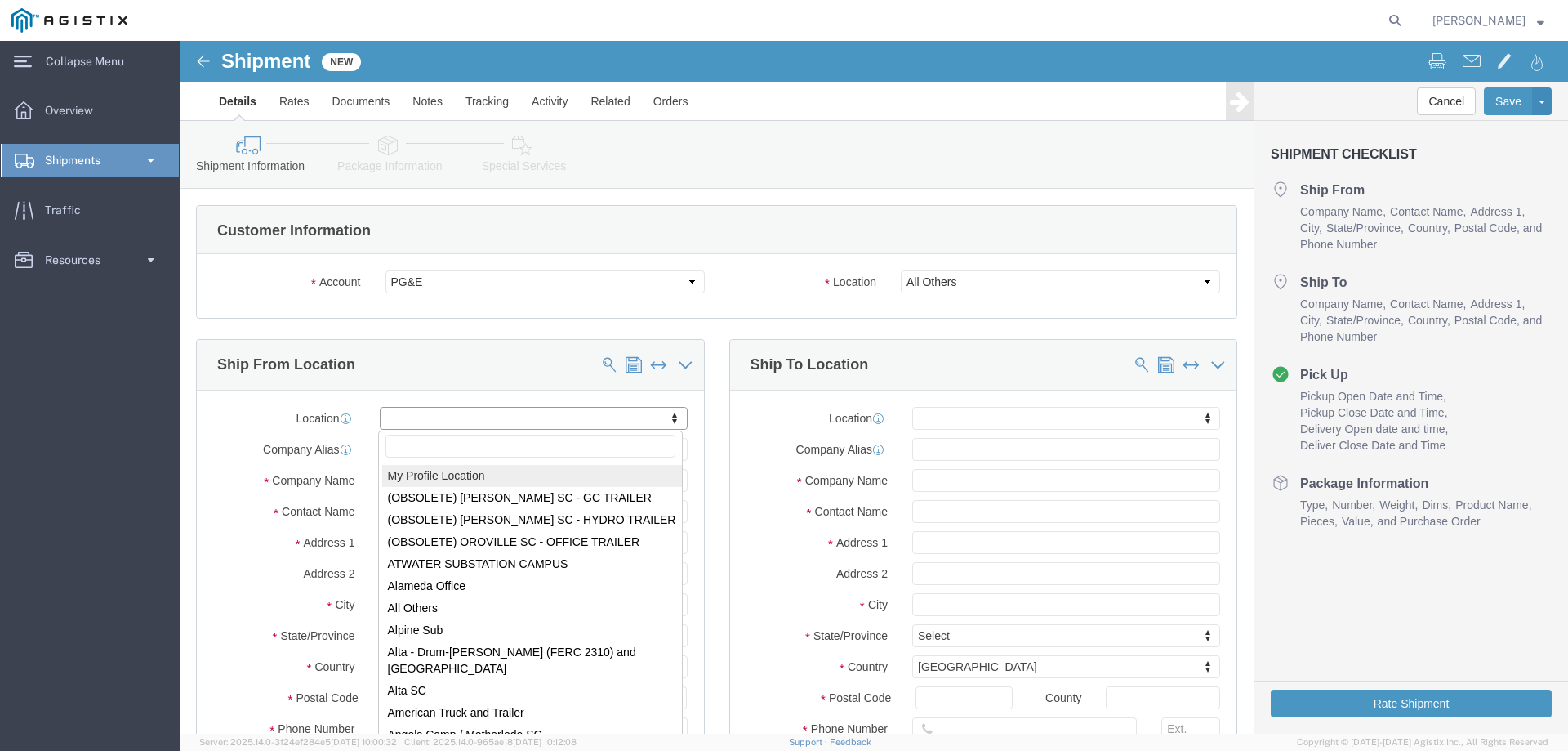 select on "MYPROFILE" 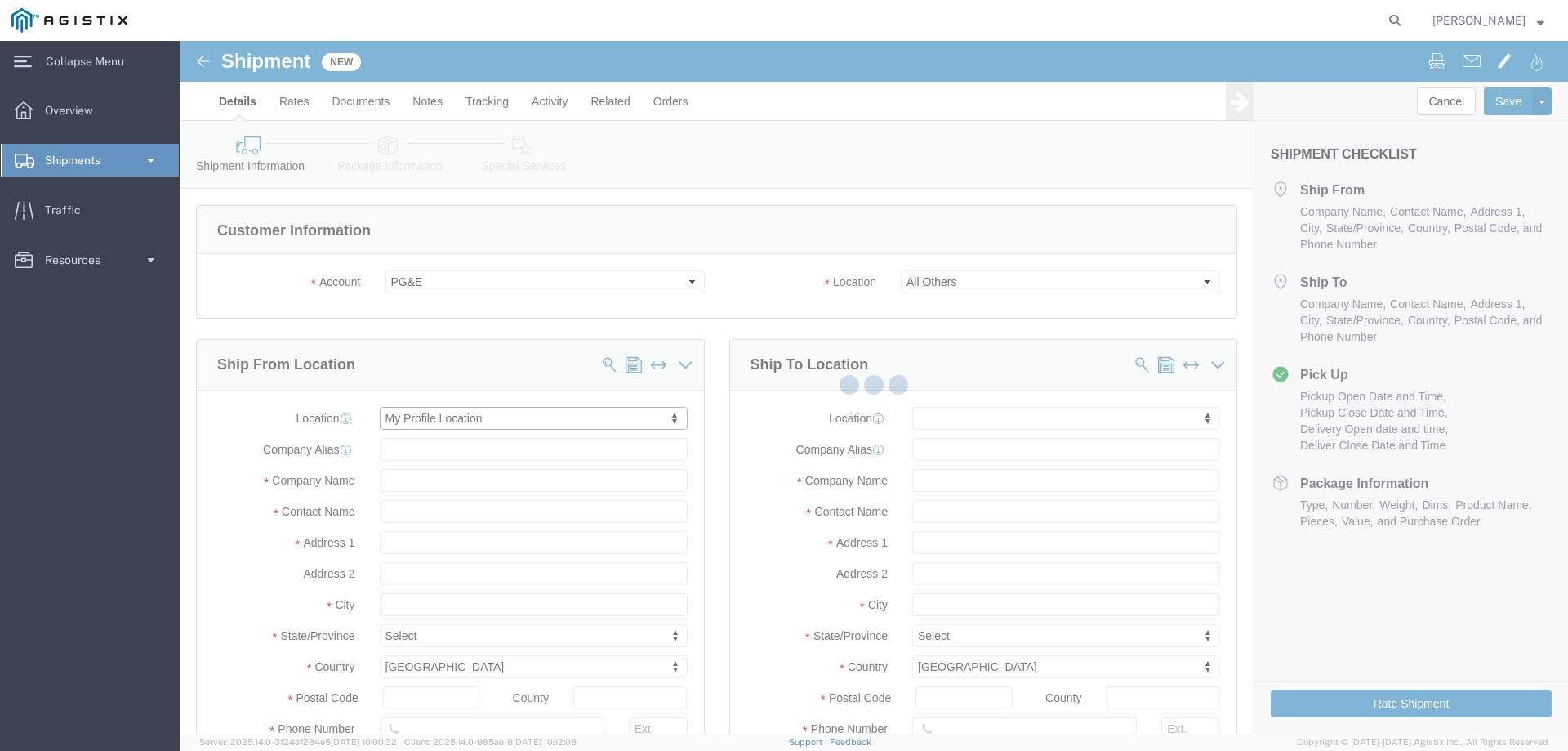 select on "[GEOGRAPHIC_DATA]" 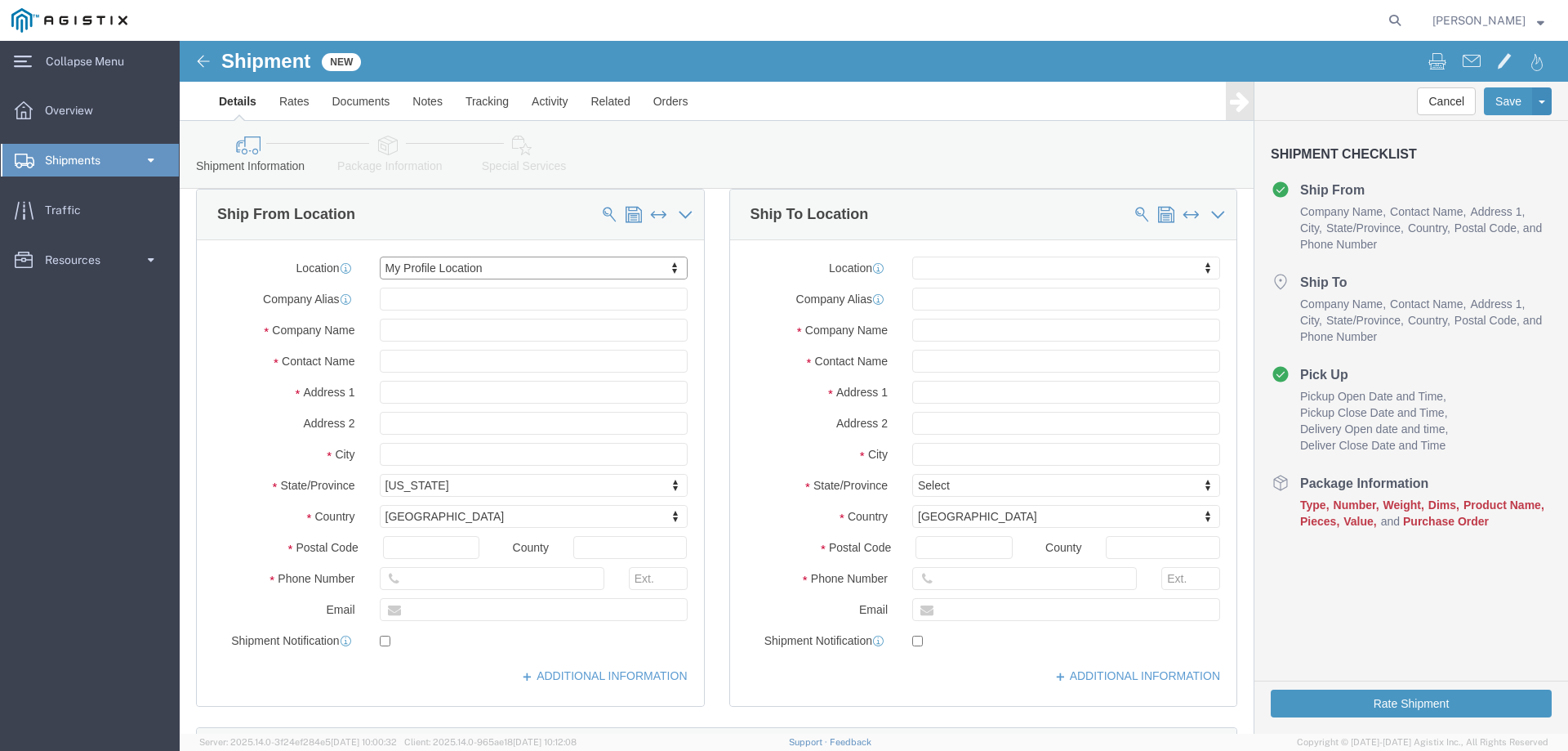 scroll, scrollTop: 163, scrollLeft: 0, axis: vertical 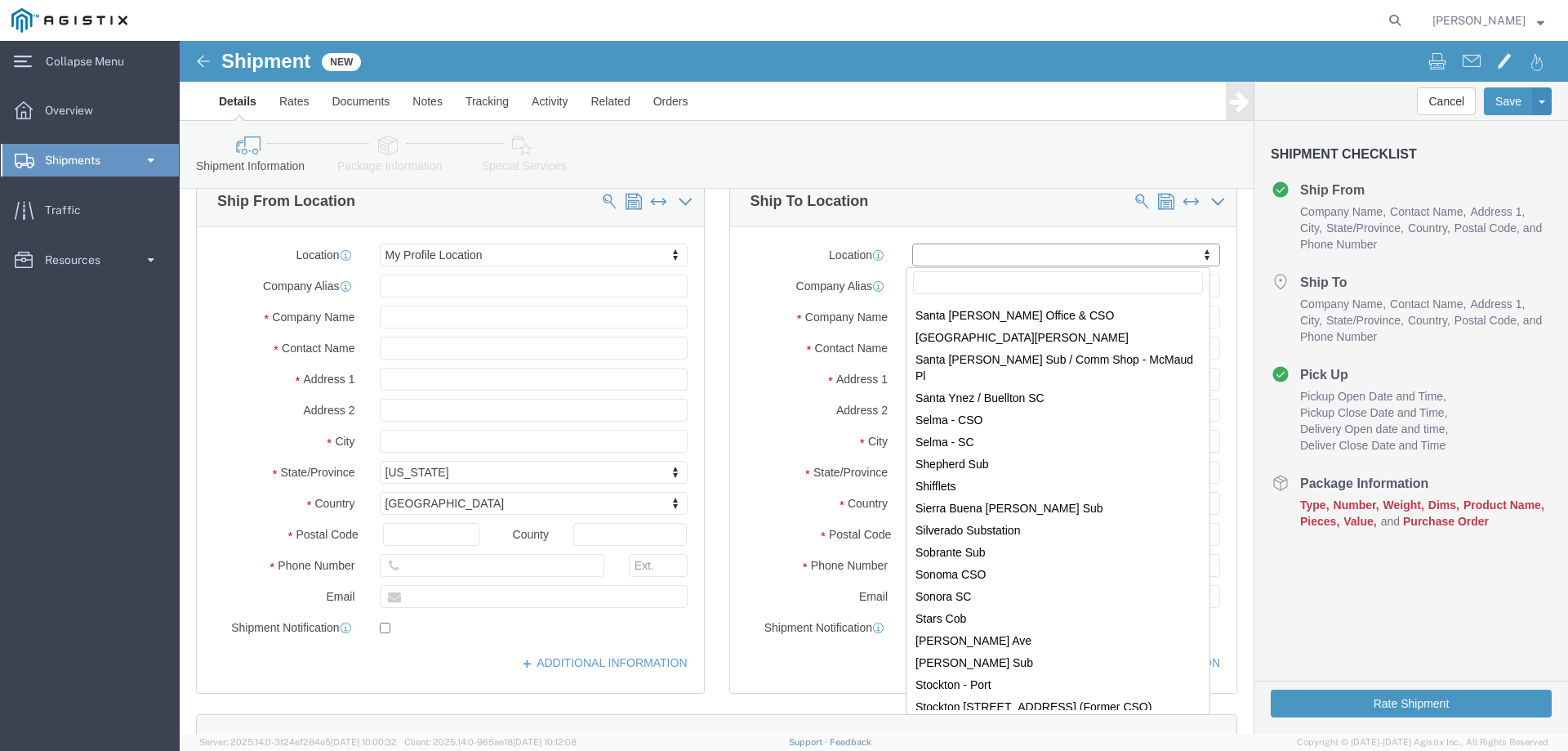 select on "46111" 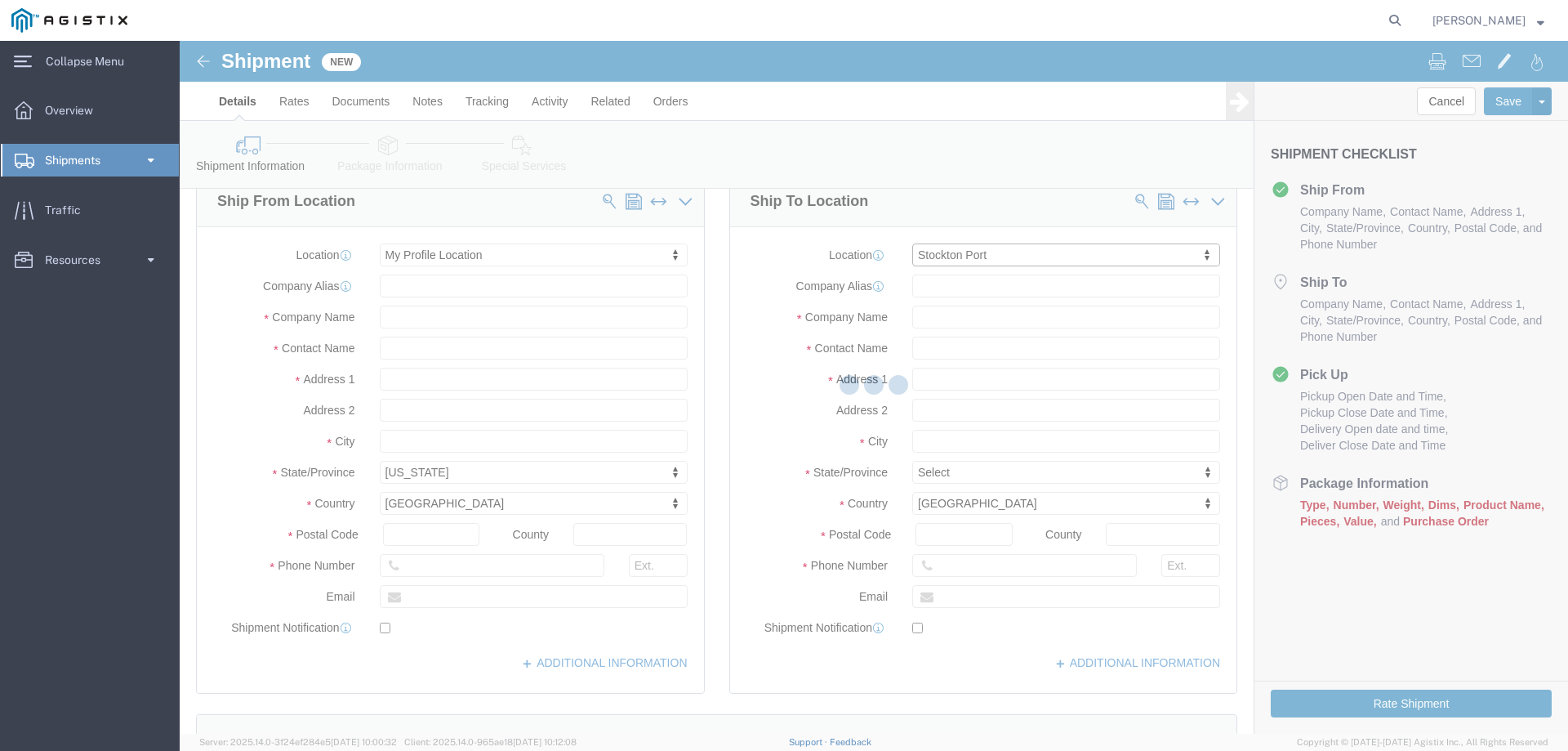 select on "CA" 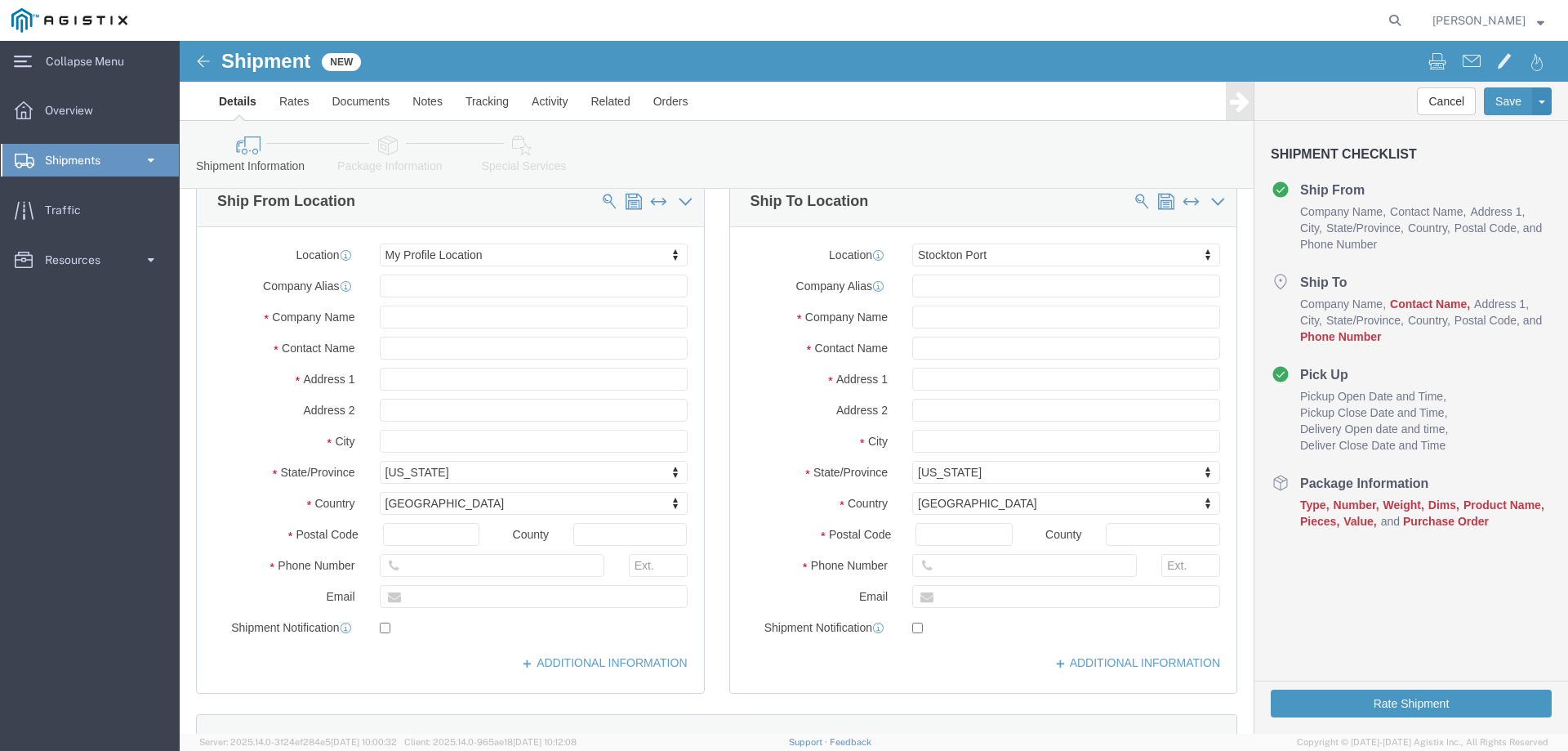 click on "Location      [GEOGRAPHIC_DATA]     My Profile Location (OBSOLETE) [GEOGRAPHIC_DATA] SC - GC TRAILER (OBSOLETE) [PERSON_NAME] SC - HYDRO TRAILER (OBSOLETE) [GEOGRAPHIC_DATA] SC - OFFICE TRAILER ATWATER SUBSTATION CAMPUS [GEOGRAPHIC_DATA] All Others Alpine Sub Alta - Drum-[PERSON_NAME] (FERC 2310) and [GEOGRAPHIC_DATA] SC American Truck and Trailer Angels Camp / [GEOGRAPHIC_DATA] SC Antioch CSO Antioch Gas Operations HQ [GEOGRAPHIC_DATA] Sub Arcata - [GEOGRAPHIC_DATA] Substation [GEOGRAPHIC_DATA][PERSON_NAME] SC - Hydro HQ - DWLG [GEOGRAPHIC_DATA] [GEOGRAPHIC_DATA] Regional [GEOGRAPHIC_DATA] [GEOGRAPHIC_DATA] [GEOGRAPHIC_DATA] [GEOGRAPHIC_DATA] [GEOGRAPHIC_DATA] [GEOGRAPHIC_DATA] - [GEOGRAPHIC_DATA] [GEOGRAPHIC_DATA] - [GEOGRAPHIC_DATA] CSO [GEOGRAPHIC_DATA] Office [GEOGRAPHIC_DATA] [GEOGRAPHIC_DATA] - Garage [GEOGRAPHIC_DATA] [GEOGRAPHIC_DATA][PERSON_NAME] - [GEOGRAPHIC_DATA] - [GEOGRAPHIC_DATA] [GEOGRAPHIC_DATA][PERSON_NAME] Sub [GEOGRAPHIC_DATA] [GEOGRAPHIC_DATA] [GEOGRAPHIC_DATA] Sub [GEOGRAPHIC_DATA] Sub [GEOGRAPHIC_DATA] [GEOGRAPHIC_DATA] - [GEOGRAPHIC_DATA] [GEOGRAPHIC_DATA] [GEOGRAPHIC_DATA] [GEOGRAPHIC_DATA] Office & Warehouse [PERSON_NAME][GEOGRAPHIC_DATA] CSO [PERSON_NAME][GEOGRAPHIC_DATA] [GEOGRAPHIC_DATA] Substation [GEOGRAPHIC_DATA] Sub [GEOGRAPHIC_DATA] [GEOGRAPHIC_DATA] - Compressor [GEOGRAPHIC_DATA] Sub [GEOGRAPHIC_DATA] Prof Ctr [GEOGRAPHIC_DATA] [GEOGRAPHIC_DATA]" 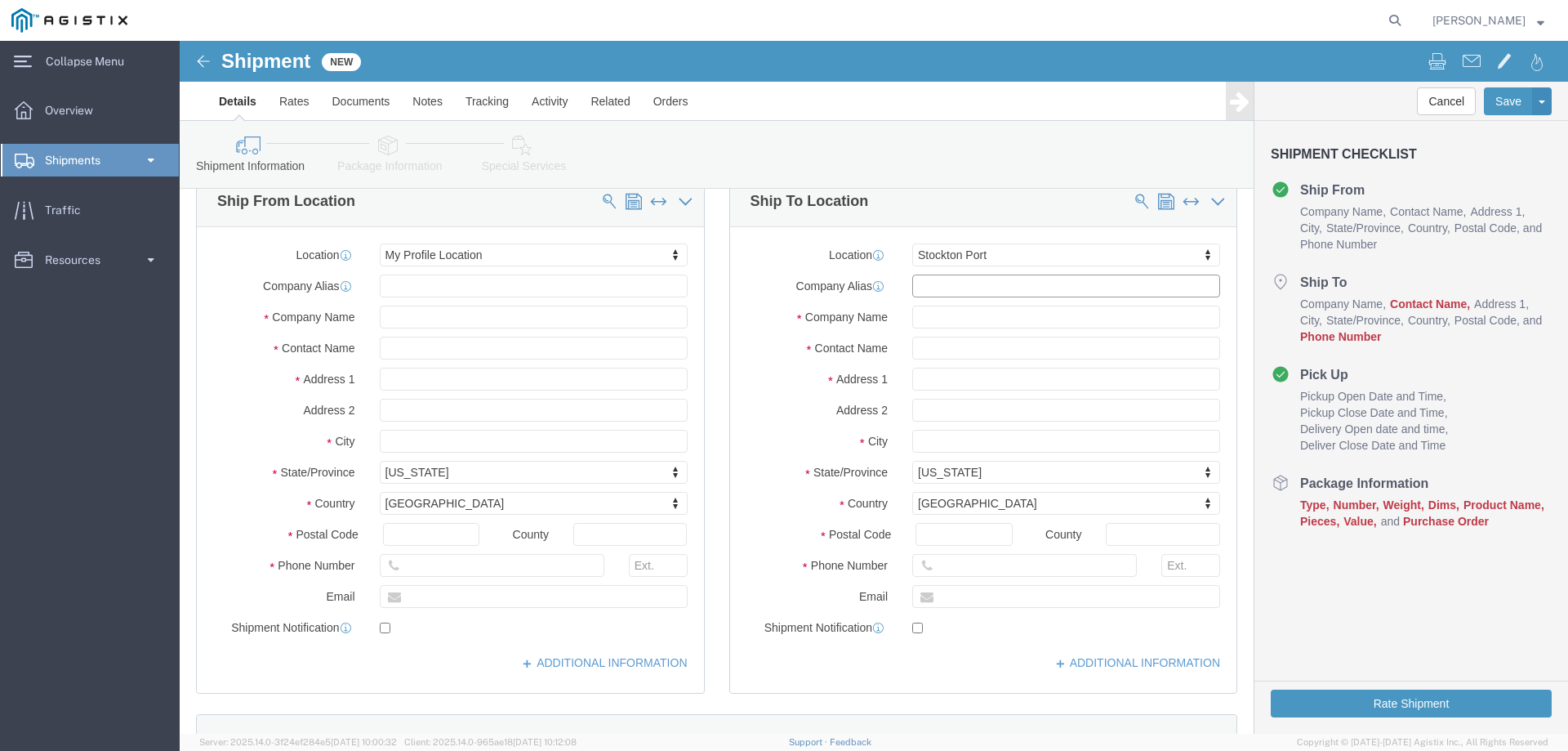 click 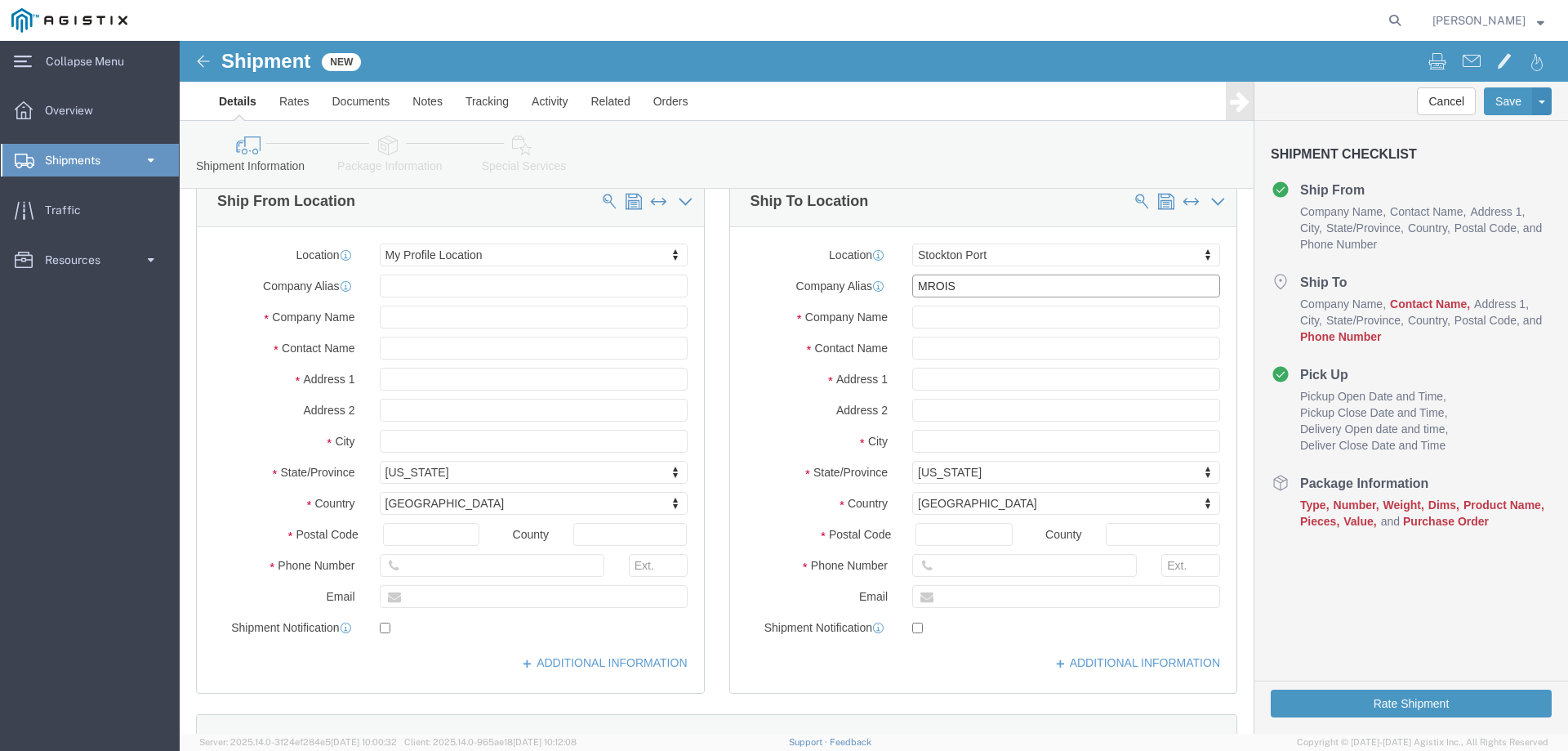 type on "MROIS" 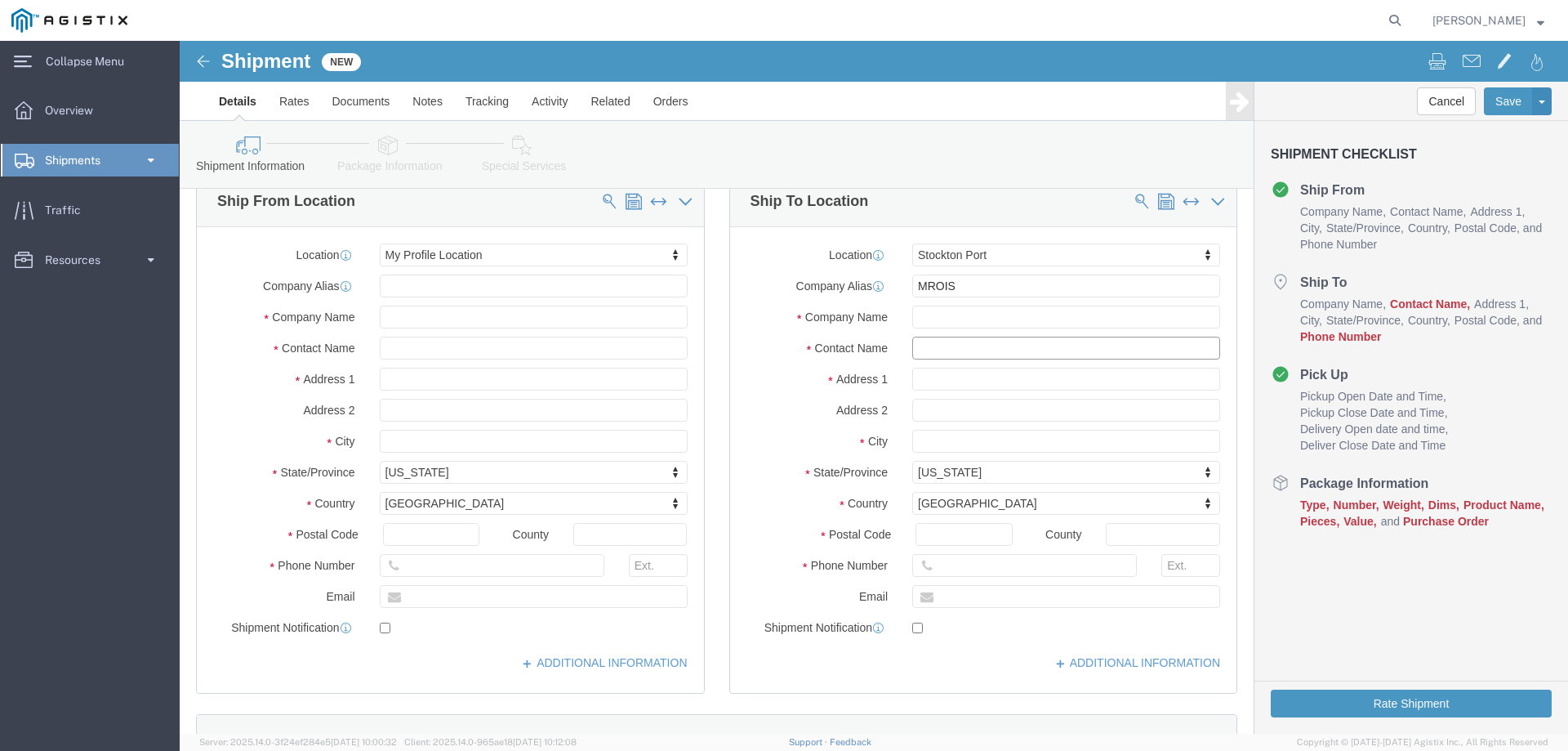 click 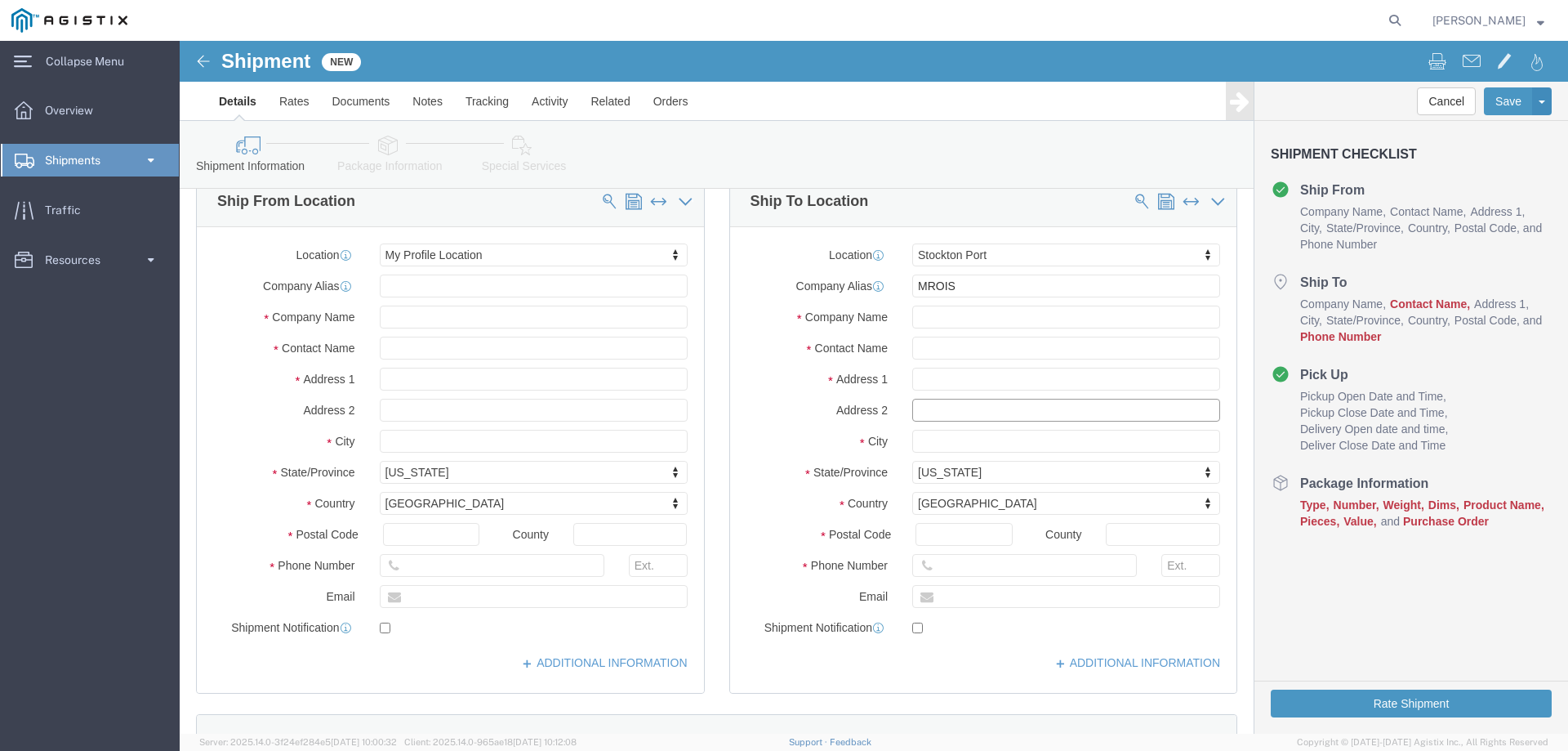 click 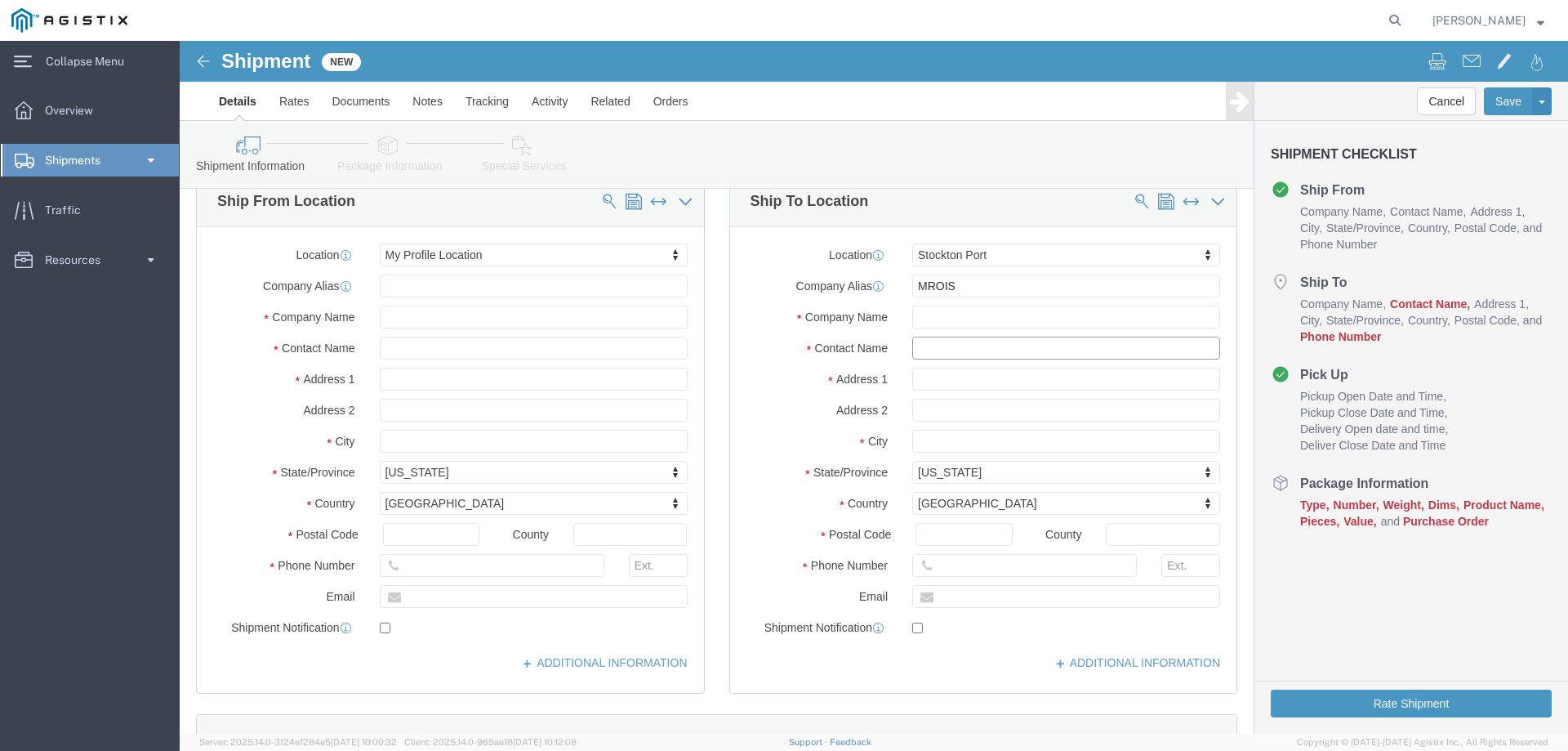 click 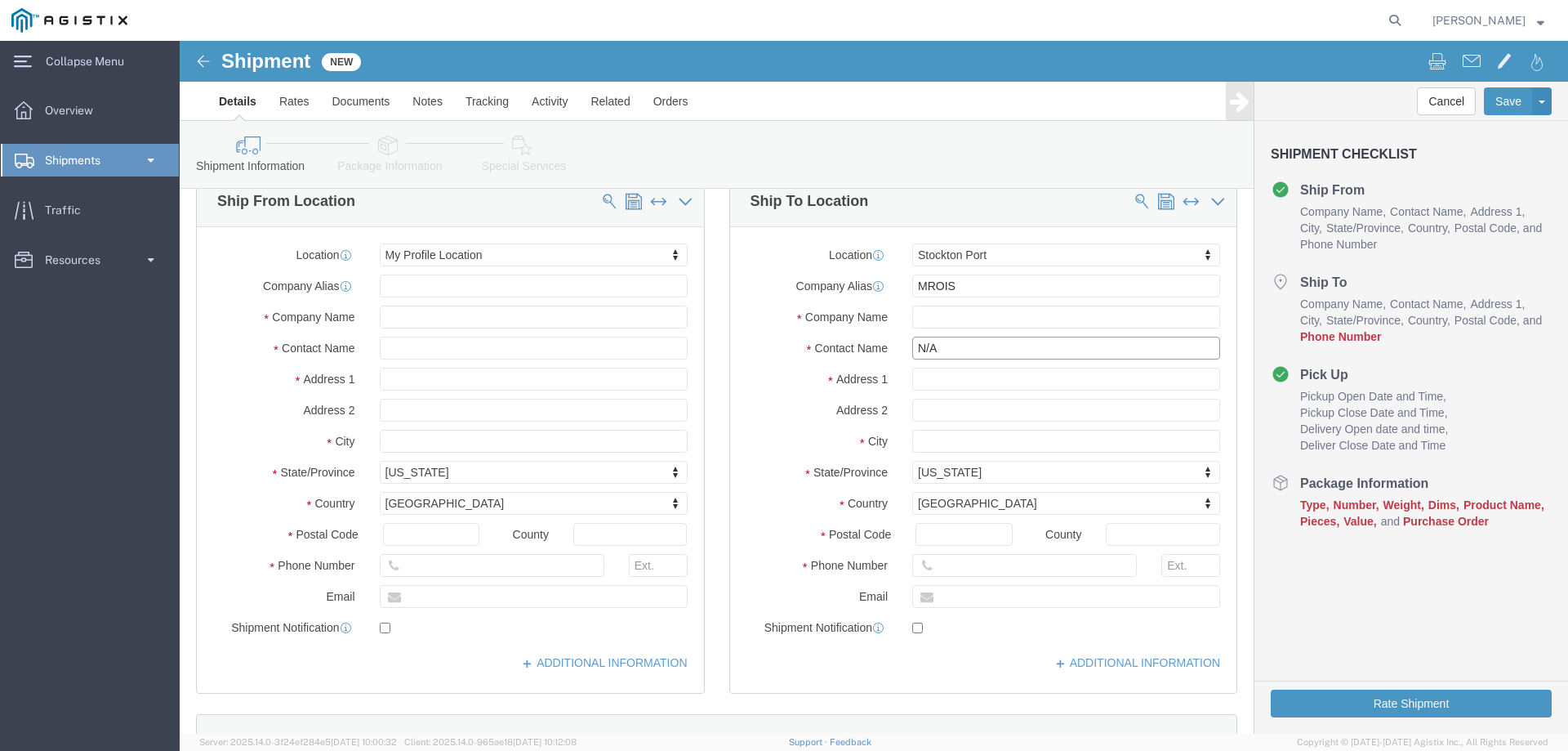 type on "N/A" 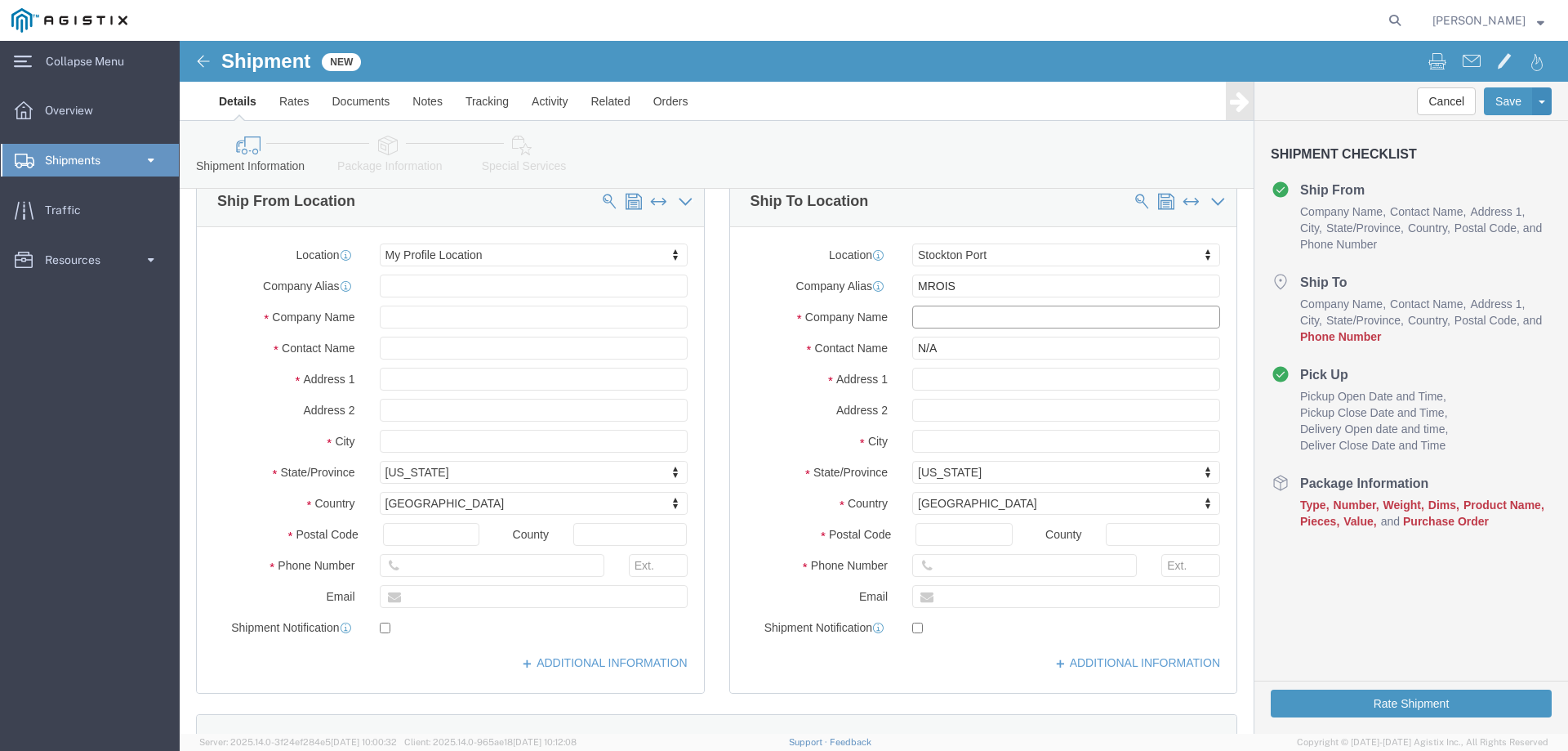 click 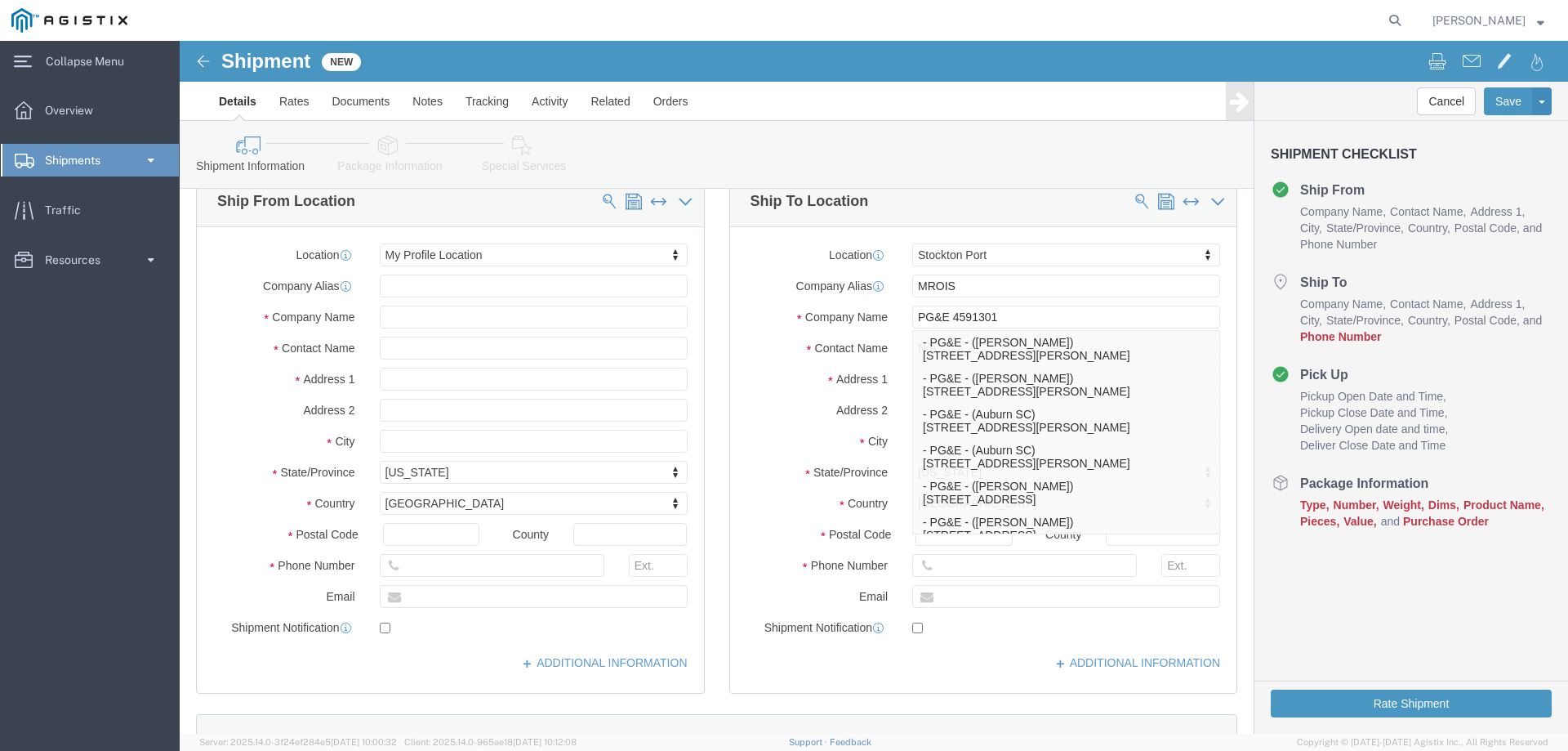 click on "Ship To Location Location      [GEOGRAPHIC_DATA] Port     My Profile Location (OBSOLETE) [GEOGRAPHIC_DATA] SC - GC TRAILER (OBSOLETE) [GEOGRAPHIC_DATA] SC - HYDRO TRAILER (OBSOLETE) [GEOGRAPHIC_DATA] SC - OFFICE TRAILER ATWATER SUBSTATION CAMPUS [GEOGRAPHIC_DATA] All Others Alpine Sub Alta - Drum-[PERSON_NAME] (FERC 2310) and [GEOGRAPHIC_DATA] SC American Truck and Trailer Angels Camp / [GEOGRAPHIC_DATA] SC Antioch CSO Antioch Gas Operations HQ Antioch Sub Arcata - [GEOGRAPHIC_DATA] Substation Atlantic Sub [GEOGRAPHIC_DATA] SC - [GEOGRAPHIC_DATA] - [GEOGRAPHIC_DATA] [GEOGRAPHIC_DATA] [GEOGRAPHIC_DATA] [GEOGRAPHIC_DATA] [GEOGRAPHIC_DATA] [GEOGRAPHIC_DATA] [GEOGRAPHIC_DATA] [GEOGRAPHIC_DATA] - Engineering [GEOGRAPHIC_DATA] - [GEOGRAPHIC_DATA] [GEOGRAPHIC_DATA] - 3551 Pegasus [GEOGRAPHIC_DATA] CSO [GEOGRAPHIC_DATA] Office [GEOGRAPHIC_DATA] [GEOGRAPHIC_DATA] - Garage [GEOGRAPHIC_DATA] Sub [PERSON_NAME][GEOGRAPHIC_DATA] - [GEOGRAPHIC_DATA] - [GEOGRAPHIC_DATA] 175 [PERSON_NAME] Sub [GEOGRAPHIC_DATA] [GEOGRAPHIC_DATA] [GEOGRAPHIC_DATA] Sub [GEOGRAPHIC_DATA] Sub [GEOGRAPHIC_DATA] [GEOGRAPHIC_DATA] - [GEOGRAPHIC_DATA] [GEOGRAPHIC_DATA] Sub [GEOGRAPHIC_DATA] Office & Warehouse [PERSON_NAME][GEOGRAPHIC_DATA] CSO [PERSON_NAME][GEOGRAPHIC_DATA] [GEOGRAPHIC_DATA] Substation [GEOGRAPHIC_DATA] Sub [GEOGRAPHIC_DATA] - Compressor [GEOGRAPHIC_DATA] Sub [GEOGRAPHIC_DATA] Prof [GEOGRAPHIC_DATA]" 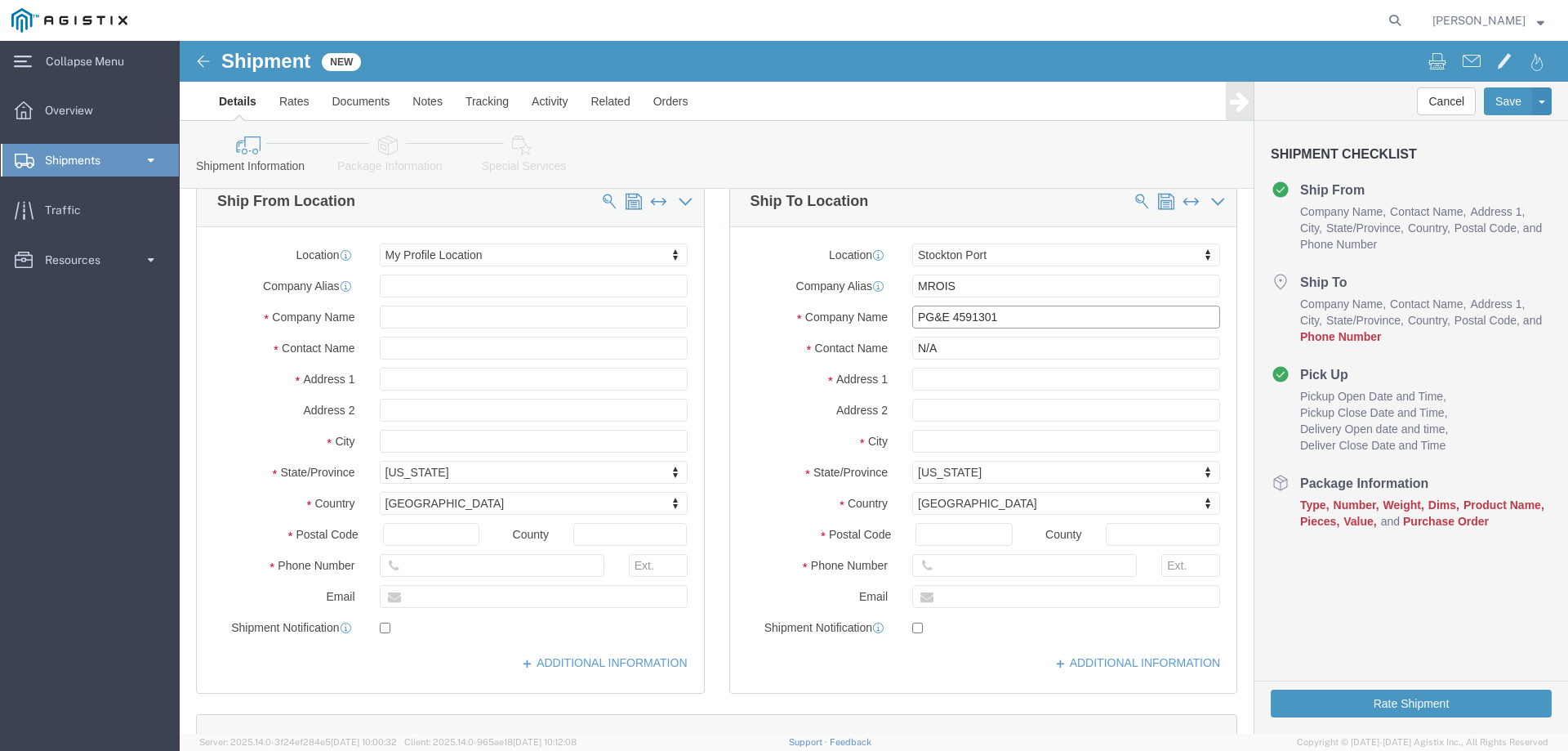 click on "PG&E 4591301" 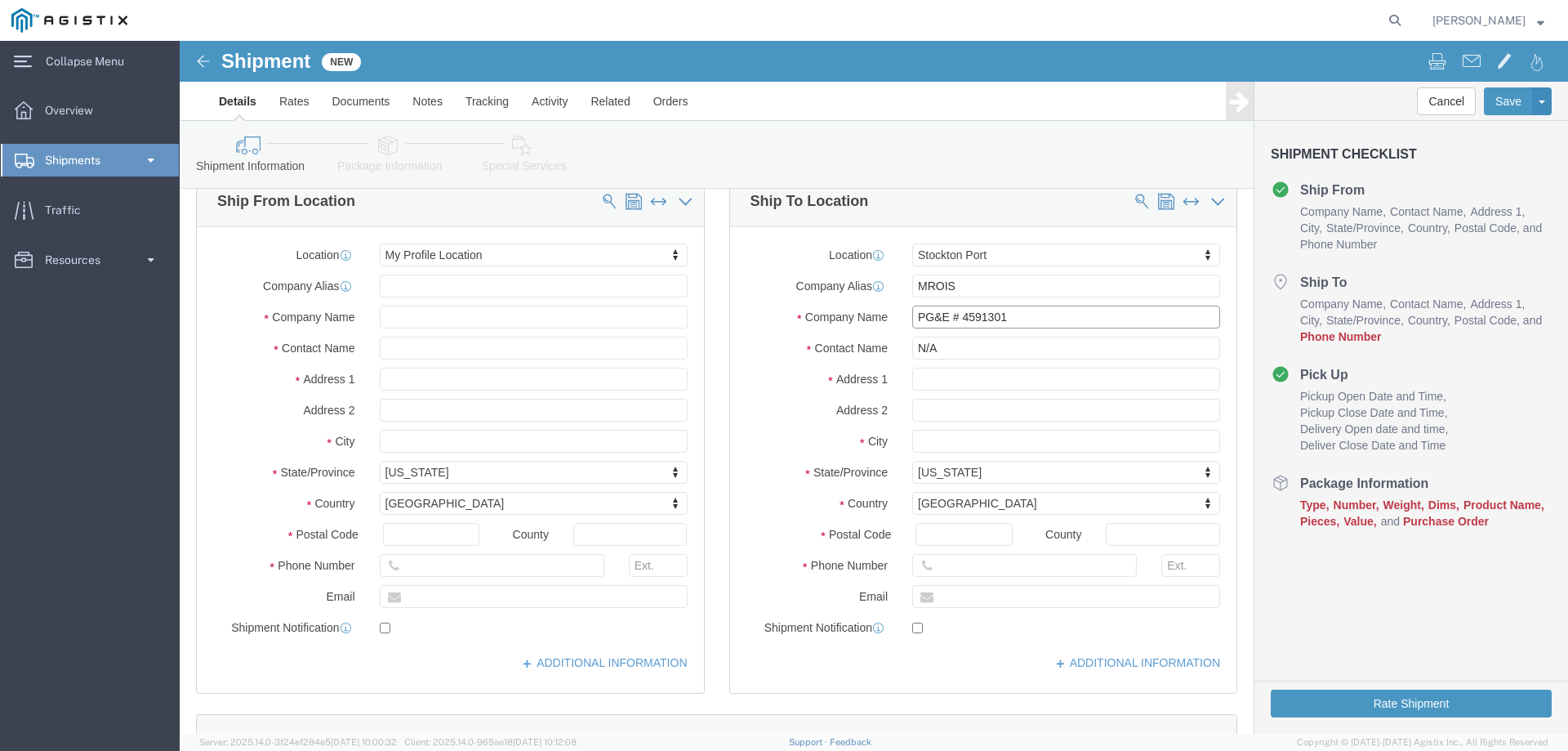 type on "PG&E # 4591301" 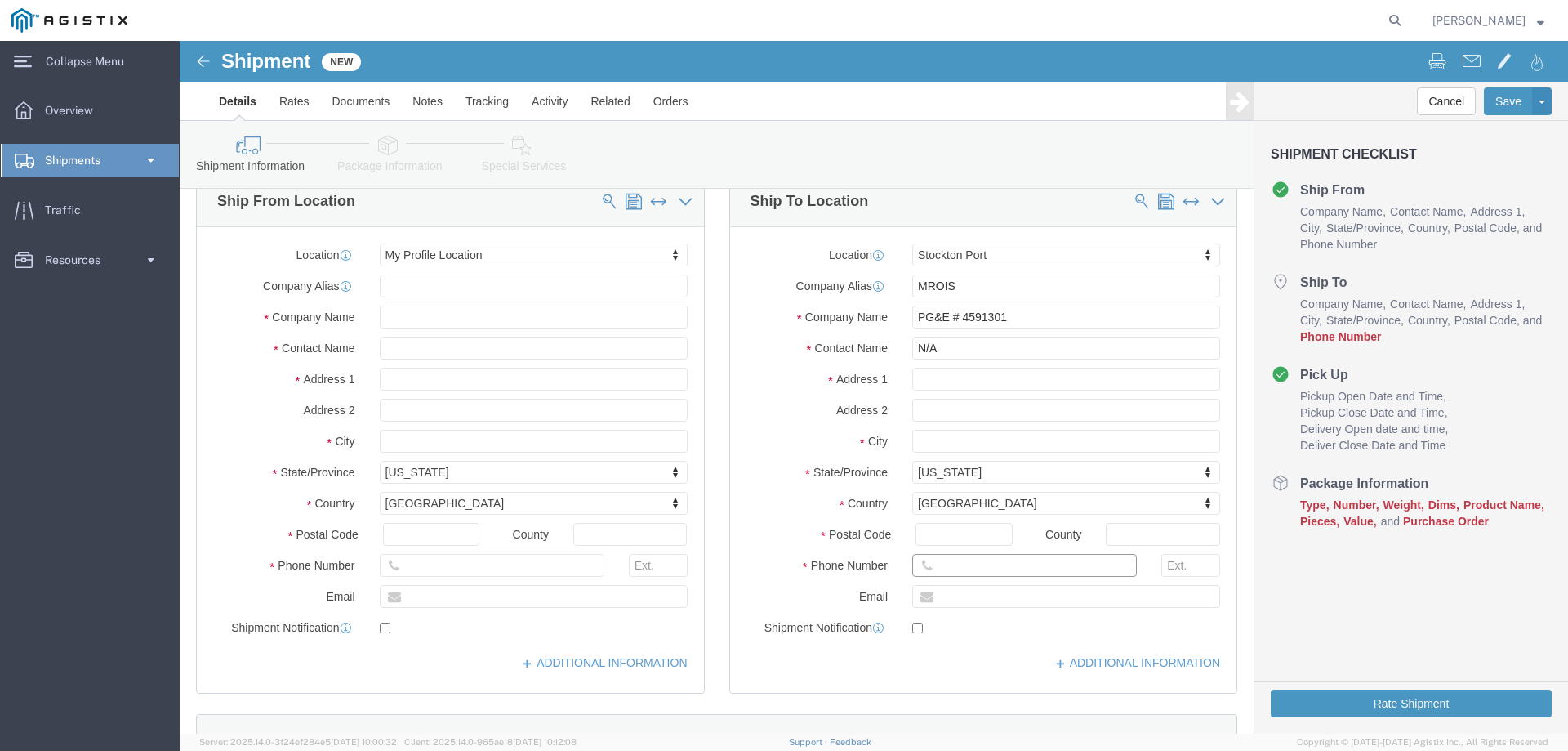 click 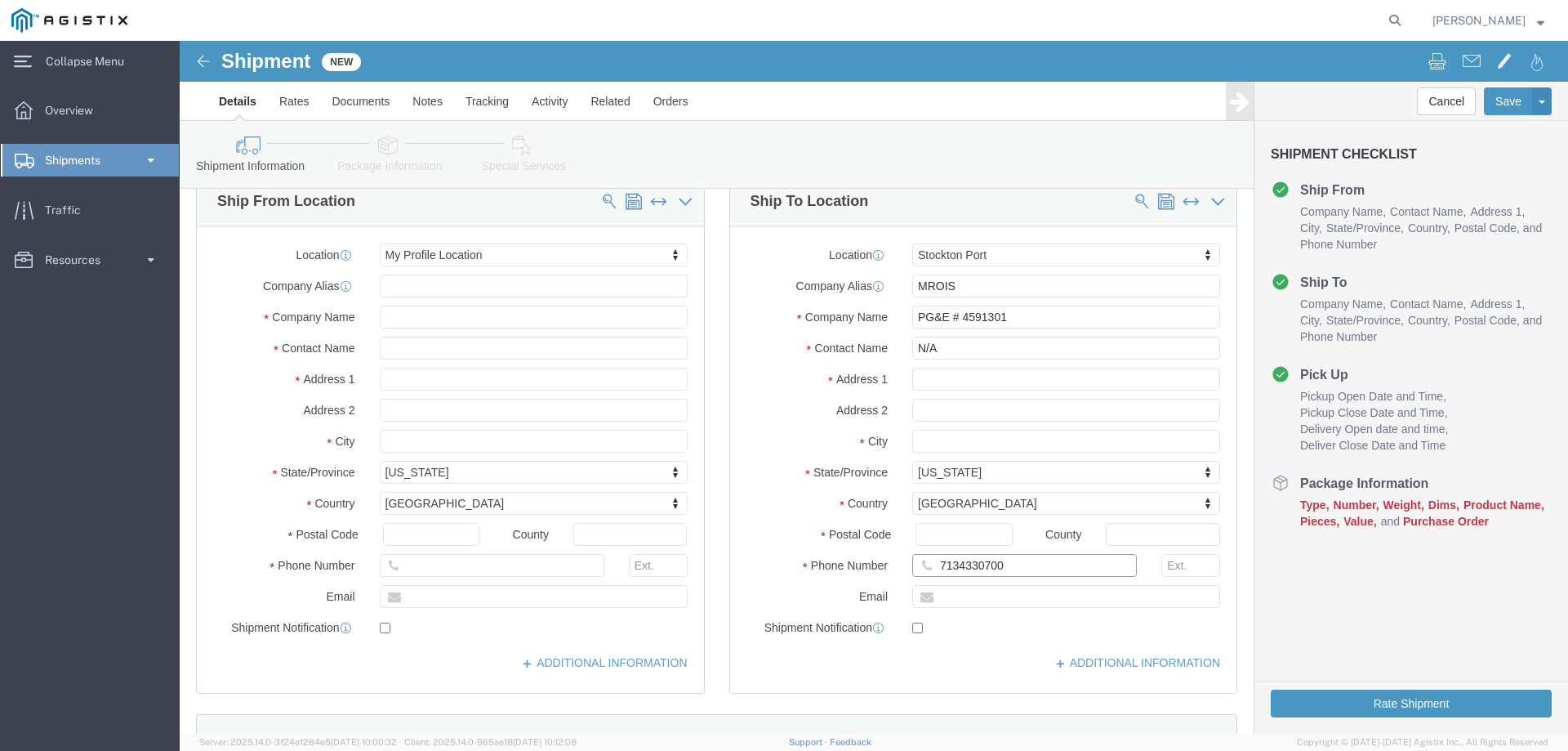 type on "7134330700" 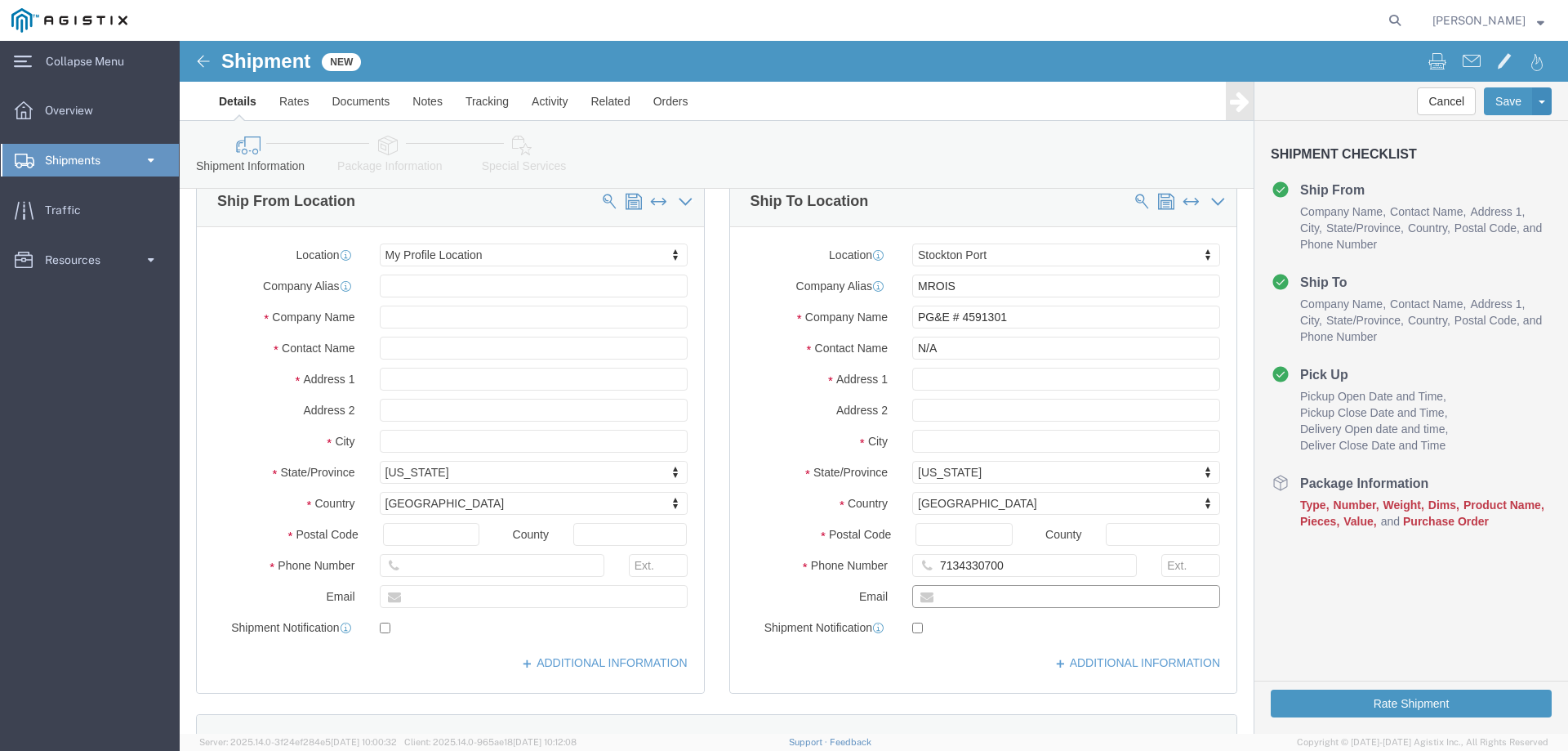 click 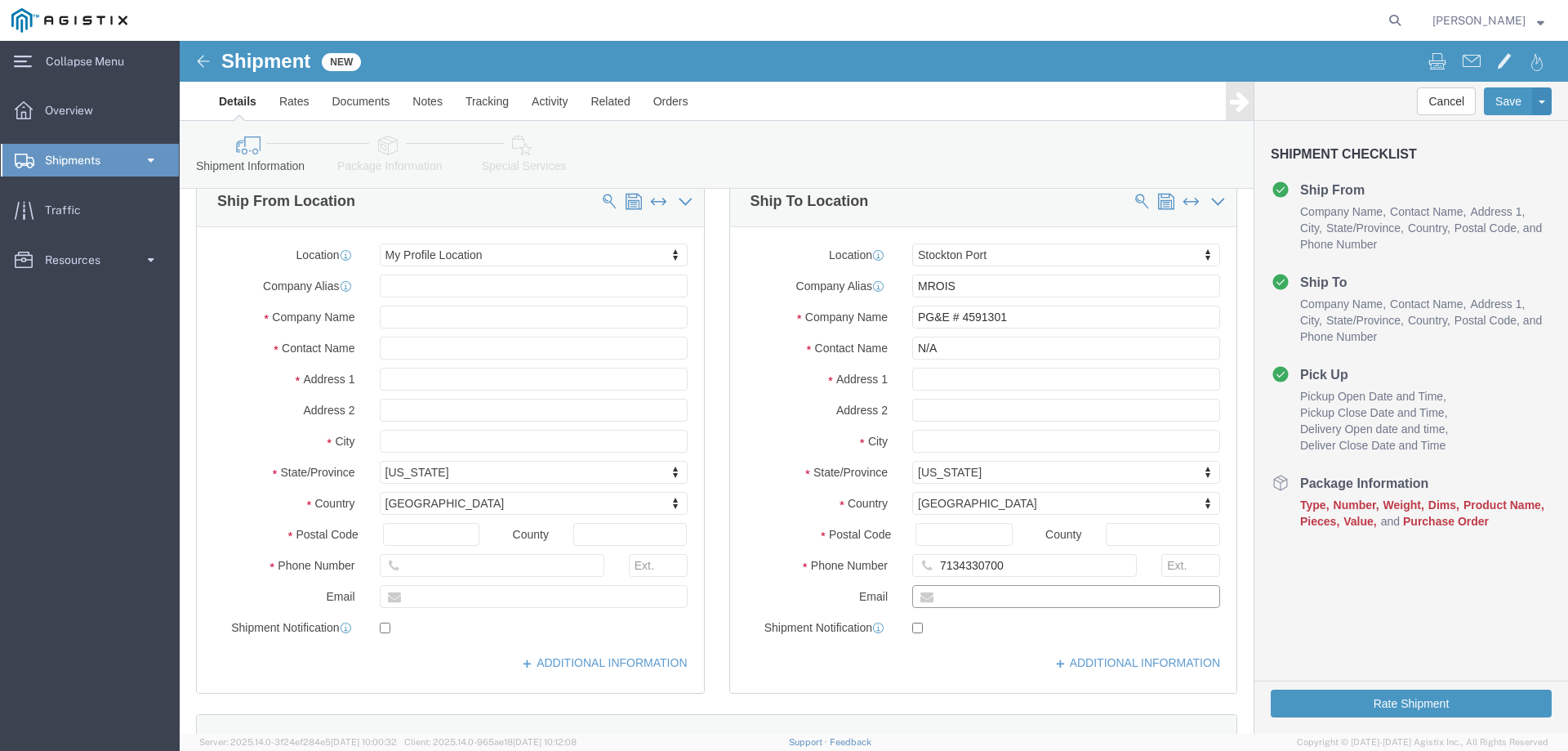 type on "[EMAIL_ADDRESS][DOMAIN_NAME]" 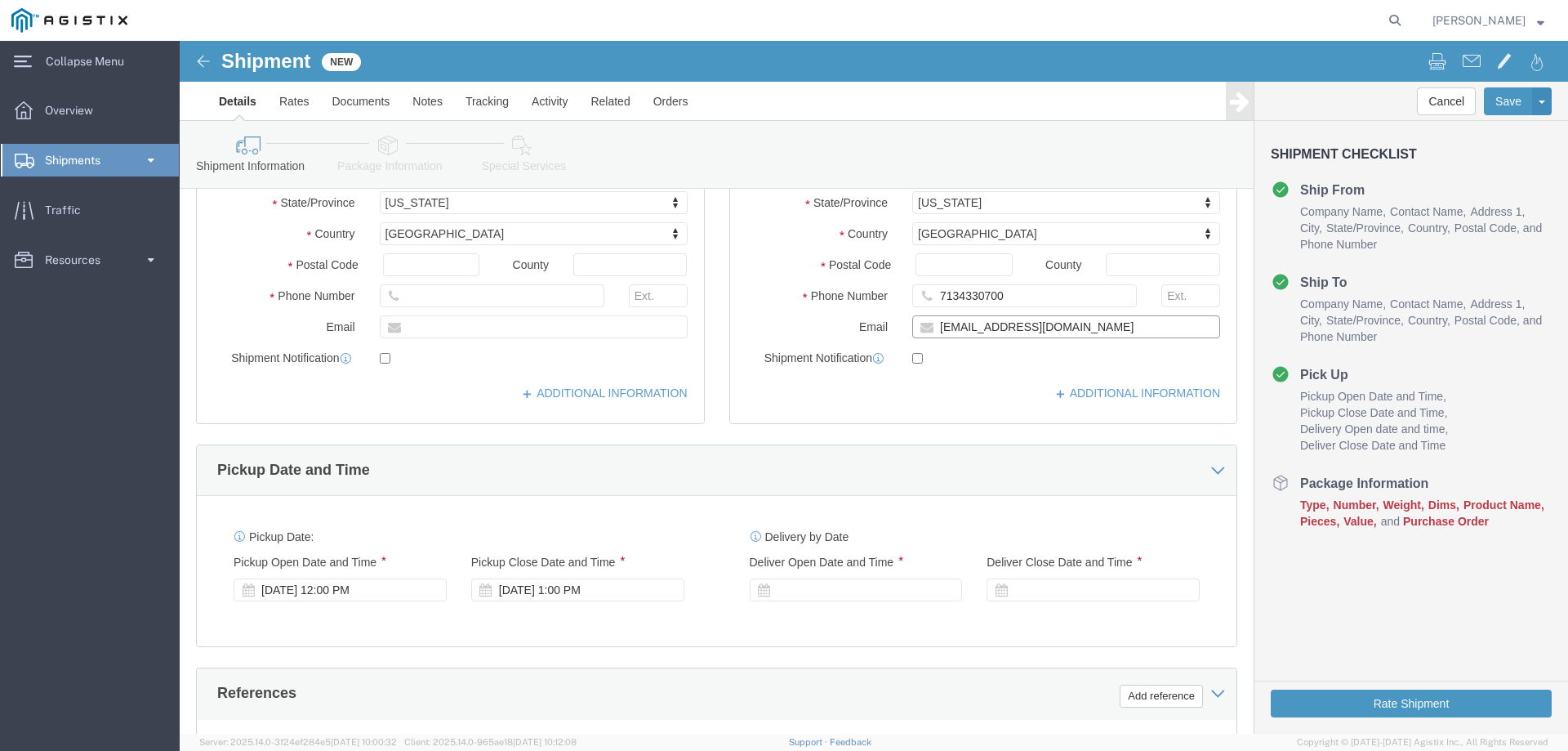 scroll, scrollTop: 654, scrollLeft: 0, axis: vertical 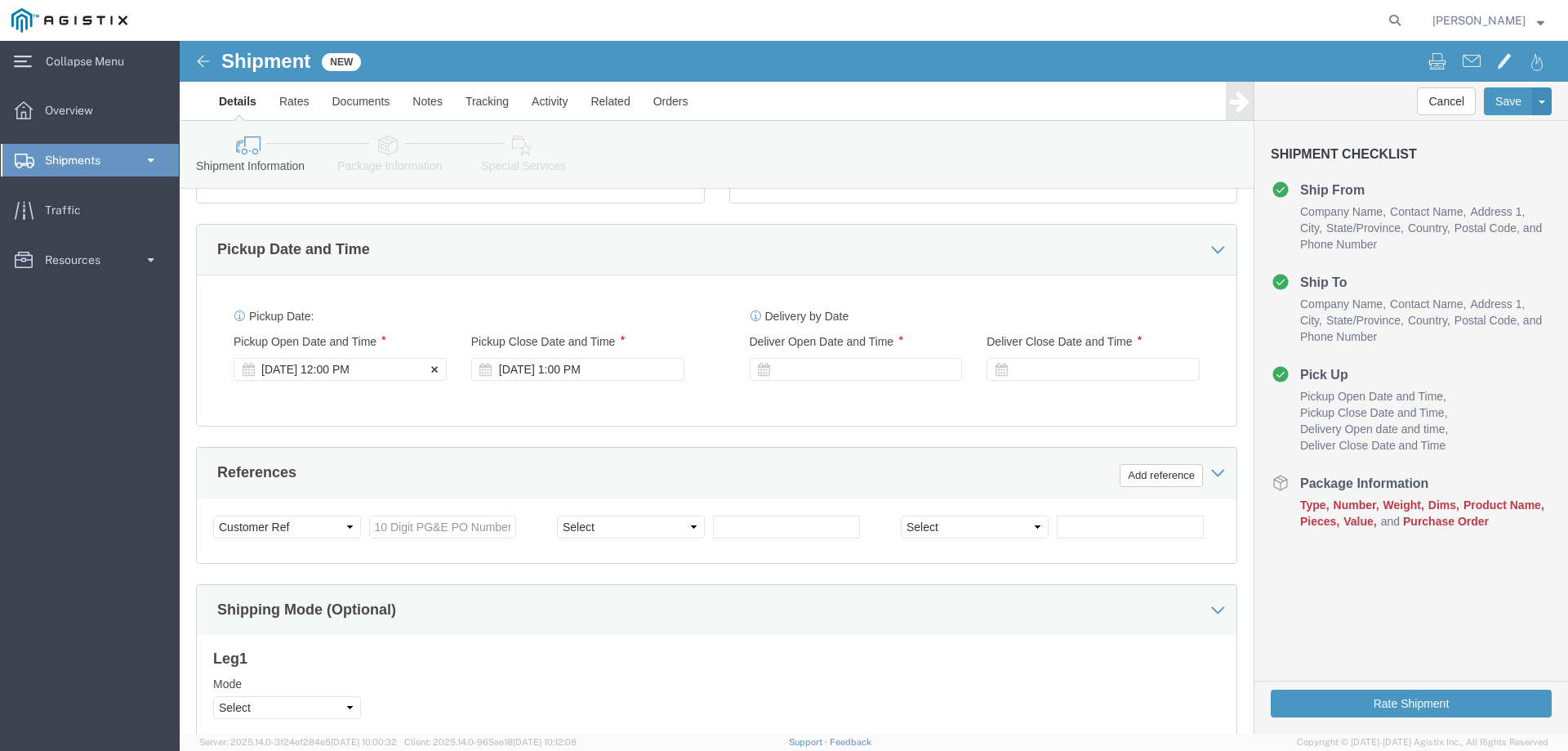 click on "[DATE] 12:00 PM" 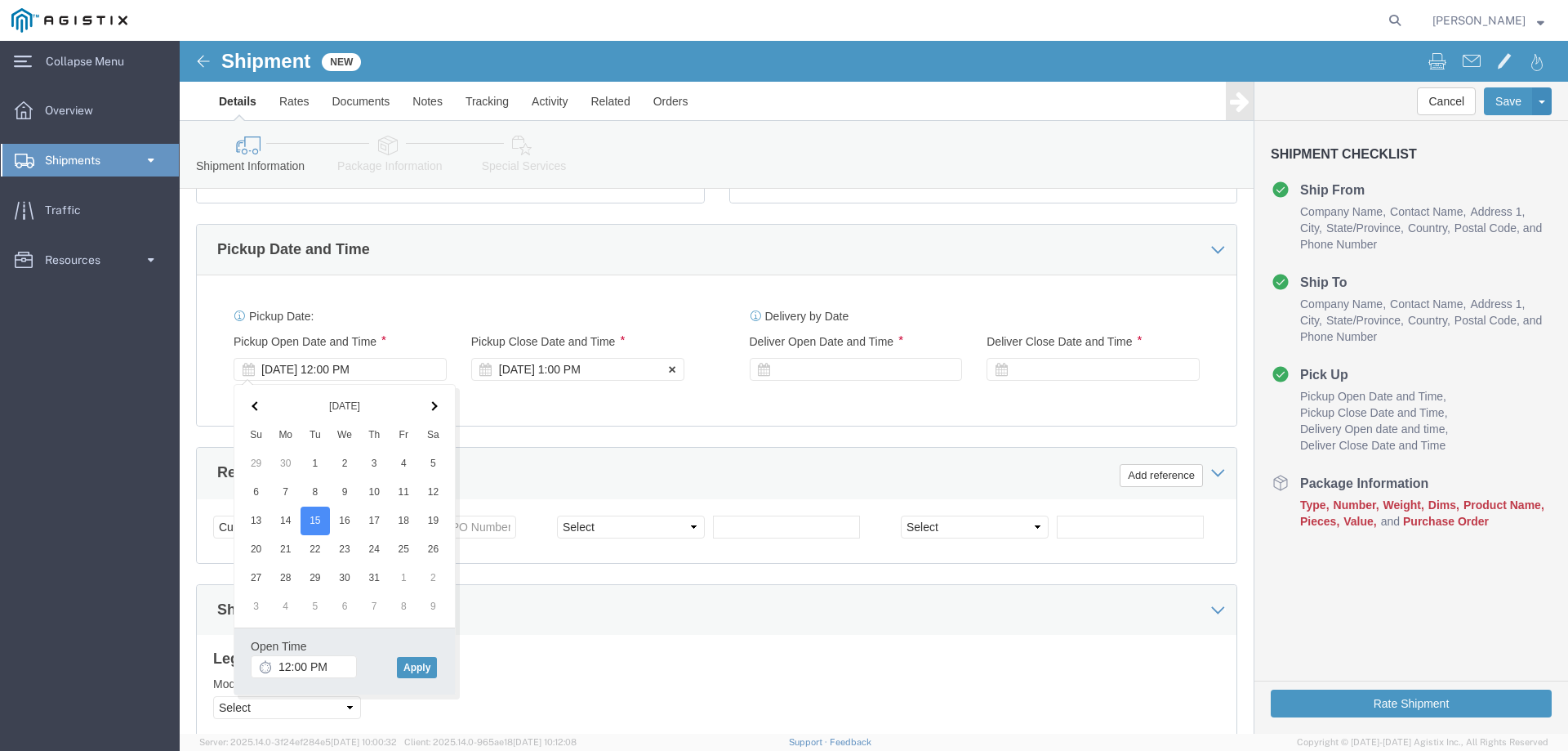 click on "[DATE] 1:00 PM" 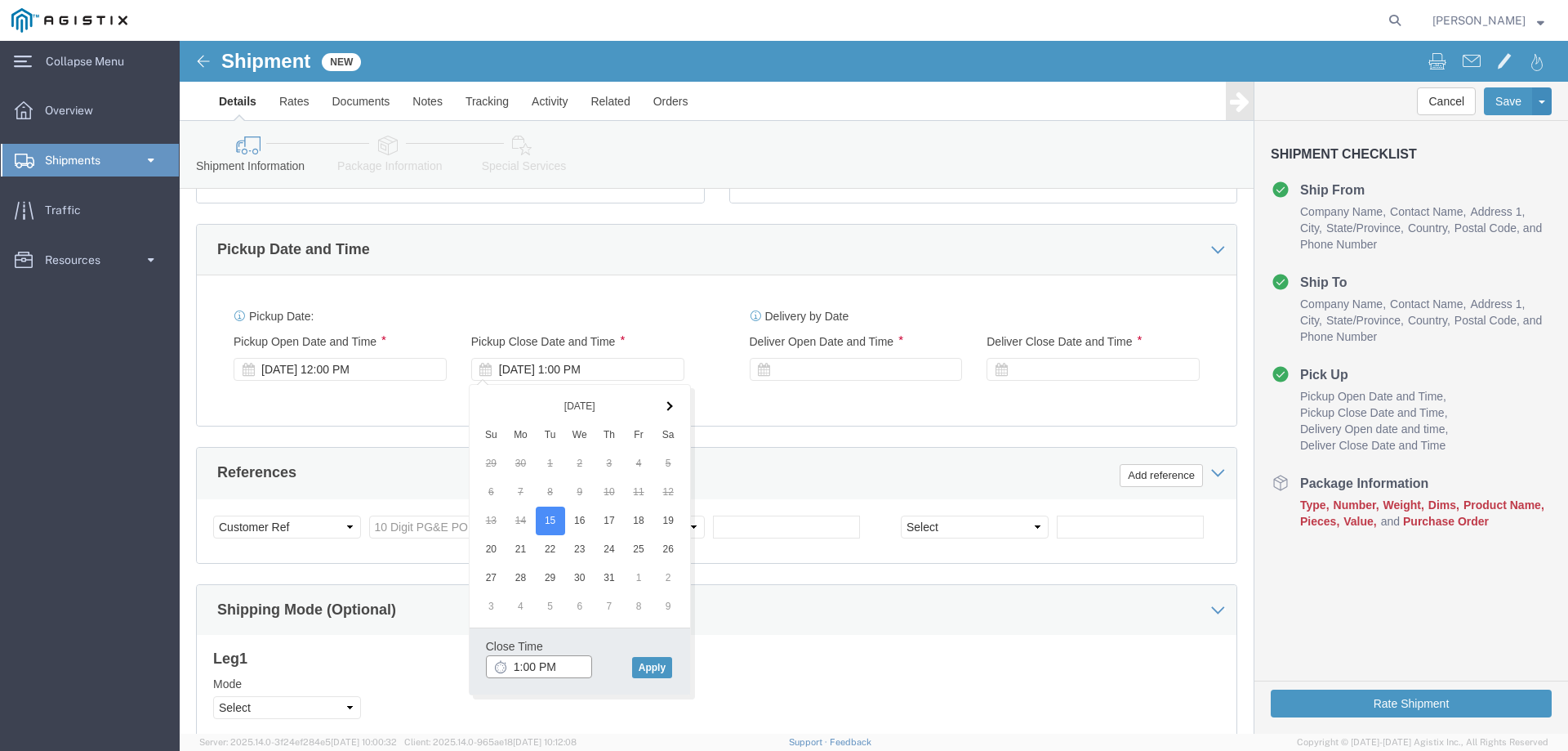 type on "5:00 PM" 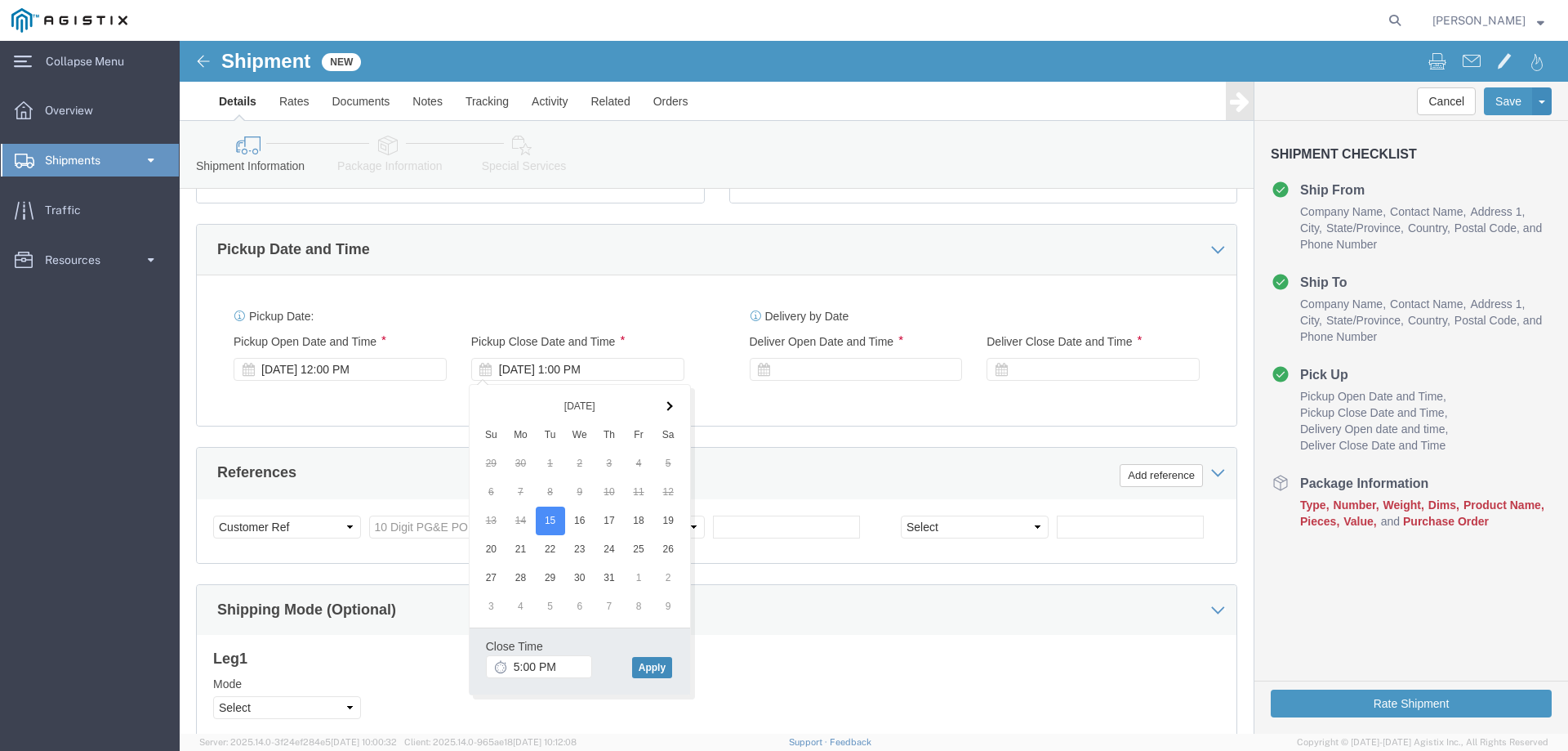 click on "Apply" 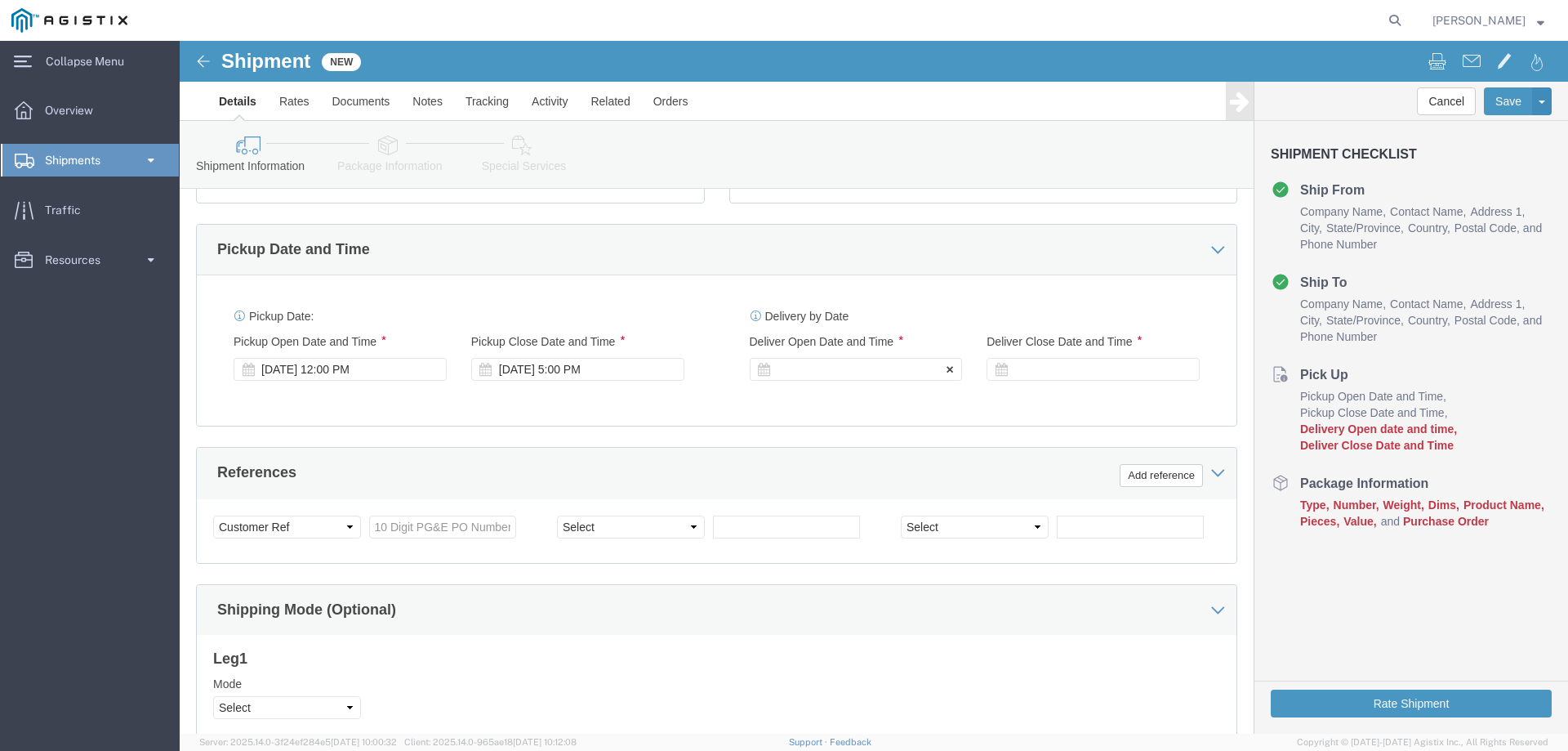click 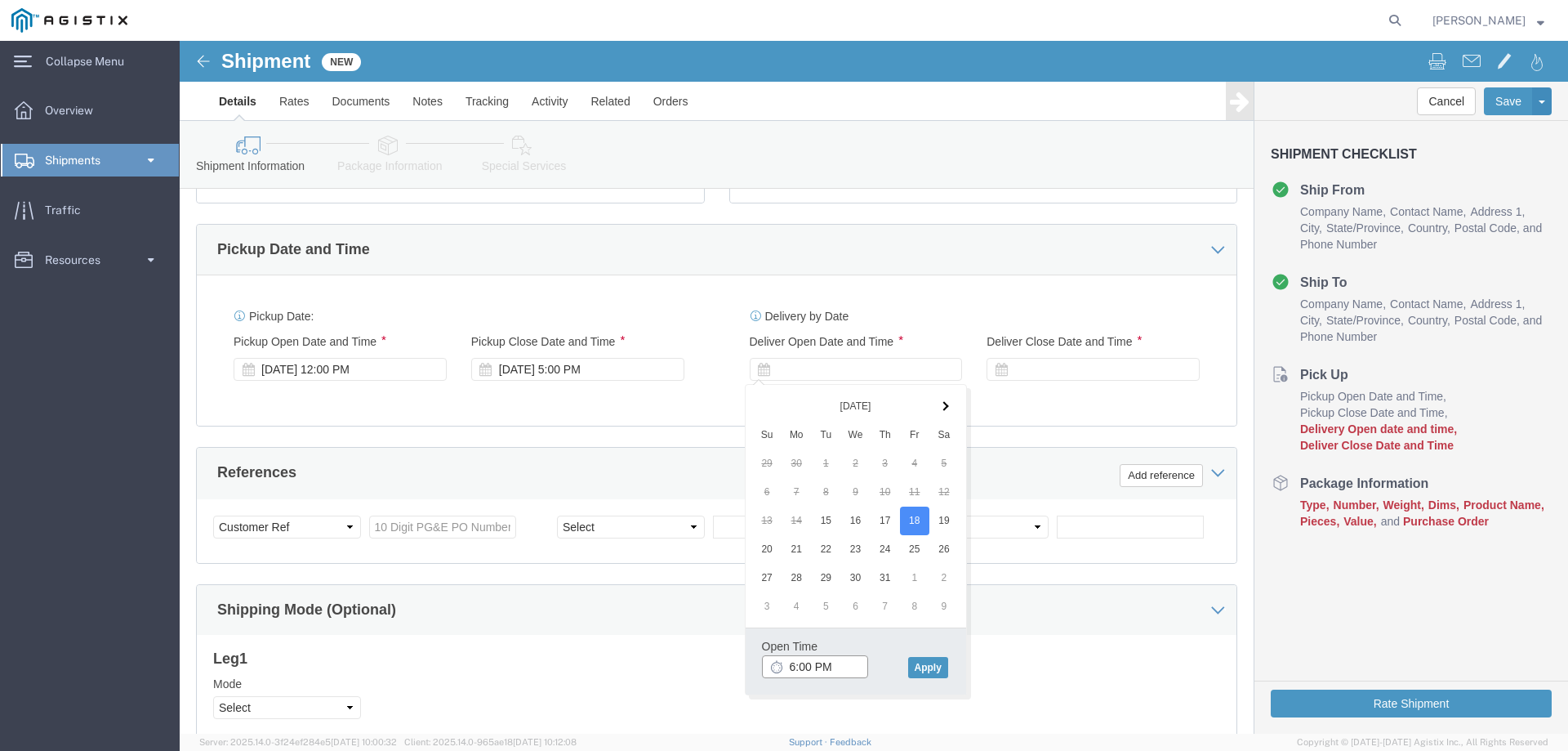click on "6:00 PM" 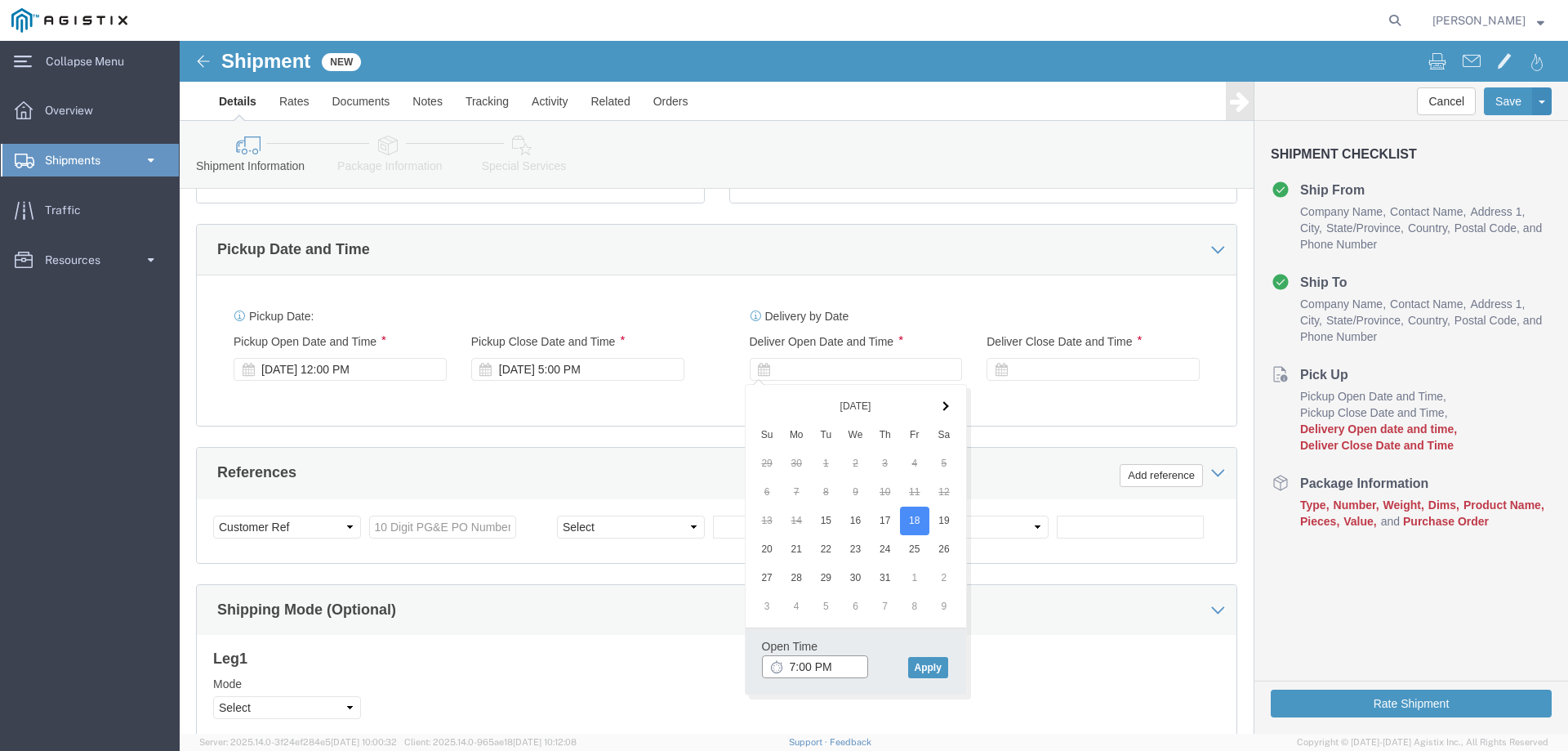 click on "7:00 PM" 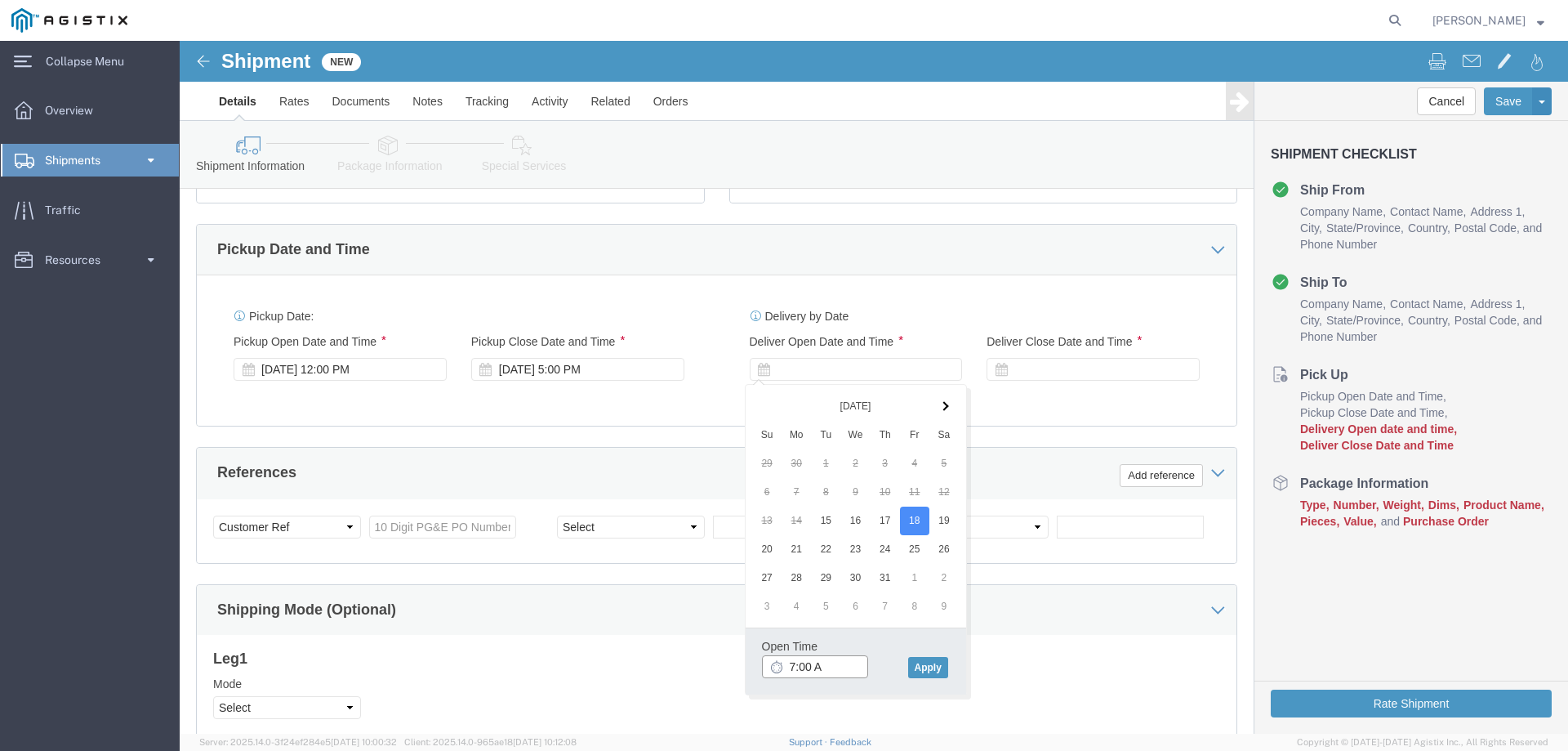 type on "7:00 AM" 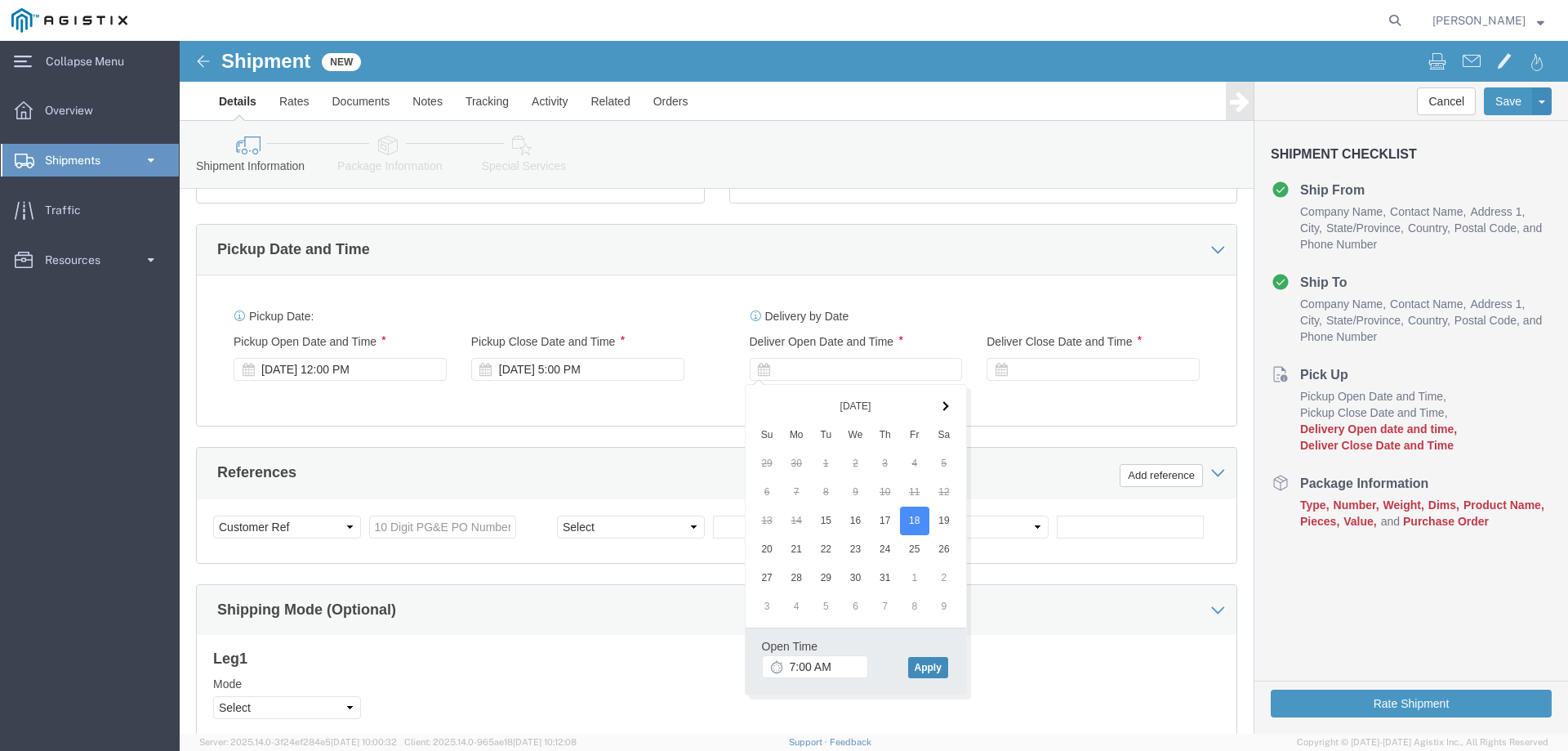 click on "Apply" 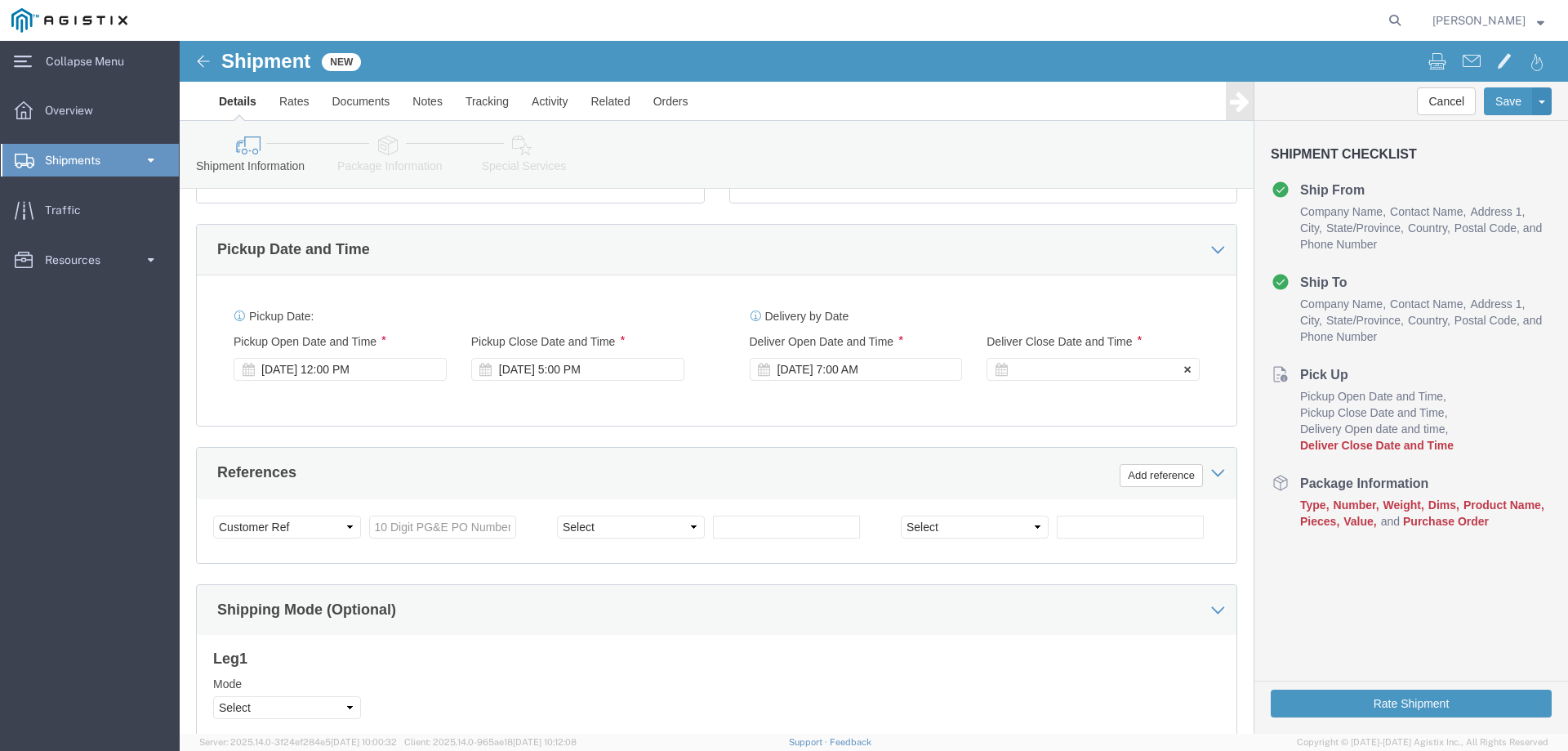 click 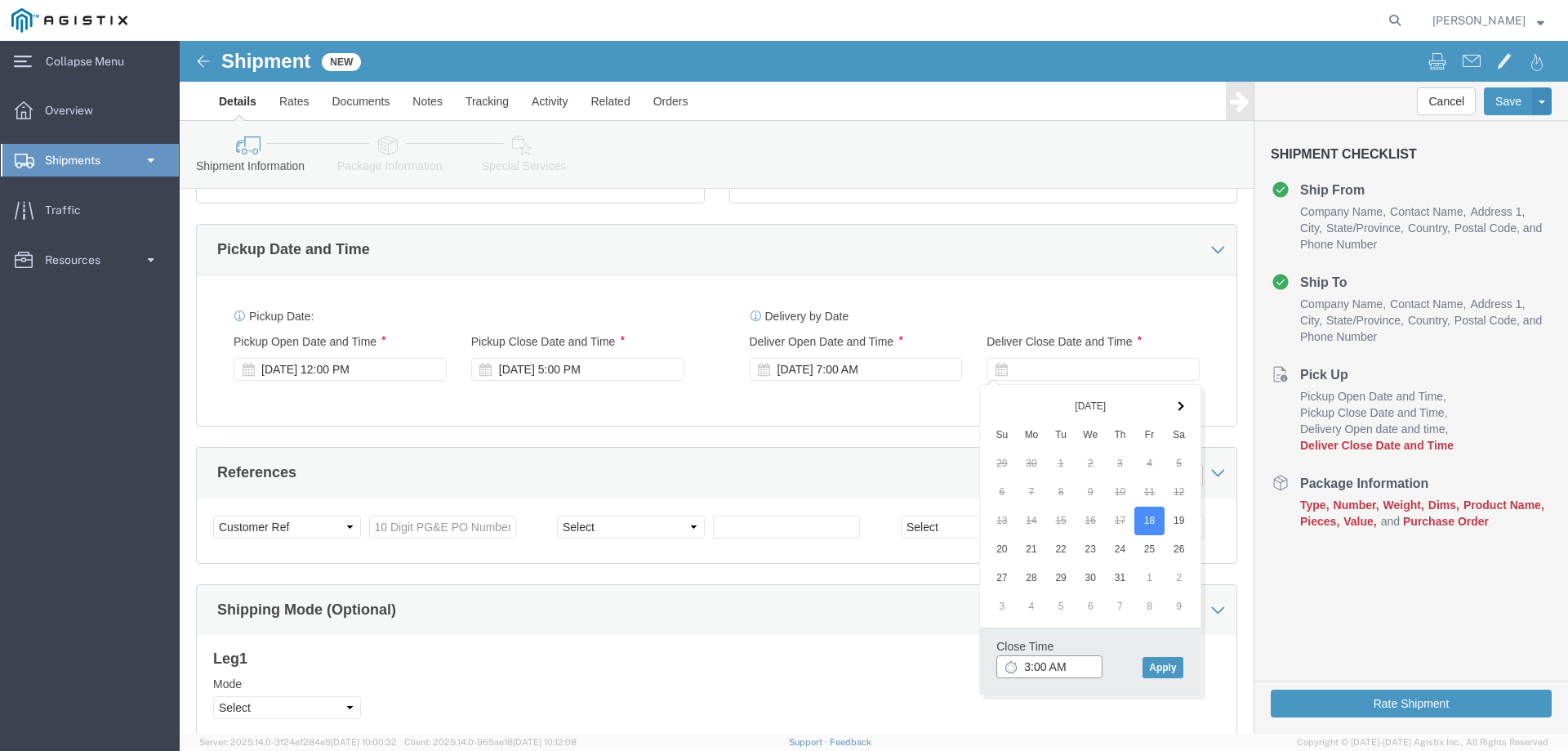 click on "3:00 AM" 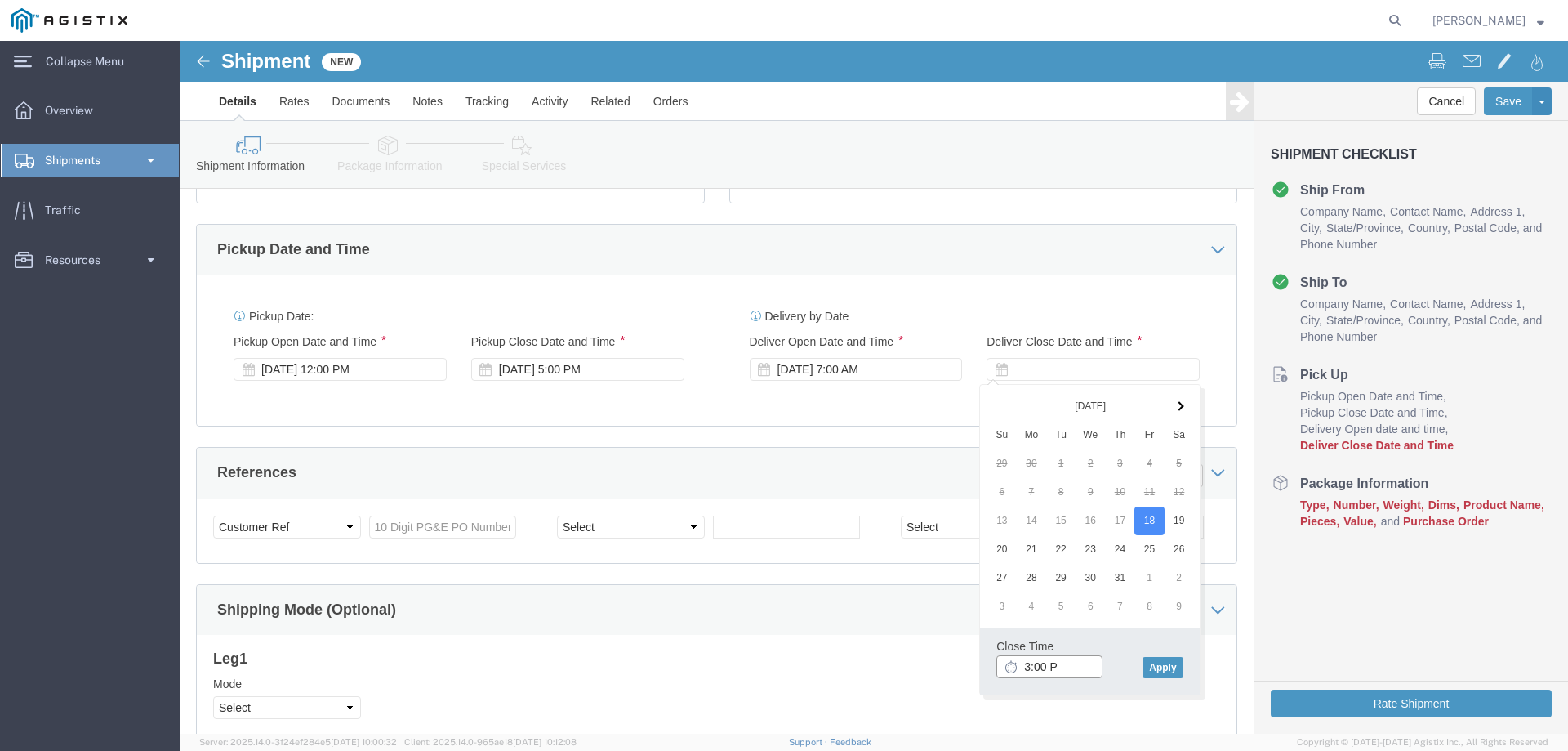 type on "3:00 PM" 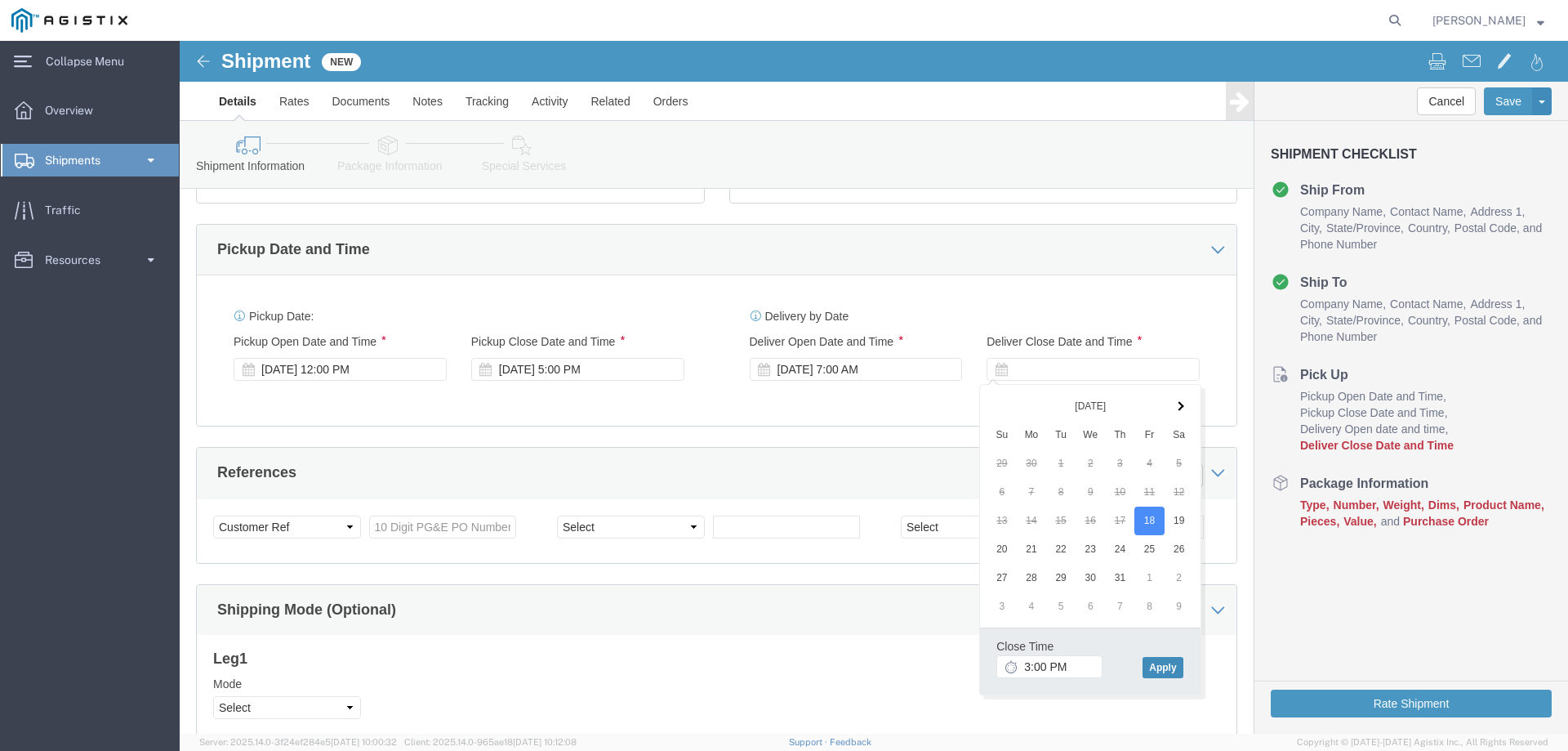 click on "Apply" 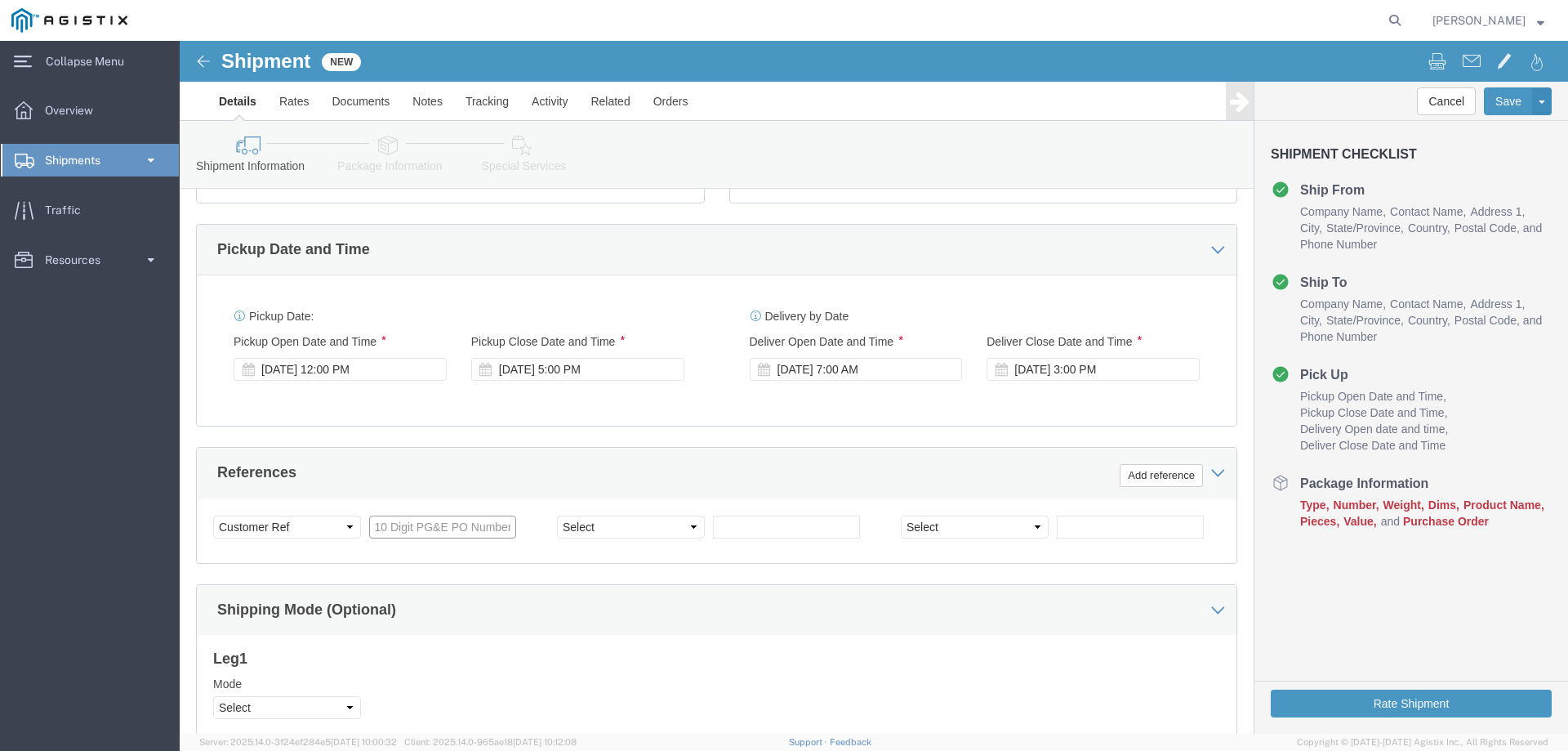 click 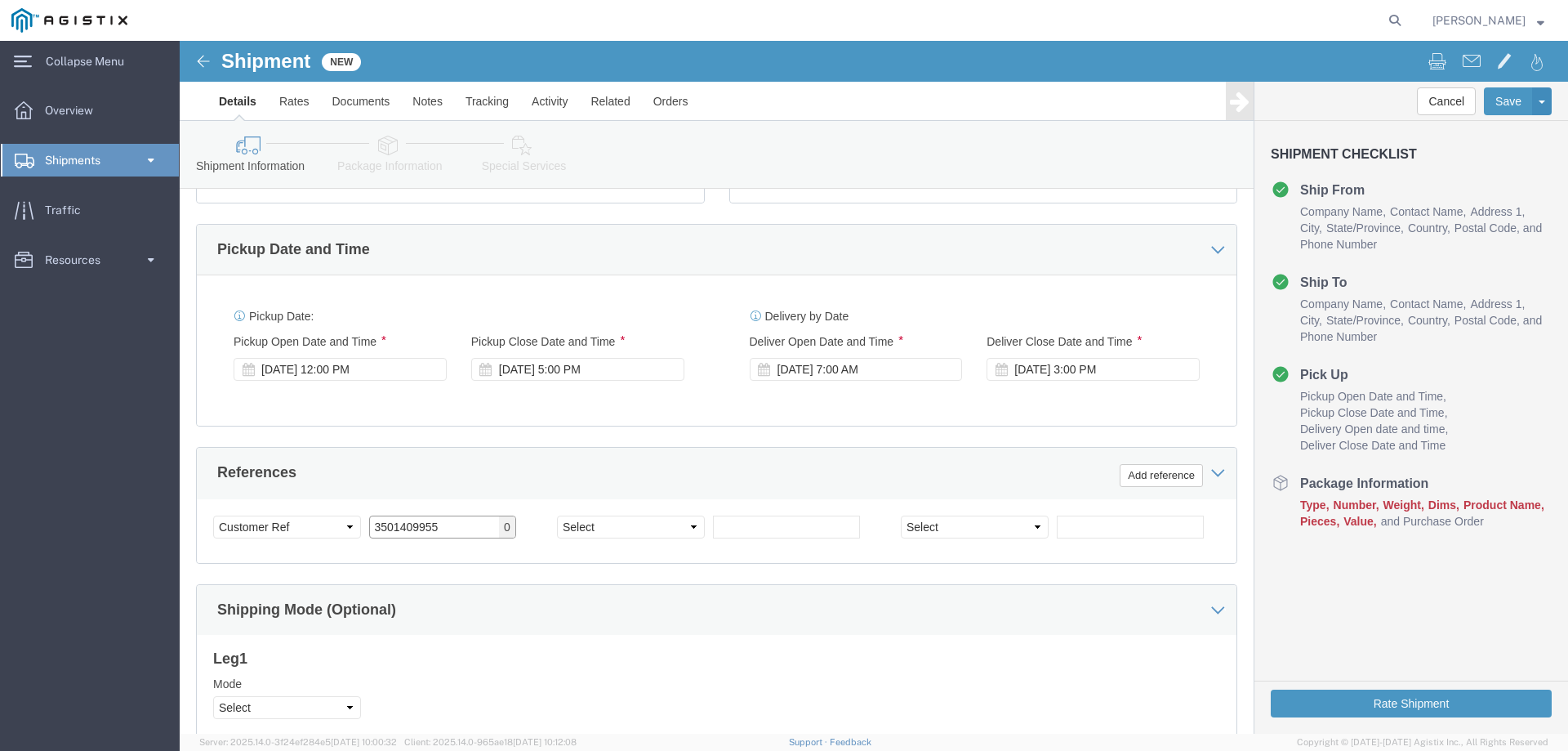 type on "3501409955" 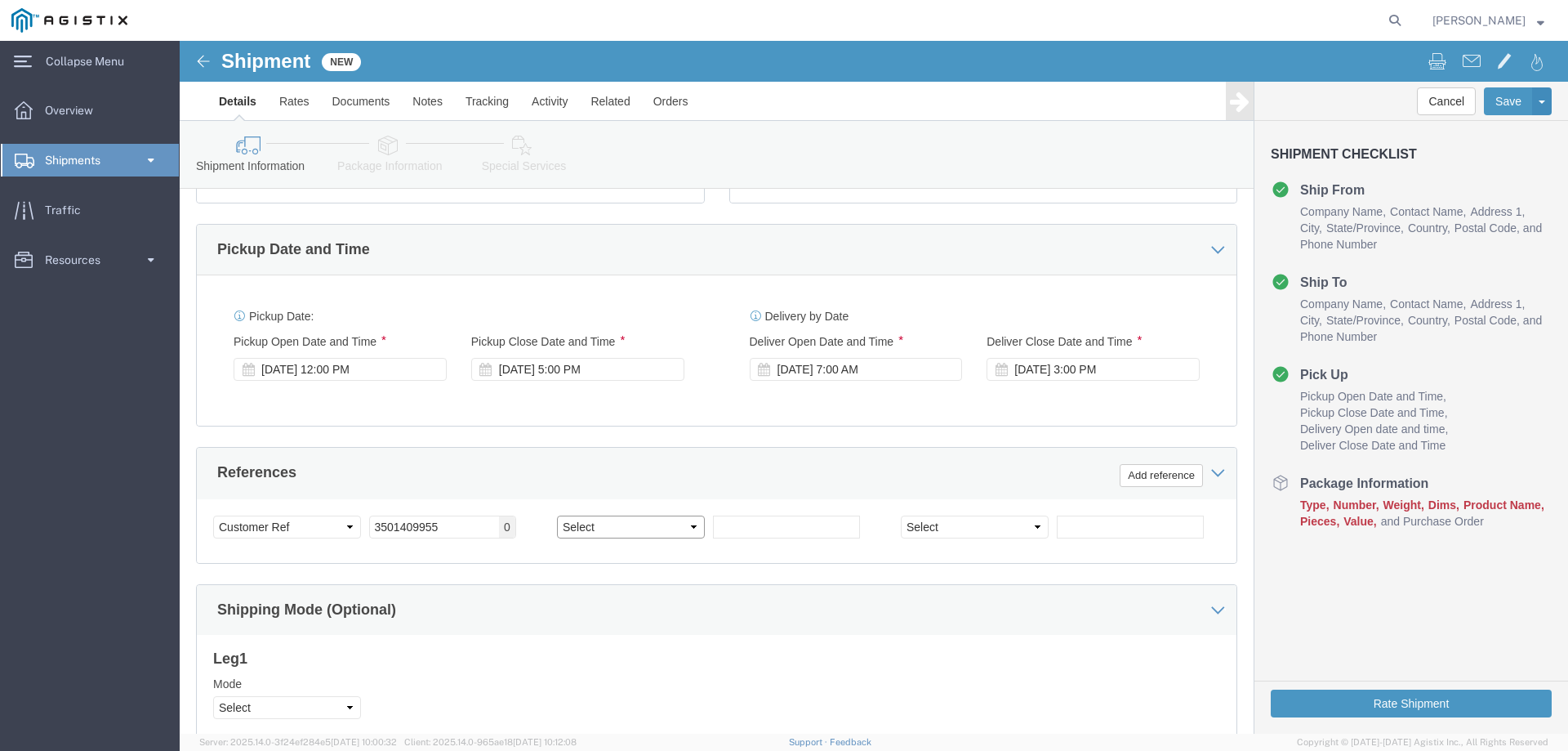 click on "Select Account Type Activity ID Airline Appointment Number ASN Batch Request # Bill Of Lading Bin Booking Number Booking Request ID Cancel Pickup Location CBP Entry No Claim Container Number Customer Ref Delivery Number Department Document No Expenditure Export Reference Flight Number General GL Code House Airway Bill Internal Requisition Invoice Number ITN No Job Number License Lloyd's Code Lot Number Master Airway Bill Master Tracking Number Material Requisition Order Number Organization Packing Slip Pickup Number Pickup Request PO Line Item No PRO # Problem File Number Project Project Number Protocol Number Purchase Order Quote Number R.M.A. Release Number Route Sales Order Seal Number Serial No Shipment Id Number Shipment Line No Study Number Task Tender ID VAT Number Vessel Name VIN Voyage Number Waybill Number Work Order" 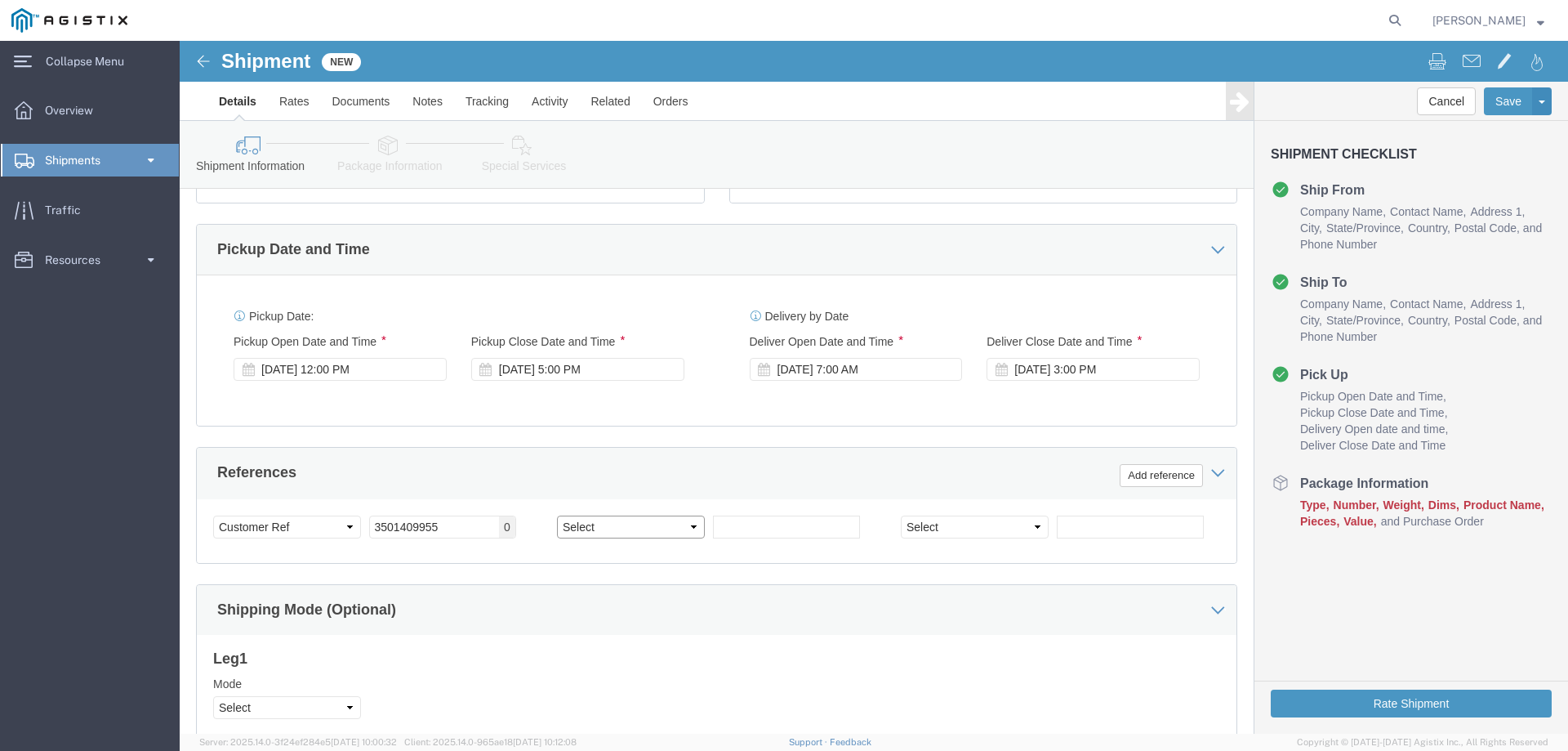 select on "CUSTREF" 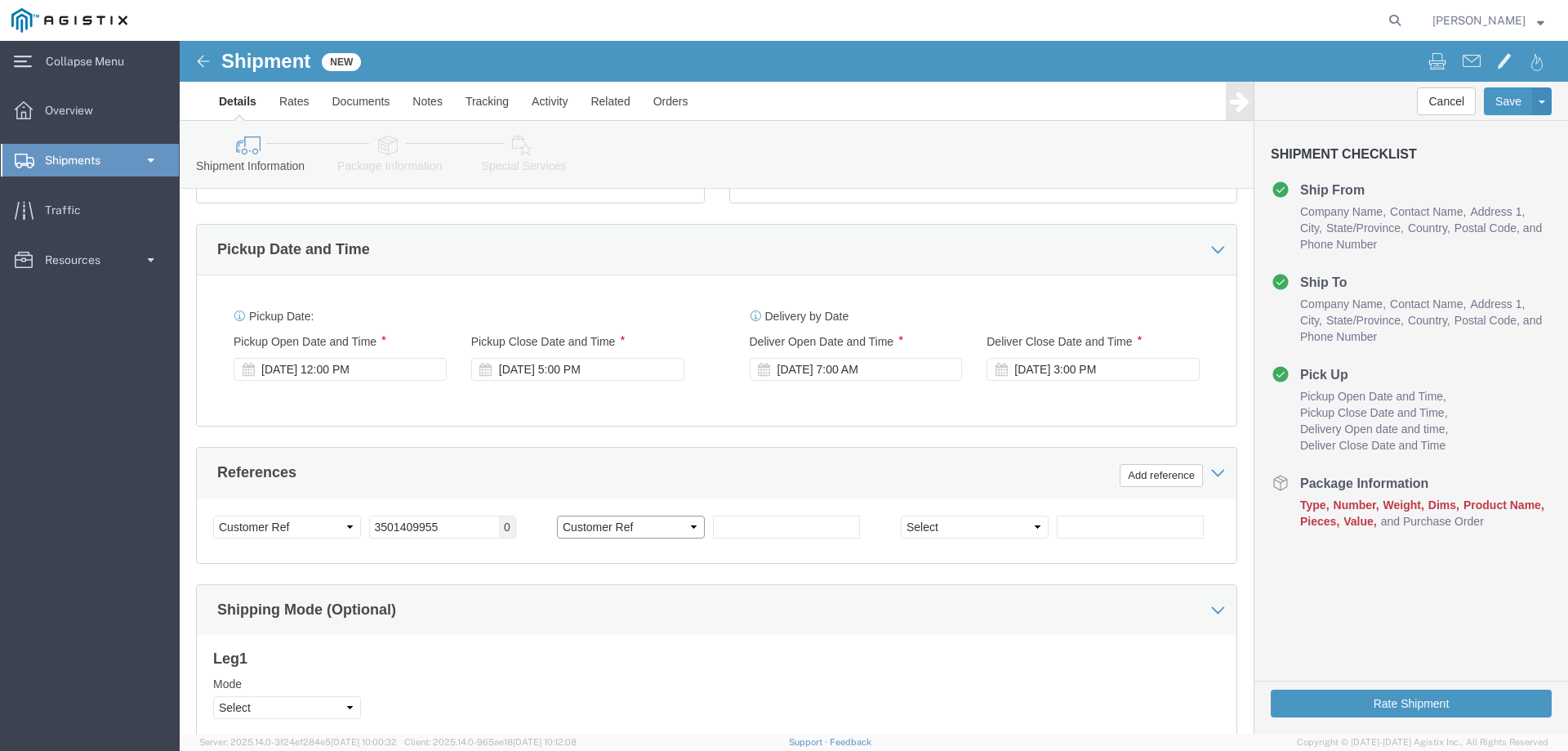 click on "Select Account Type Activity ID Airline Appointment Number ASN Batch Request # Bill Of Lading Bin Booking Number Booking Request ID Cancel Pickup Location CBP Entry No Claim Container Number Customer Ref Delivery Number Department Document No Expenditure Export Reference Flight Number General GL Code House Airway Bill Internal Requisition Invoice Number ITN No Job Number License Lloyd's Code Lot Number Master Airway Bill Master Tracking Number Material Requisition Order Number Organization Packing Slip Pickup Number Pickup Request PO Line Item No PRO # Problem File Number Project Project Number Protocol Number Purchase Order Quote Number R.M.A. Release Number Route Sales Order Seal Number Serial No Shipment Id Number Shipment Line No Study Number Task Tender ID VAT Number Vessel Name VIN Voyage Number Waybill Number Work Order" 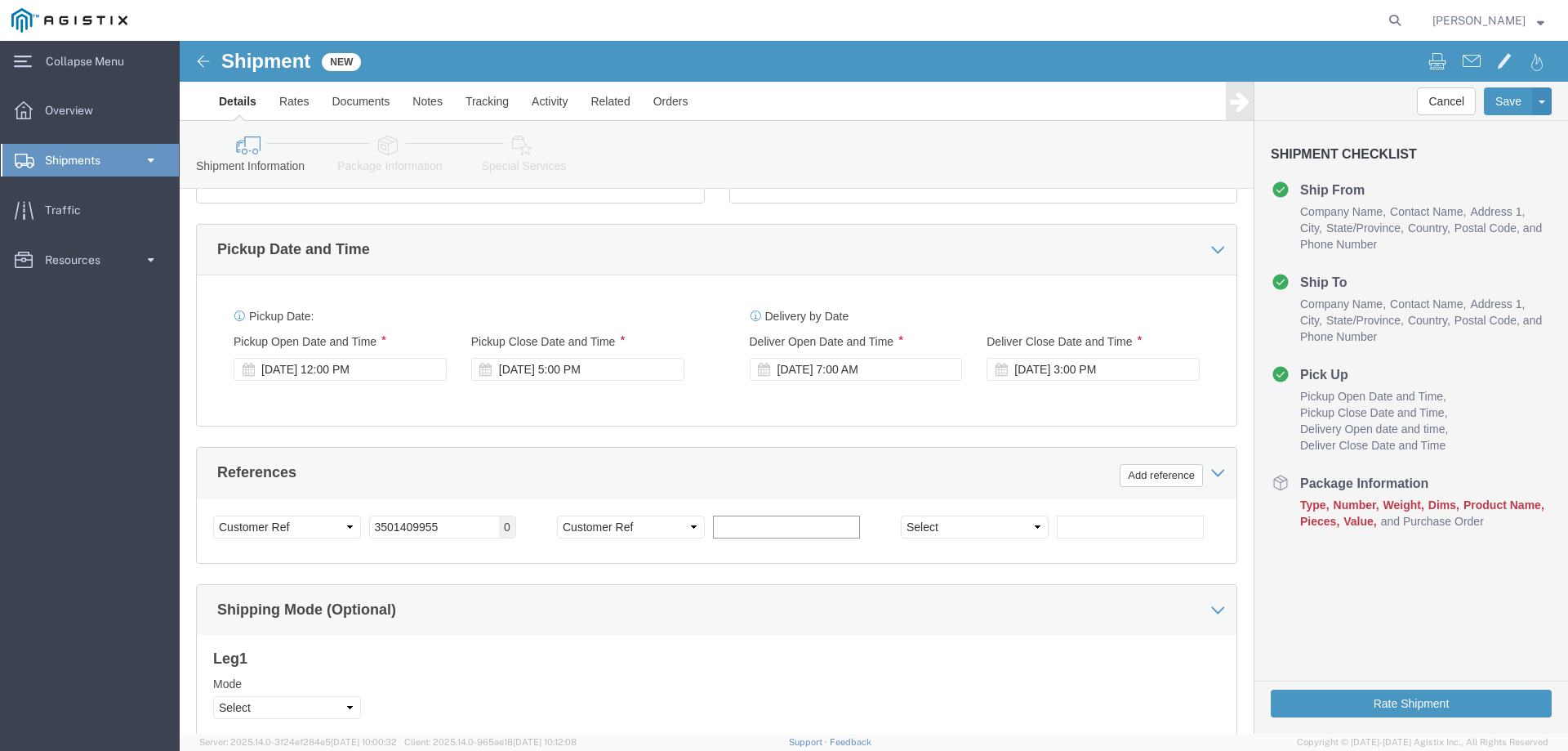 click 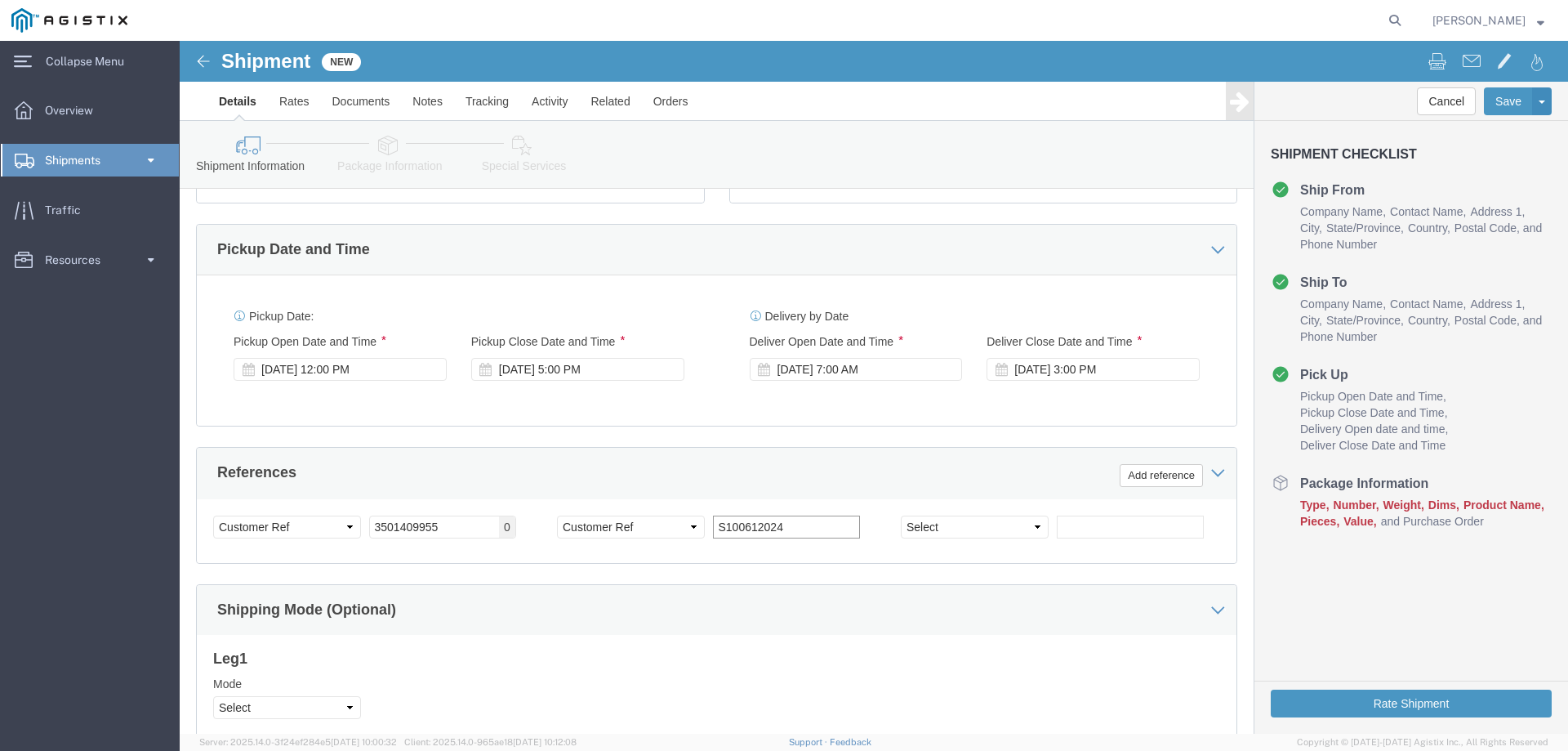 type on "S100612024" 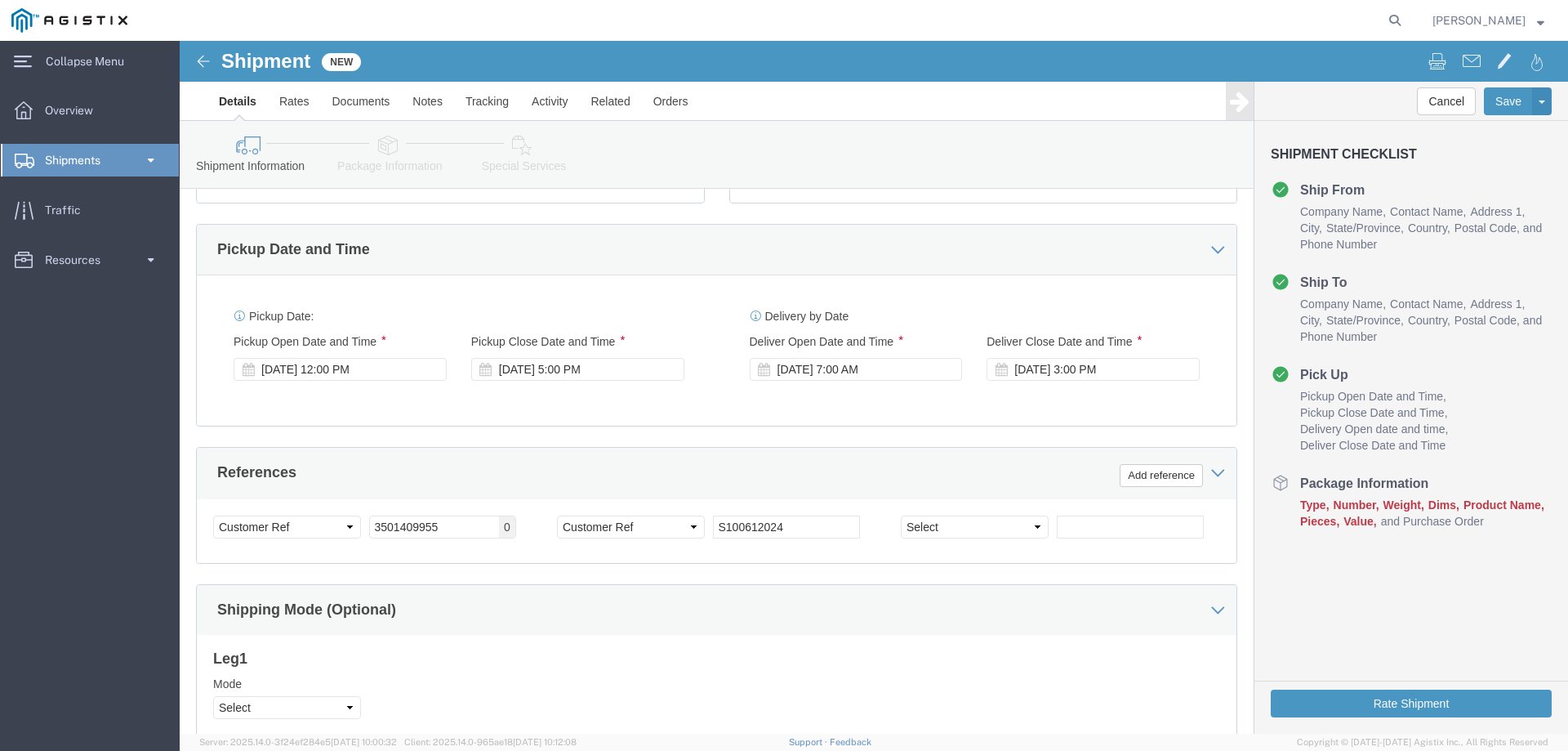 click on "Select Account Type Activity ID Airline Appointment Number ASN Batch Request # Bill Of Lading Bin Booking Number Booking Request ID Cancel Pickup Location CBP Entry No Claim Container Number Customer Ref Delivery Number Department Document No Expenditure Export Reference Flight Number General GL Code House Airway Bill Internal Requisition Invoice Number ITN No Job Number License Lloyd's Code Lot Number Master Airway Bill Master Tracking Number Material Requisition Order Number Organization Packing Slip Pickup Number Pickup Request PO Line Item No PRO # Problem File Number Project Project Number Protocol Number Purchase Order Quote Number R.M.A. Release Number Route Sales Order Seal Number Serial No Shipment Id Number Shipment Line No Study Number Task Tender ID VAT Number Vessel Name VIN Voyage Number Waybill Number Work Order 3501409955 Purchase Order 0 Select Account Type Activity ID Airline Appointment Number ASN Batch Request # Bill Of Lading Bin Booking Number Booking Request ID Cancel Pickup Location" 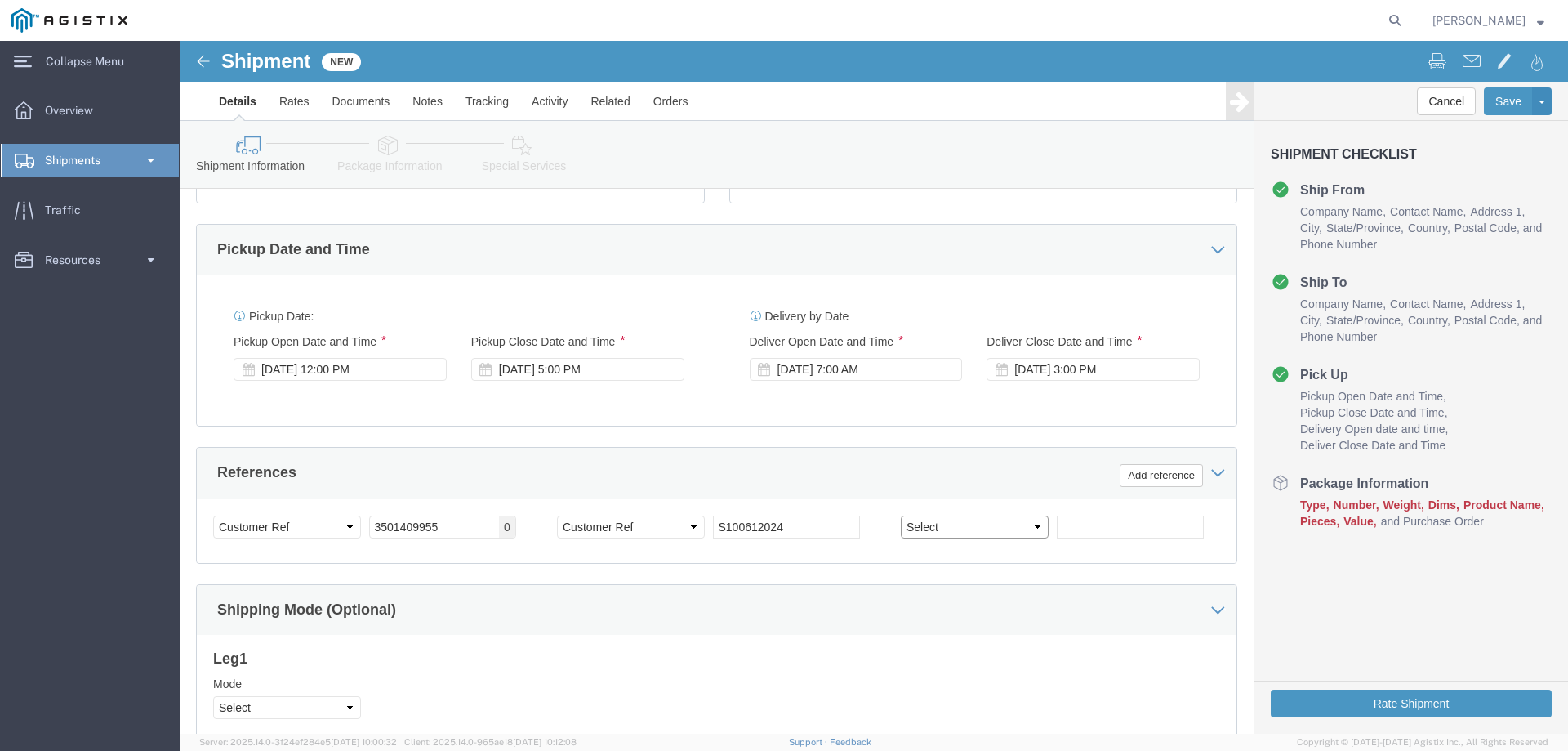 click on "Select Account Type Activity ID Airline Appointment Number ASN Batch Request # Bill Of Lading Bin Booking Number Booking Request ID Cancel Pickup Location CBP Entry No Claim Container Number Customer Ref Delivery Number Department Document No Expenditure Export Reference Flight Number General GL Code House Airway Bill Internal Requisition Invoice Number ITN No Job Number License Lloyd's Code Lot Number Master Airway Bill Master Tracking Number Material Requisition Order Number Organization Packing Slip Pickup Number Pickup Request PO Line Item No PRO # Problem File Number Project Project Number Protocol Number Purchase Order Quote Number R.M.A. Release Number Route Sales Order Seal Number Serial No Shipment Id Number Shipment Line No Study Number Task Tender ID VAT Number Vessel Name VIN Voyage Number Waybill Number Work Order" 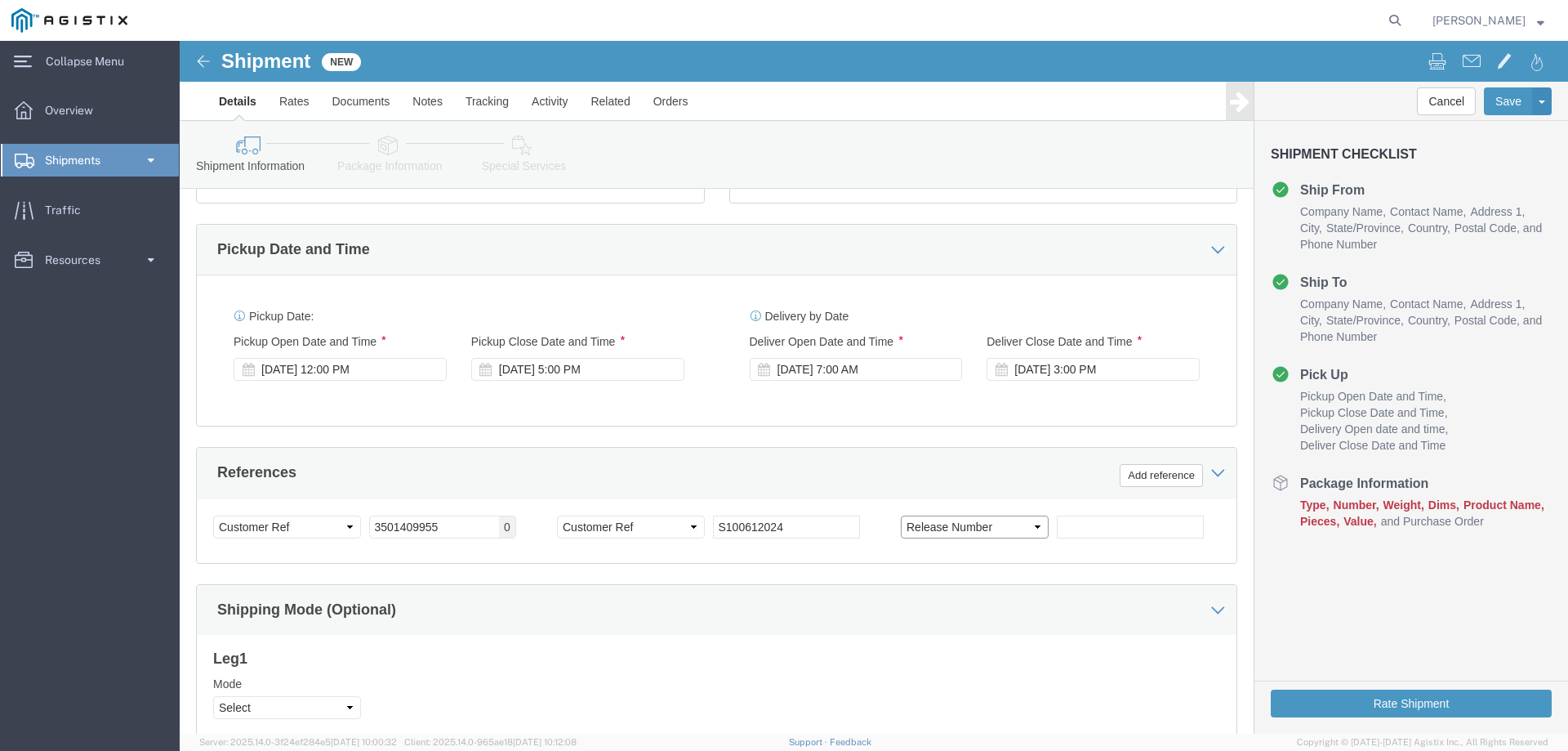 click on "Select Account Type Activity ID Airline Appointment Number ASN Batch Request # Bill Of Lading Bin Booking Number Booking Request ID Cancel Pickup Location CBP Entry No Claim Container Number Customer Ref Delivery Number Department Document No Expenditure Export Reference Flight Number General GL Code House Airway Bill Internal Requisition Invoice Number ITN No Job Number License Lloyd's Code Lot Number Master Airway Bill Master Tracking Number Material Requisition Order Number Organization Packing Slip Pickup Number Pickup Request PO Line Item No PRO # Problem File Number Project Project Number Protocol Number Purchase Order Quote Number R.M.A. Release Number Route Sales Order Seal Number Serial No Shipment Id Number Shipment Line No Study Number Task Tender ID VAT Number Vessel Name VIN Voyage Number Waybill Number Work Order" 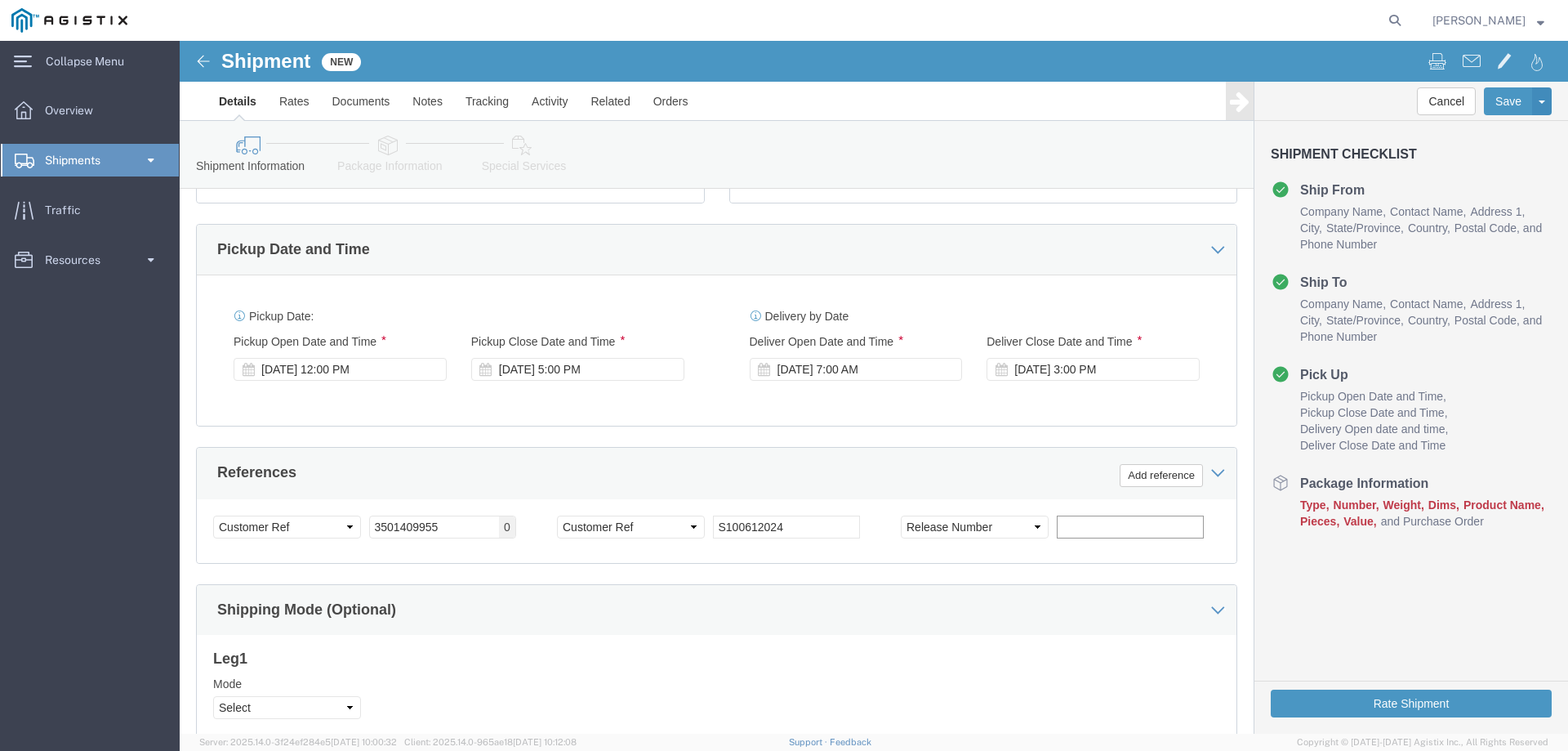 click 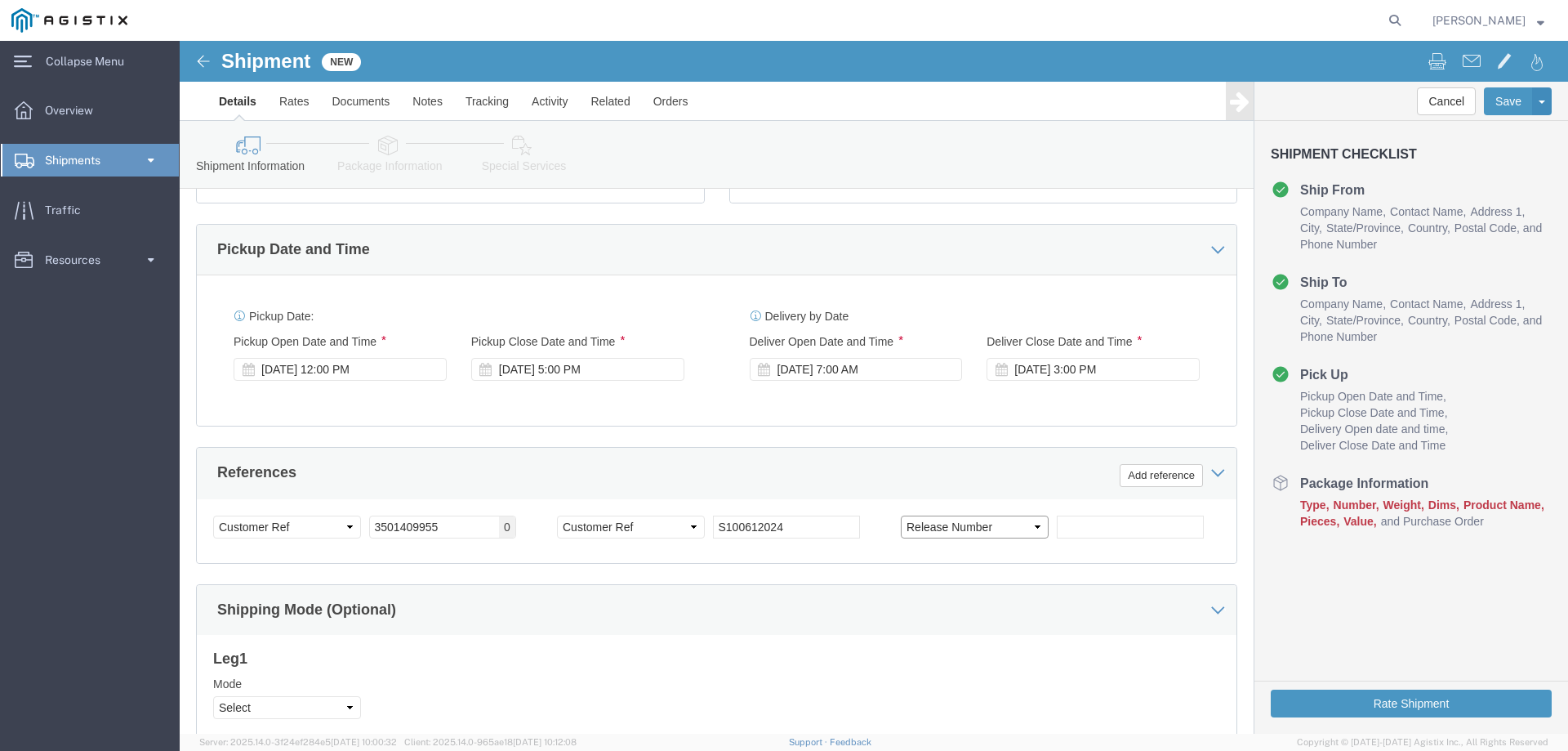 click on "Select Account Type Activity ID Airline Appointment Number ASN Batch Request # Bill Of Lading Bin Booking Number Booking Request ID Cancel Pickup Location CBP Entry No Claim Container Number Customer Ref Delivery Number Department Document No Expenditure Export Reference Flight Number General GL Code House Airway Bill Internal Requisition Invoice Number ITN No Job Number License Lloyd's Code Lot Number Master Airway Bill Master Tracking Number Material Requisition Order Number Organization Packing Slip Pickup Number Pickup Request PO Line Item No PRO # Problem File Number Project Project Number Protocol Number Purchase Order Quote Number R.M.A. Release Number Route Sales Order Seal Number Serial No Shipment Id Number Shipment Line No Study Number Task Tender ID VAT Number Vessel Name VIN Voyage Number Waybill Number Work Order" 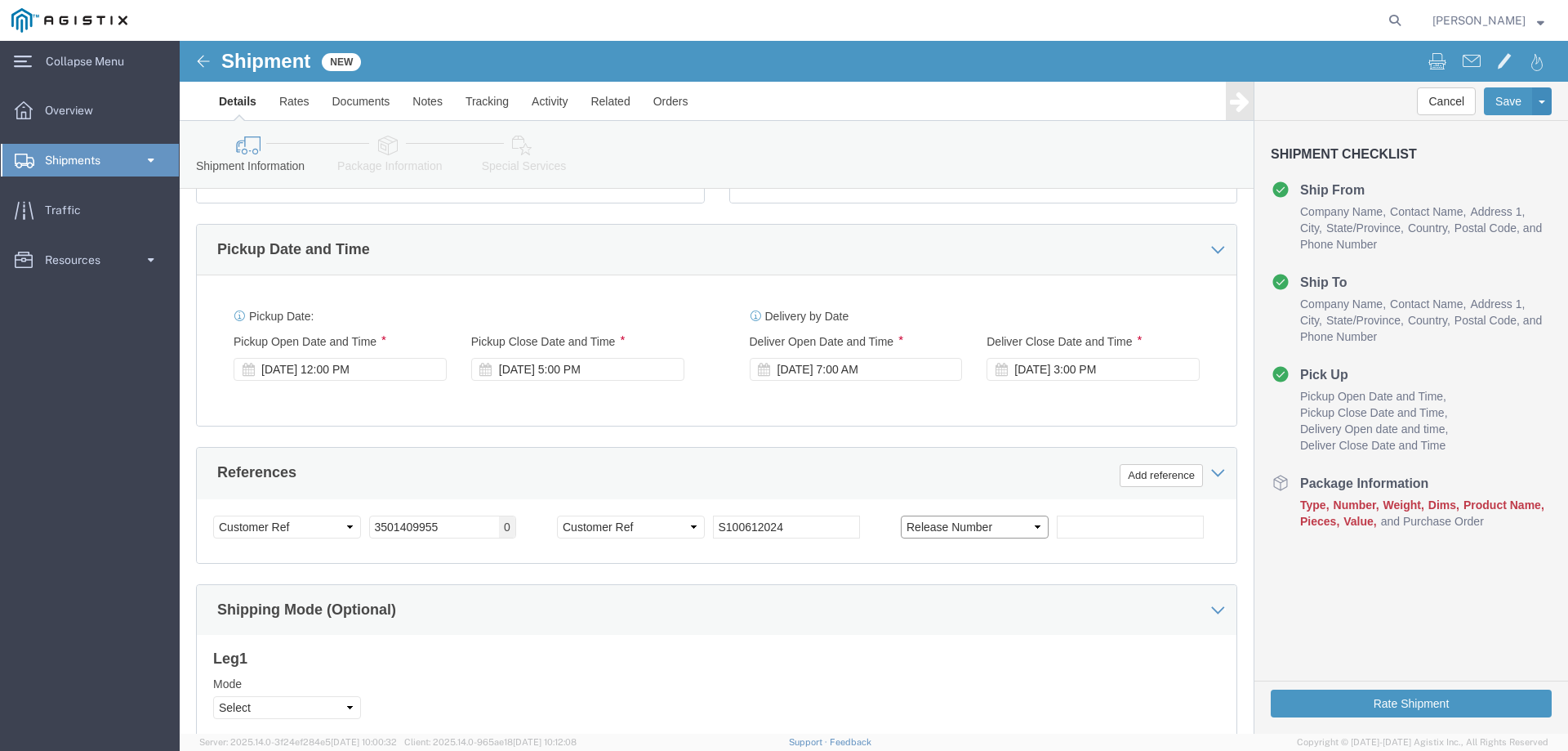 select on "PICKUPNUM" 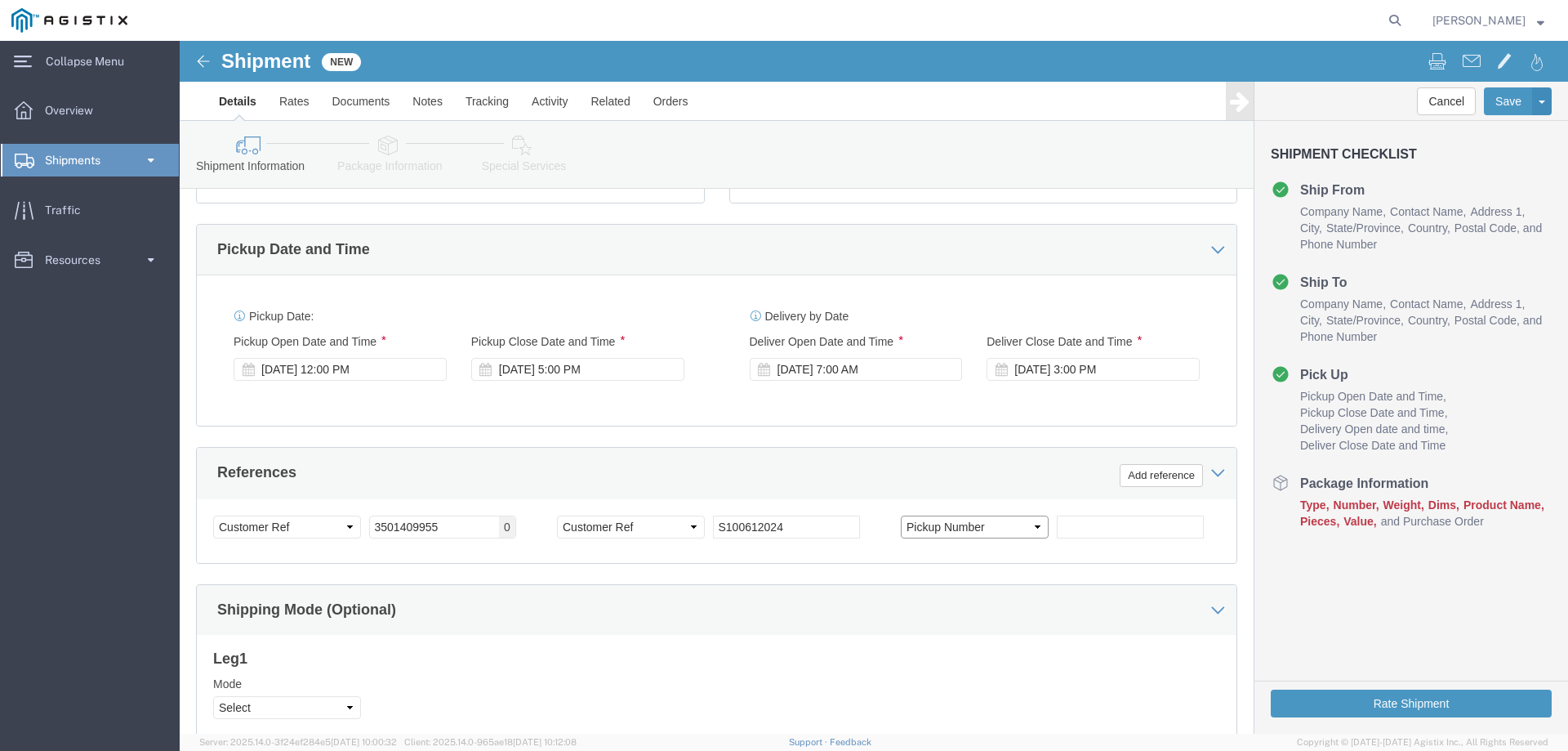 click on "Select Account Type Activity ID Airline Appointment Number ASN Batch Request # Bill Of Lading Bin Booking Number Booking Request ID Cancel Pickup Location CBP Entry No Claim Container Number Customer Ref Delivery Number Department Document No Expenditure Export Reference Flight Number General GL Code House Airway Bill Internal Requisition Invoice Number ITN No Job Number License Lloyd's Code Lot Number Master Airway Bill Master Tracking Number Material Requisition Order Number Organization Packing Slip Pickup Number Pickup Request PO Line Item No PRO # Problem File Number Project Project Number Protocol Number Purchase Order Quote Number R.M.A. Release Number Route Sales Order Seal Number Serial No Shipment Id Number Shipment Line No Study Number Task Tender ID VAT Number Vessel Name VIN Voyage Number Waybill Number Work Order" 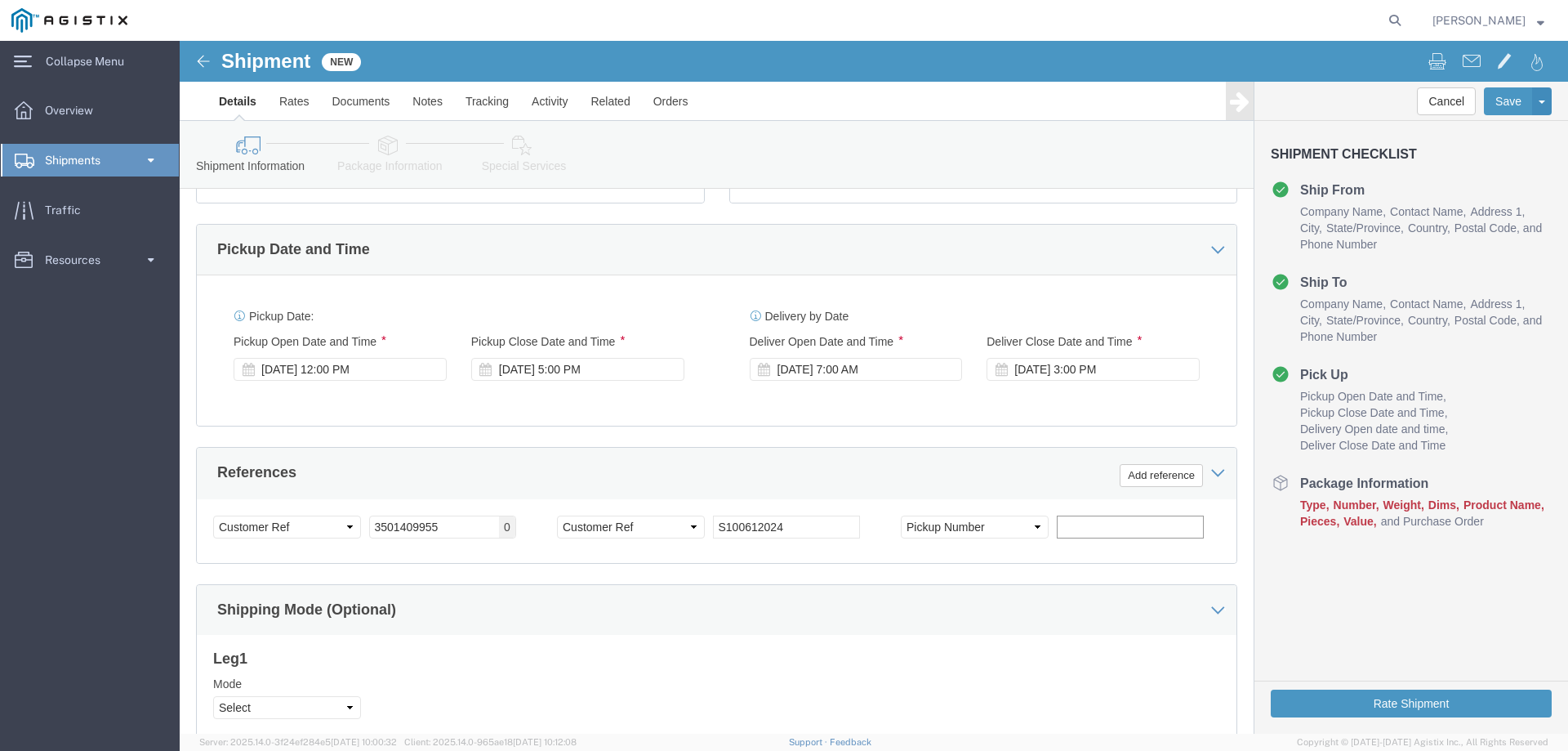 click 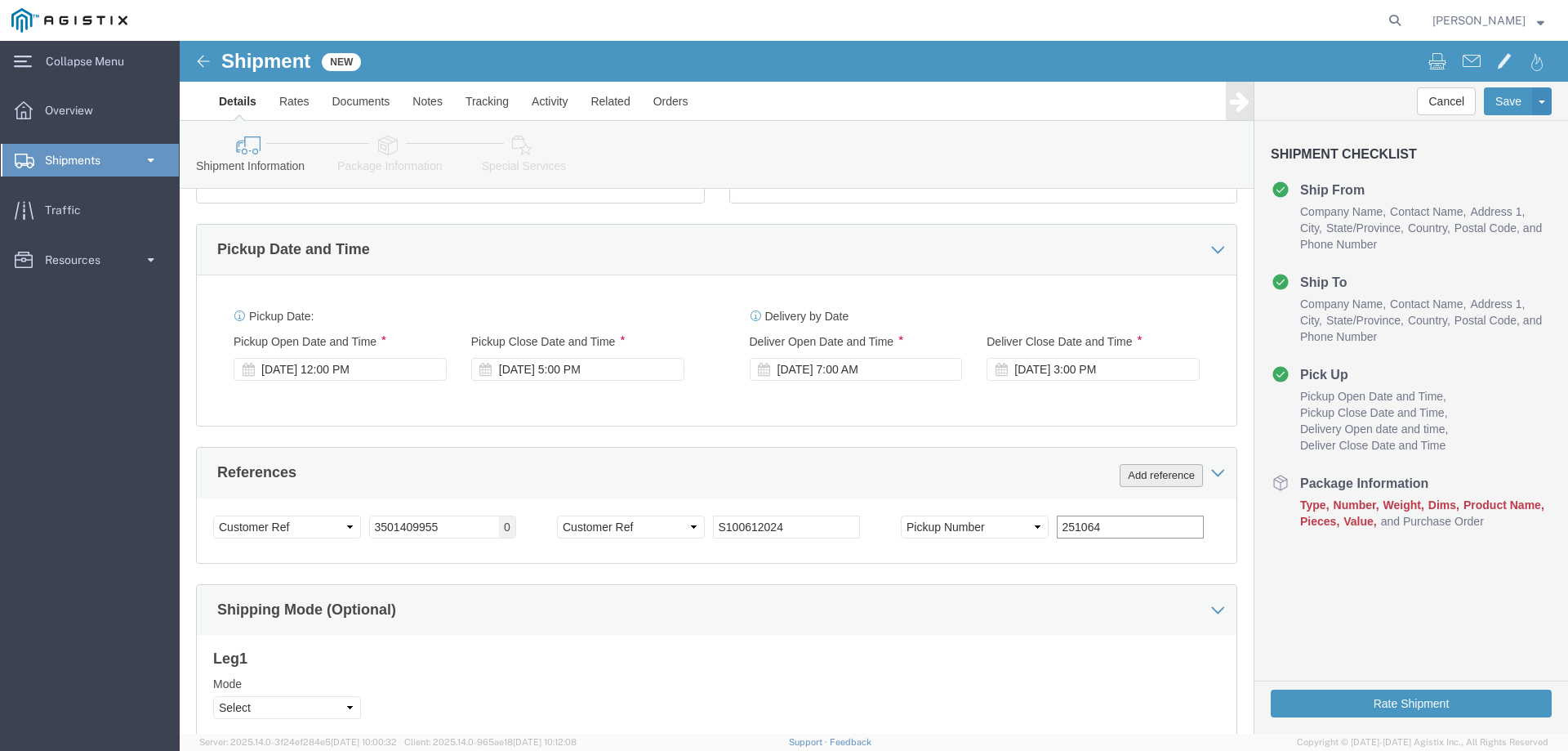 type on "251064" 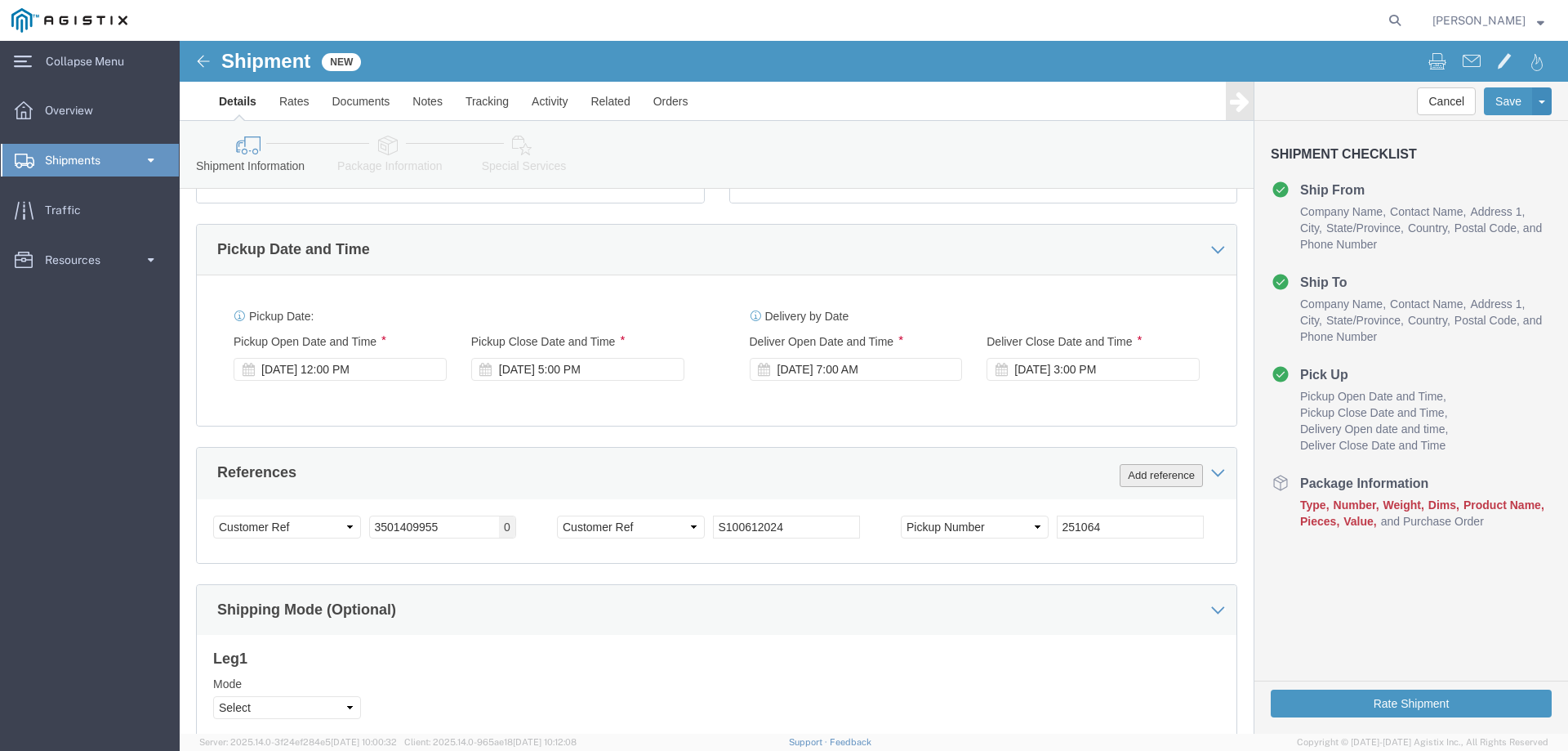 click on "Add reference" 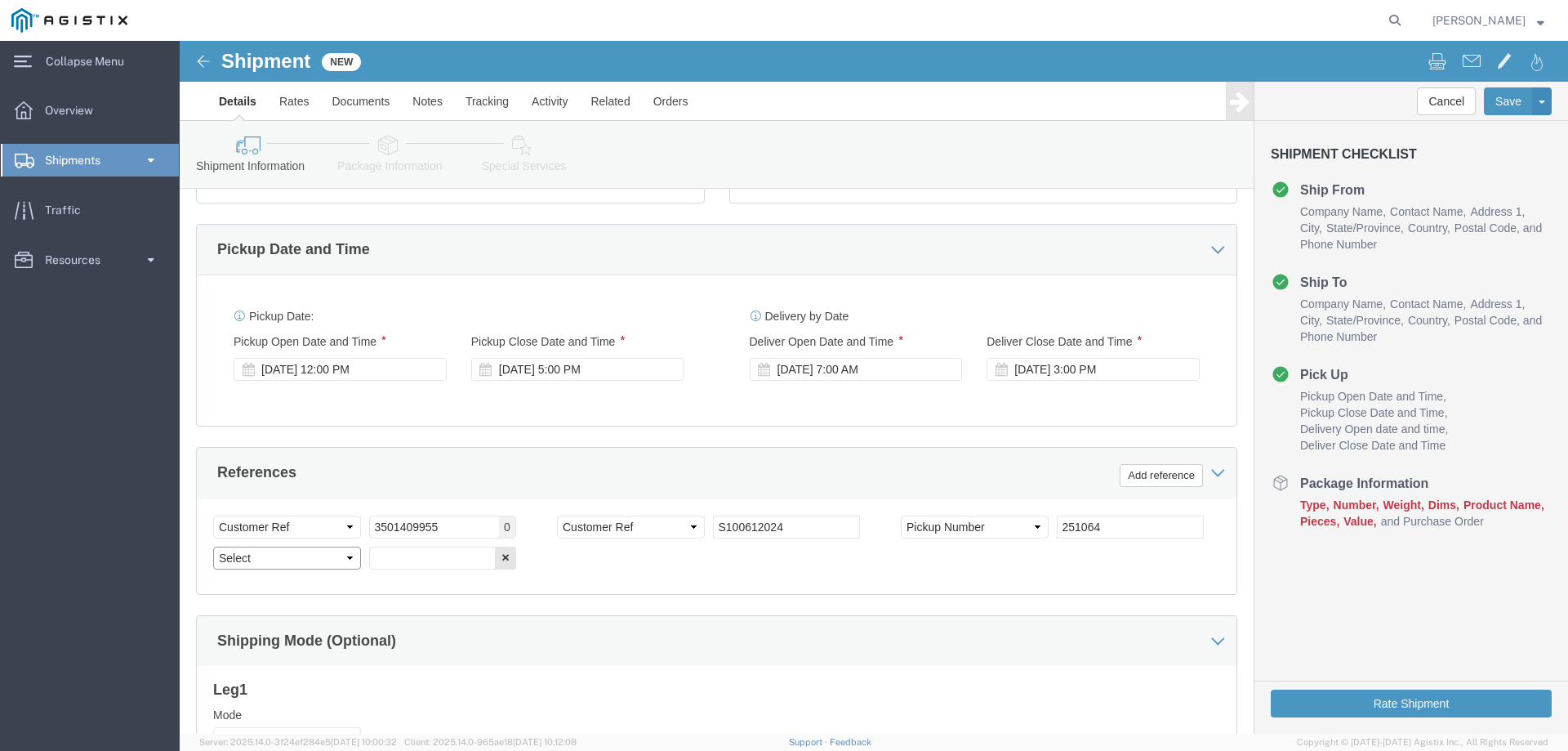 click on "Select Account Type Activity ID Airline Appointment Number ASN Batch Request # Bill Of Lading Bin Booking Number Booking Request ID Cancel Pickup Location CBP Entry No Claim Container Number Customer Ref Delivery Number Department Document No Expenditure Export Reference Flight Number General GL Code House Airway Bill Internal Requisition Invoice Number ITN No Job Number License Lloyd's Code Lot Number Master Airway Bill Master Tracking Number Material Requisition Order Number Organization Packing Slip Pickup Number Pickup Request PO Line Item No PRO # Problem File Number Project Project Number Protocol Number Purchase Order Quote Number R.M.A. Release Number Route Sales Order Seal Number Serial No Shipment Id Number Shipment Line No Study Number Task Tender ID VAT Number Vessel Name VIN Voyage Number Waybill Number Work Order" 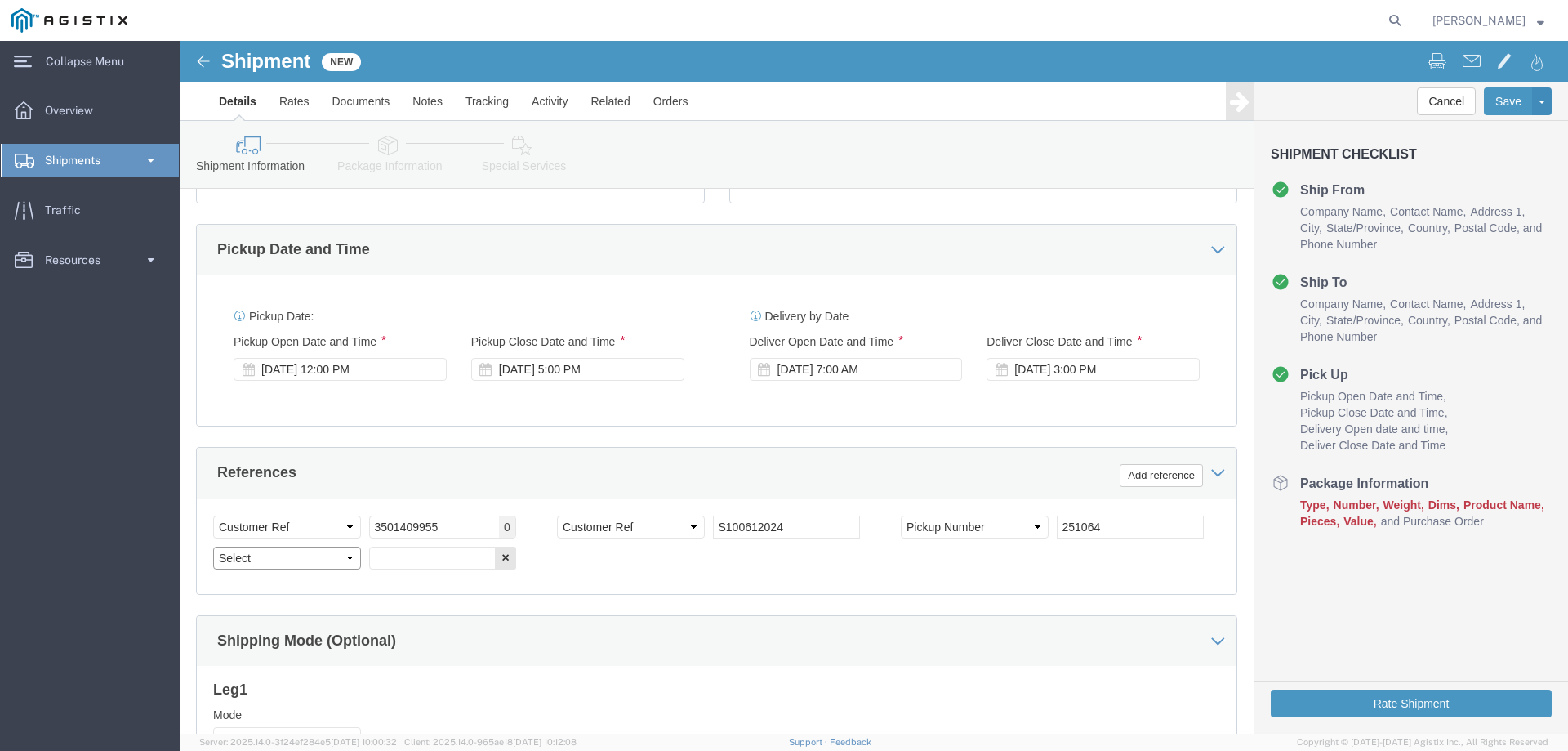 select on "PURCHORD" 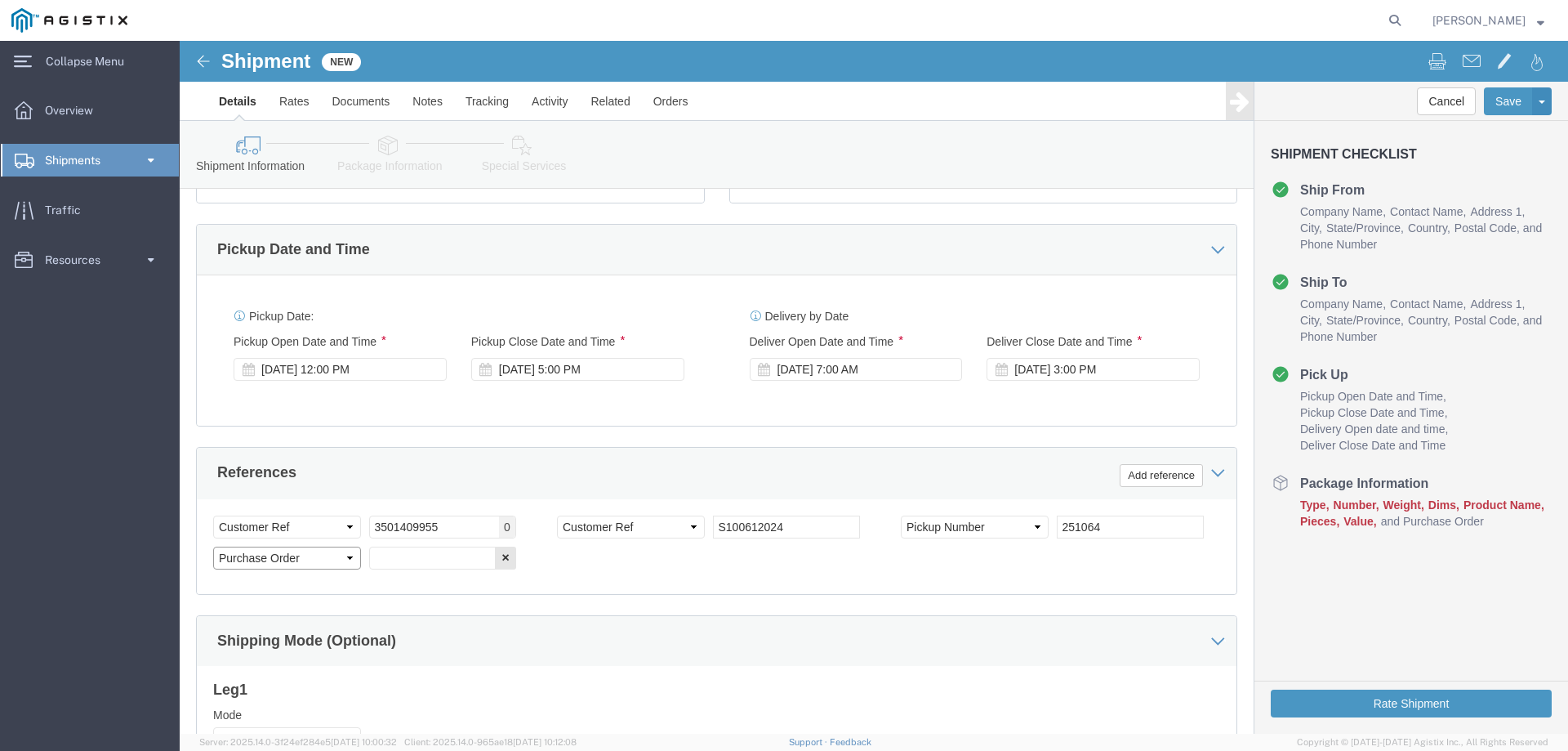 click on "Select Account Type Activity ID Airline Appointment Number ASN Batch Request # Bill Of Lading Bin Booking Number Booking Request ID Cancel Pickup Location CBP Entry No Claim Container Number Customer Ref Delivery Number Department Document No Expenditure Export Reference Flight Number General GL Code House Airway Bill Internal Requisition Invoice Number ITN No Job Number License Lloyd's Code Lot Number Master Airway Bill Master Tracking Number Material Requisition Order Number Organization Packing Slip Pickup Number Pickup Request PO Line Item No PRO # Problem File Number Project Project Number Protocol Number Purchase Order Quote Number R.M.A. Release Number Route Sales Order Seal Number Serial No Shipment Id Number Shipment Line No Study Number Task Tender ID VAT Number Vessel Name VIN Voyage Number Waybill Number Work Order" 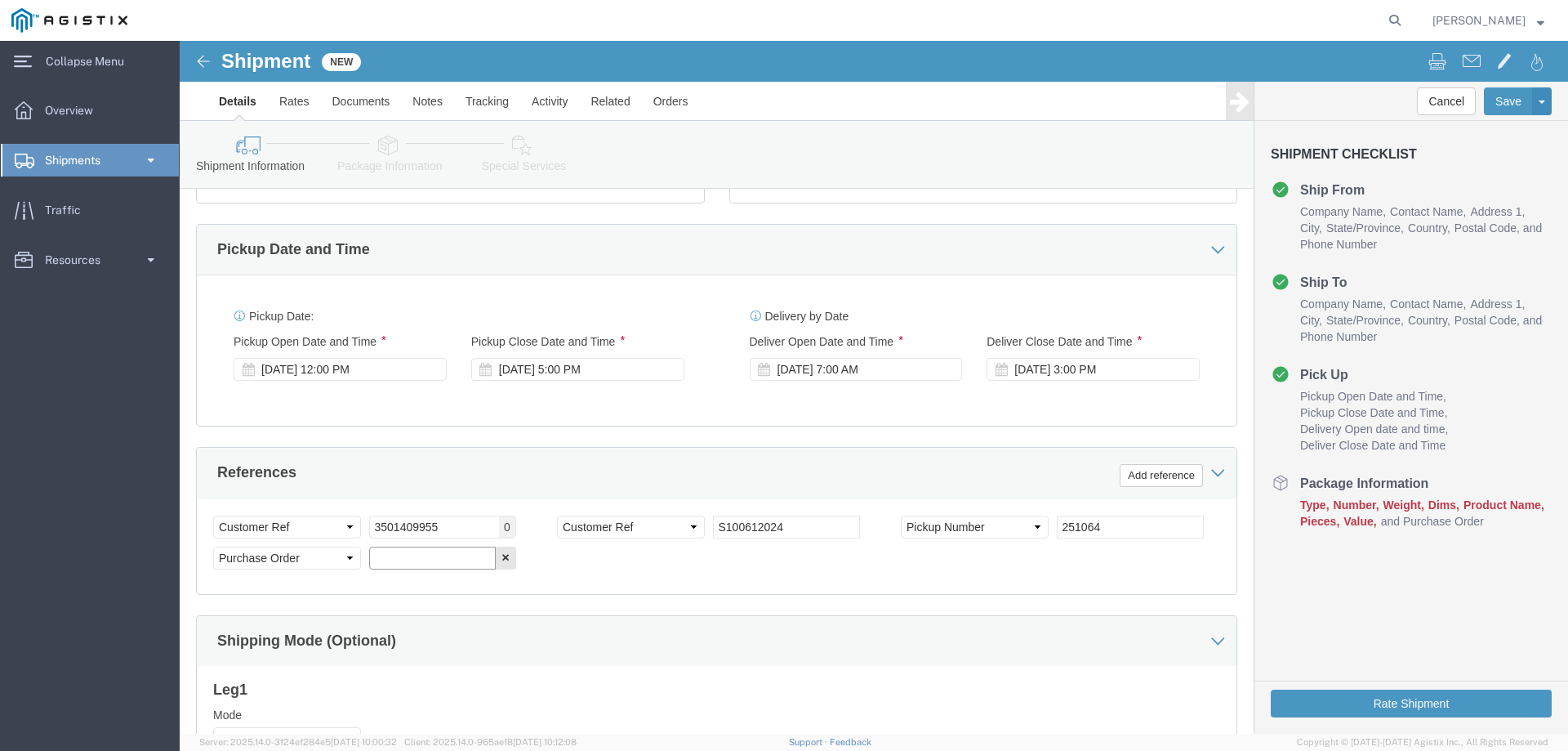 click 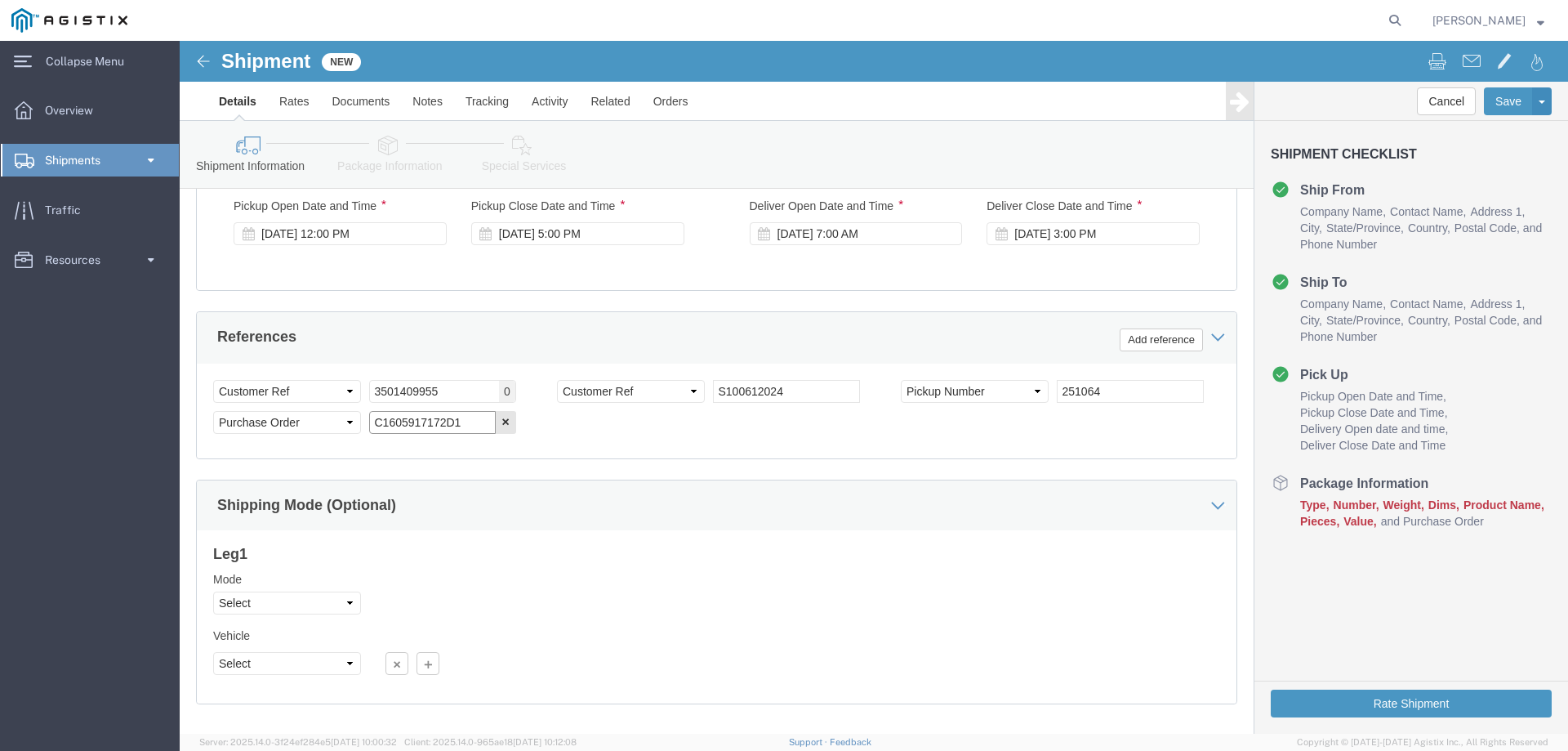 scroll, scrollTop: 874, scrollLeft: 0, axis: vertical 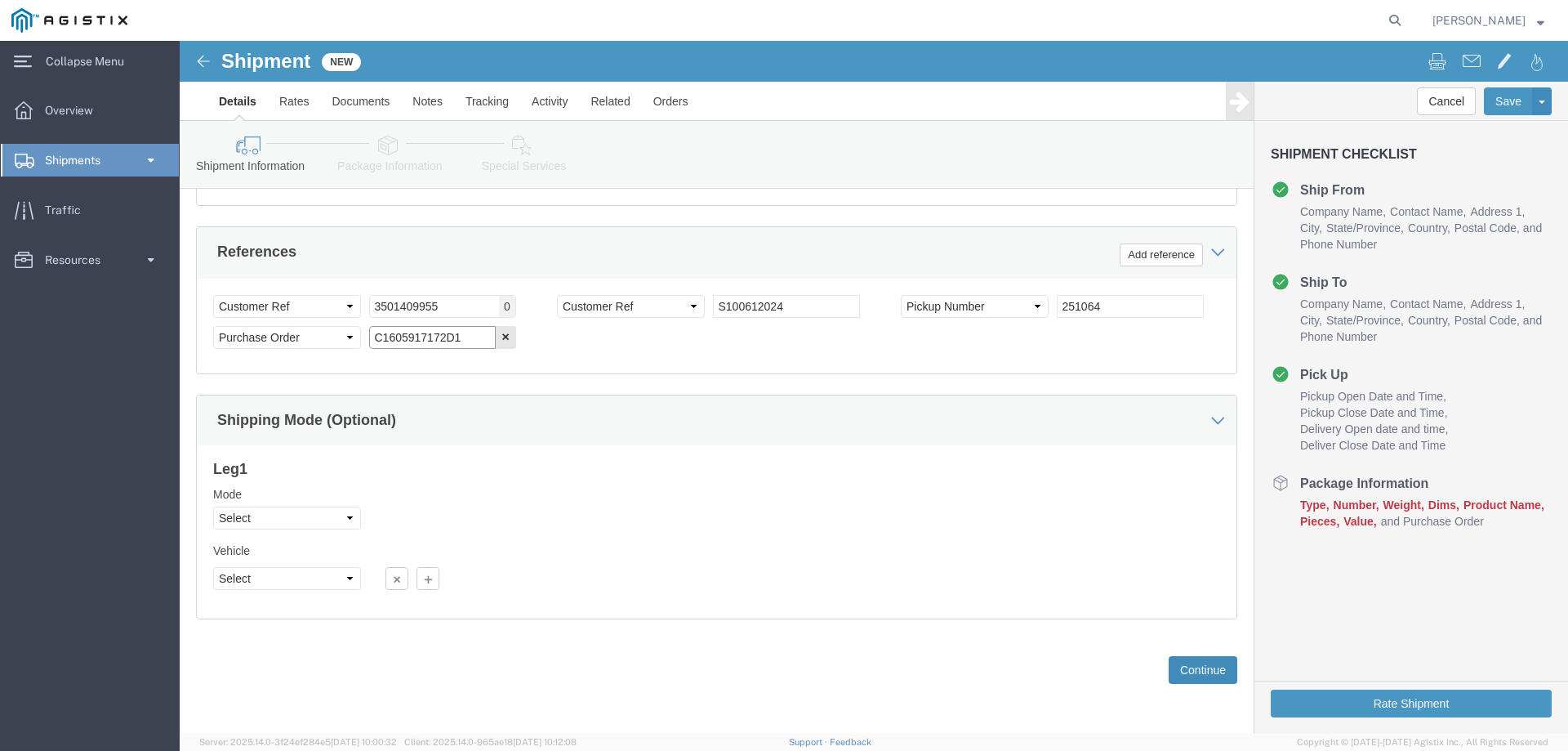 type on "C1605917172D1" 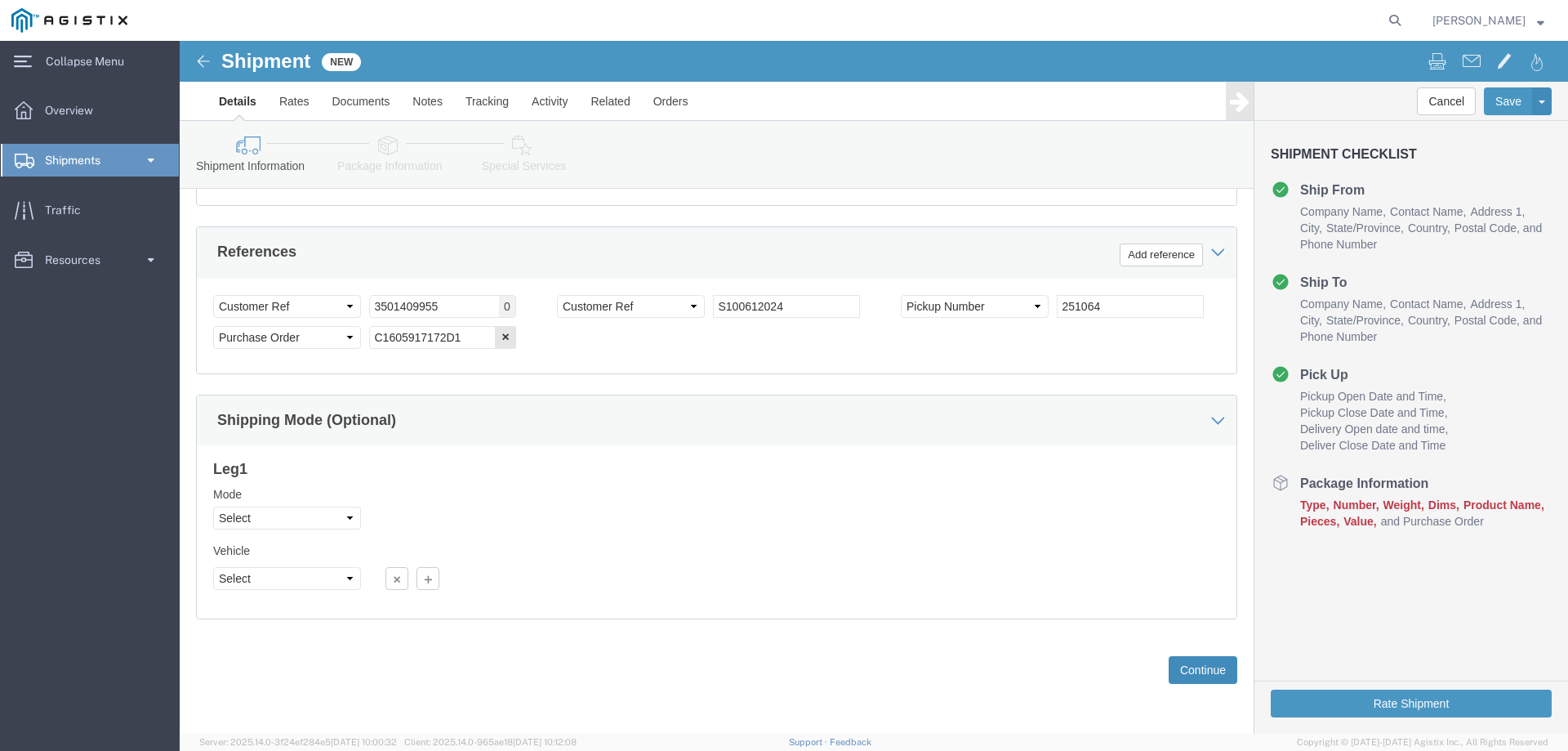 click on "Continue" 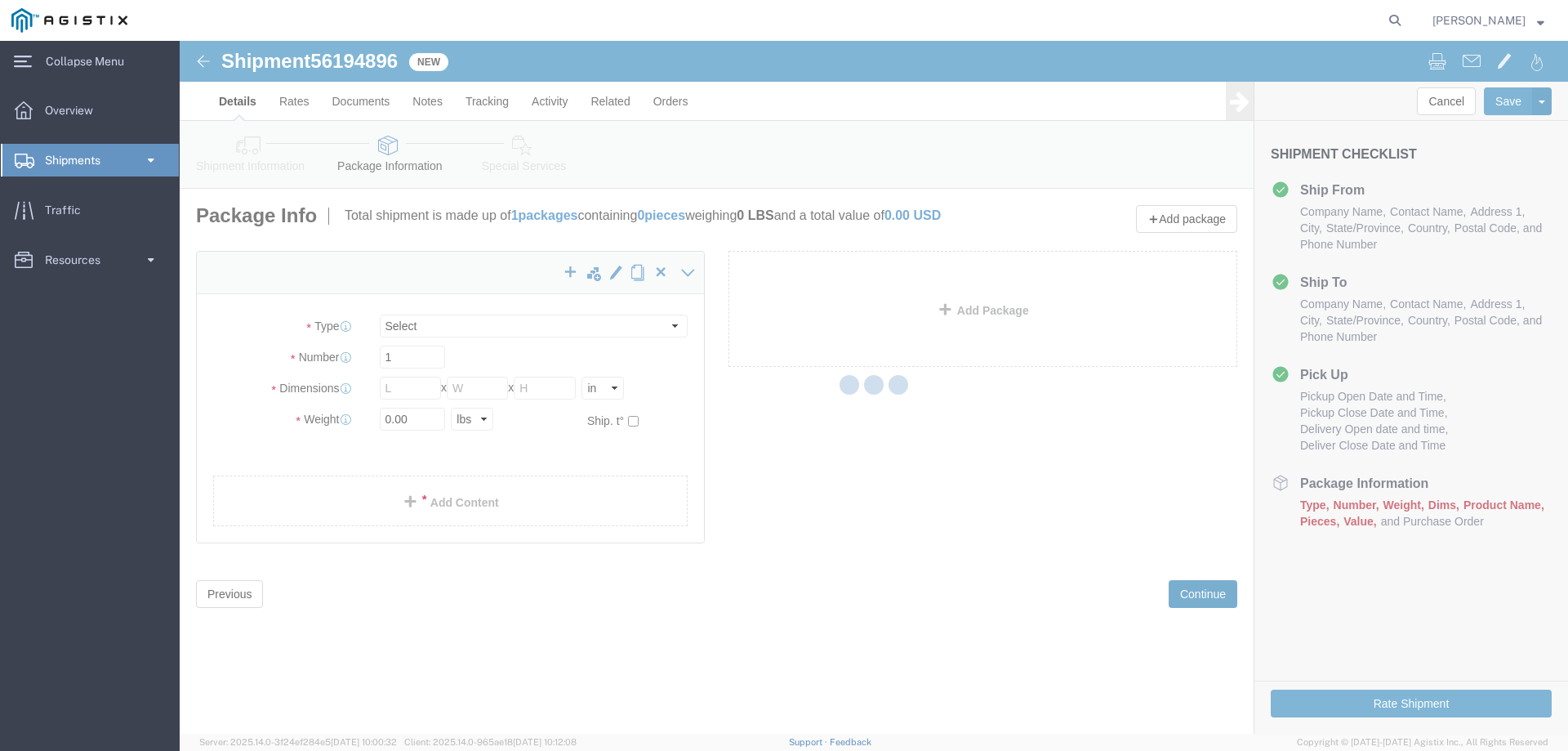 scroll, scrollTop: 0, scrollLeft: 0, axis: both 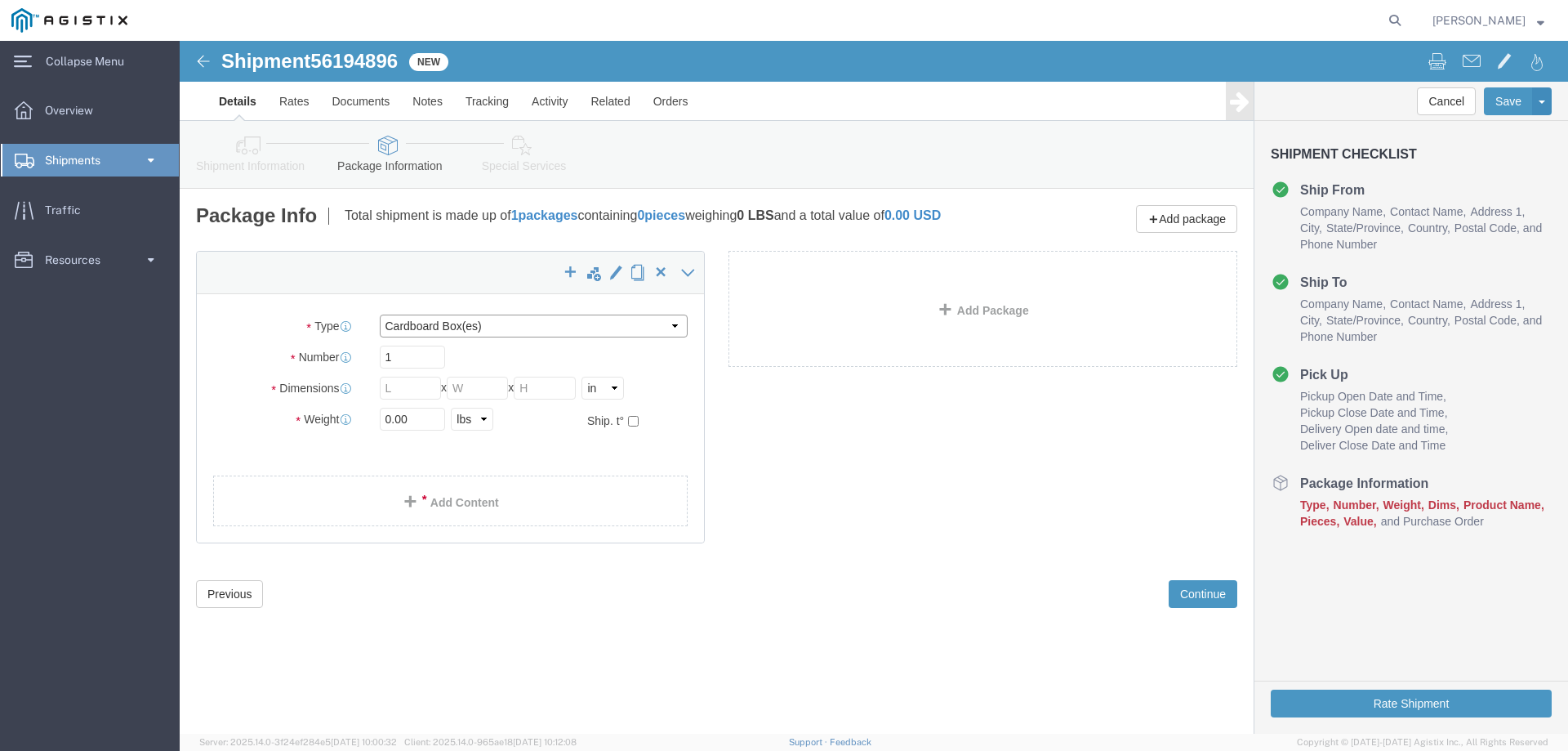 click on "Select Bulk Bundle(s) Cardboard Box(es) Carton(s) Crate(s) Drum(s) (Fiberboard) Drum(s) (Metal) Drum(s) (Plastic) Envelope Naked Cargo (UnPackaged) Pallet(s) Oversized (Not Stackable) Pallet(s) Oversized (Stackable) Pallet(s) Standard (Not Stackable) Pallet(s) Standard (Stackable) Roll(s) Your Packaging" 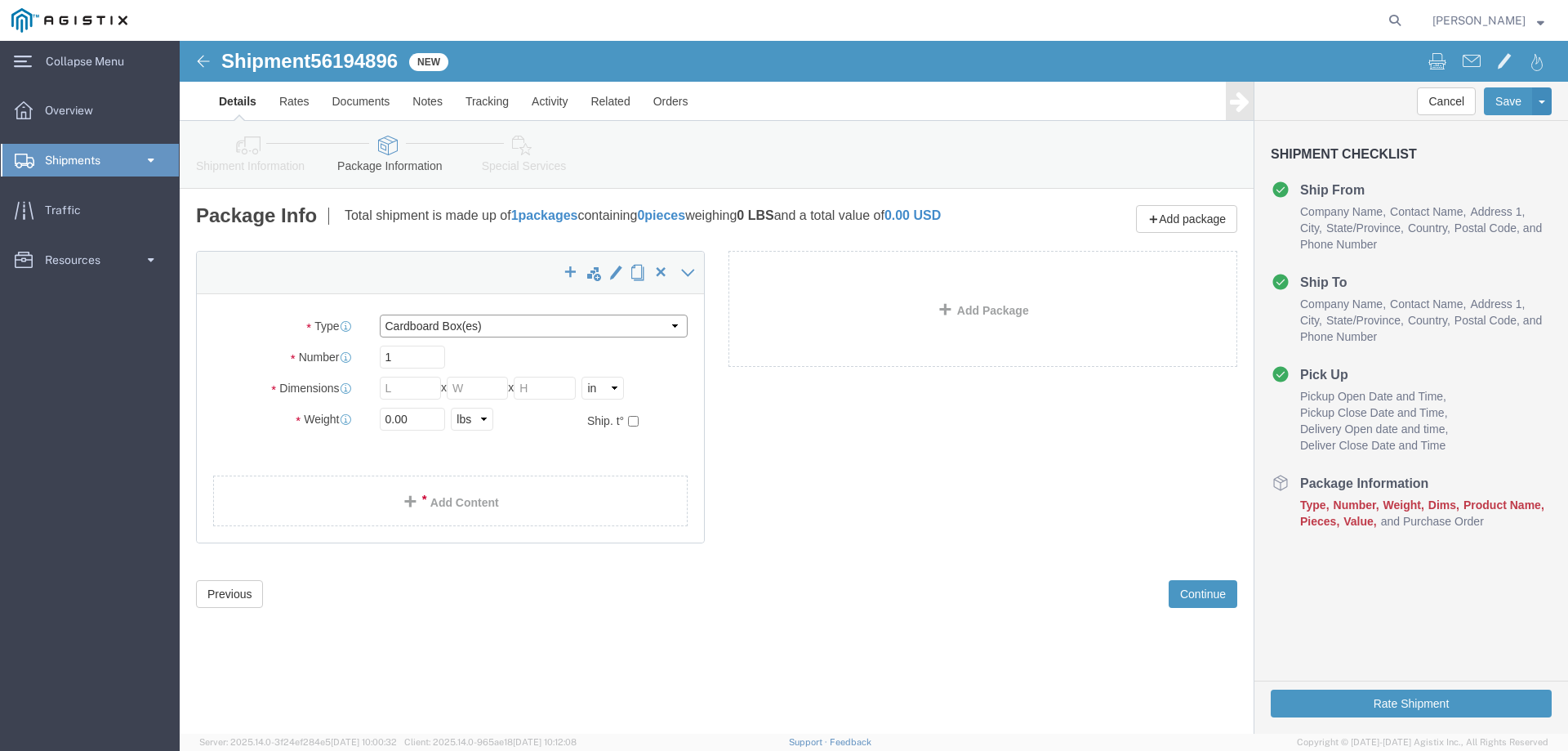 select on "PSNS" 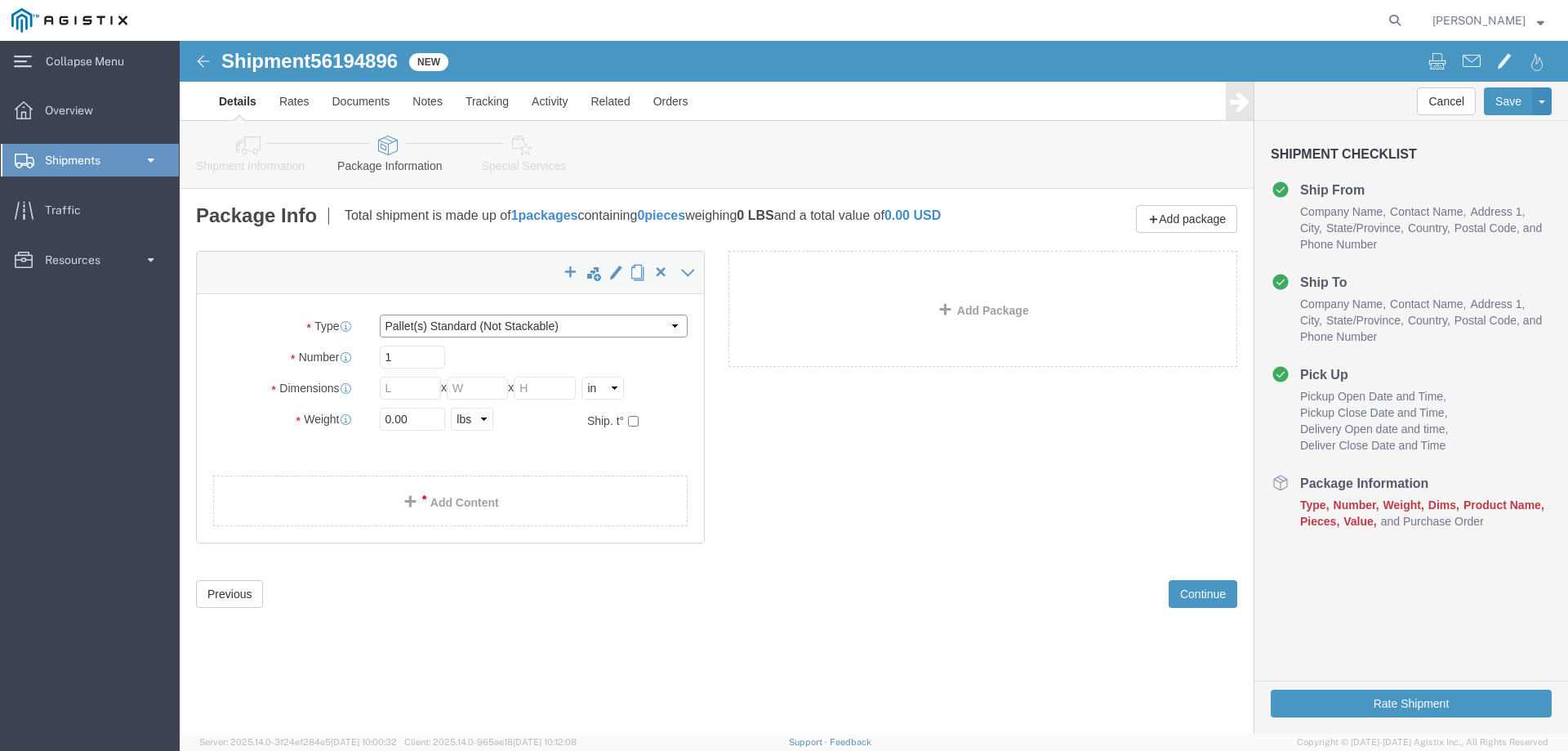 click on "Select Bulk Bundle(s) Cardboard Box(es) Carton(s) Crate(s) Drum(s) (Fiberboard) Drum(s) (Metal) Drum(s) (Plastic) Envelope Naked Cargo (UnPackaged) Pallet(s) Oversized (Not Stackable) Pallet(s) Oversized (Stackable) Pallet(s) Standard (Not Stackable) Pallet(s) Standard (Stackable) Roll(s) Your Packaging" 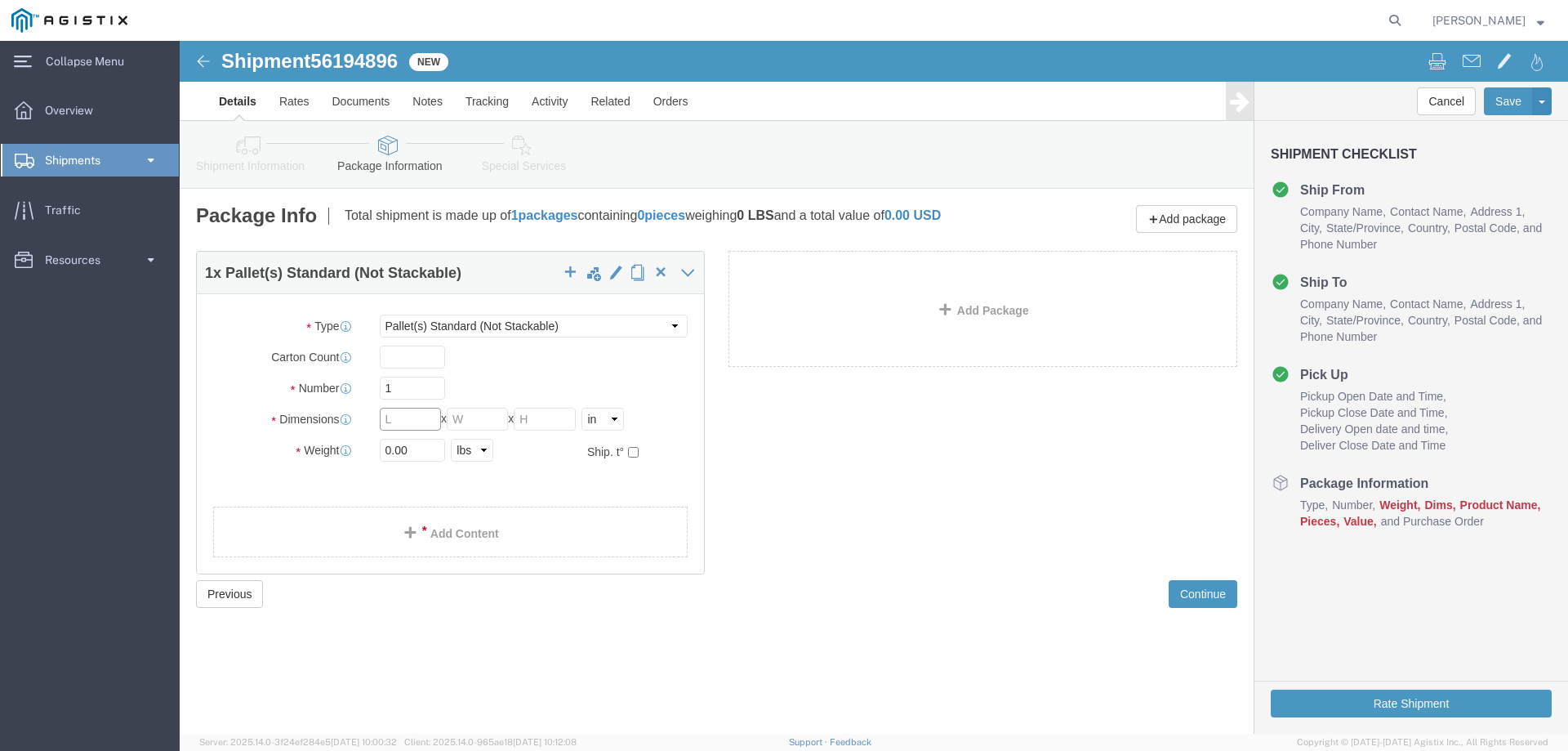 click 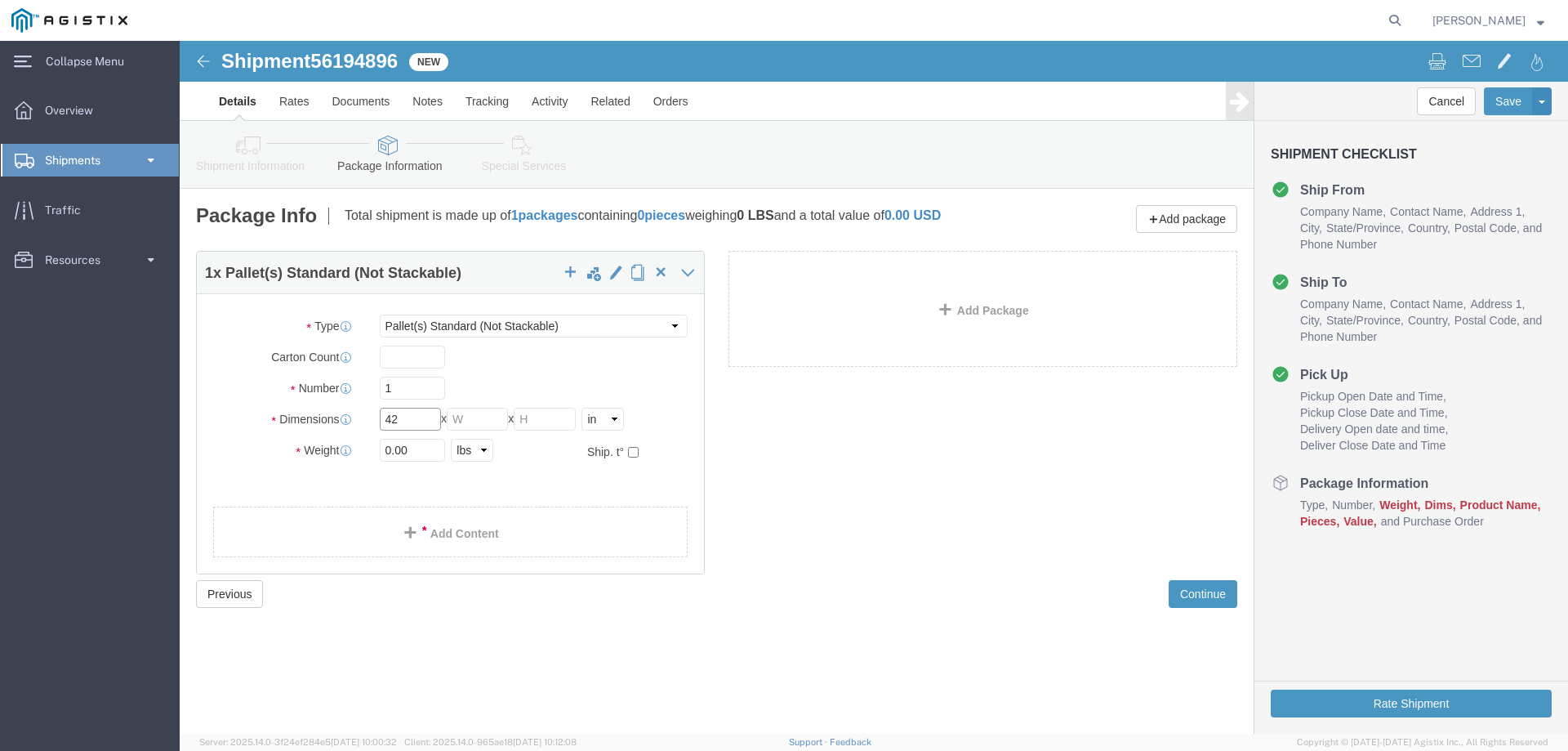 type on "42" 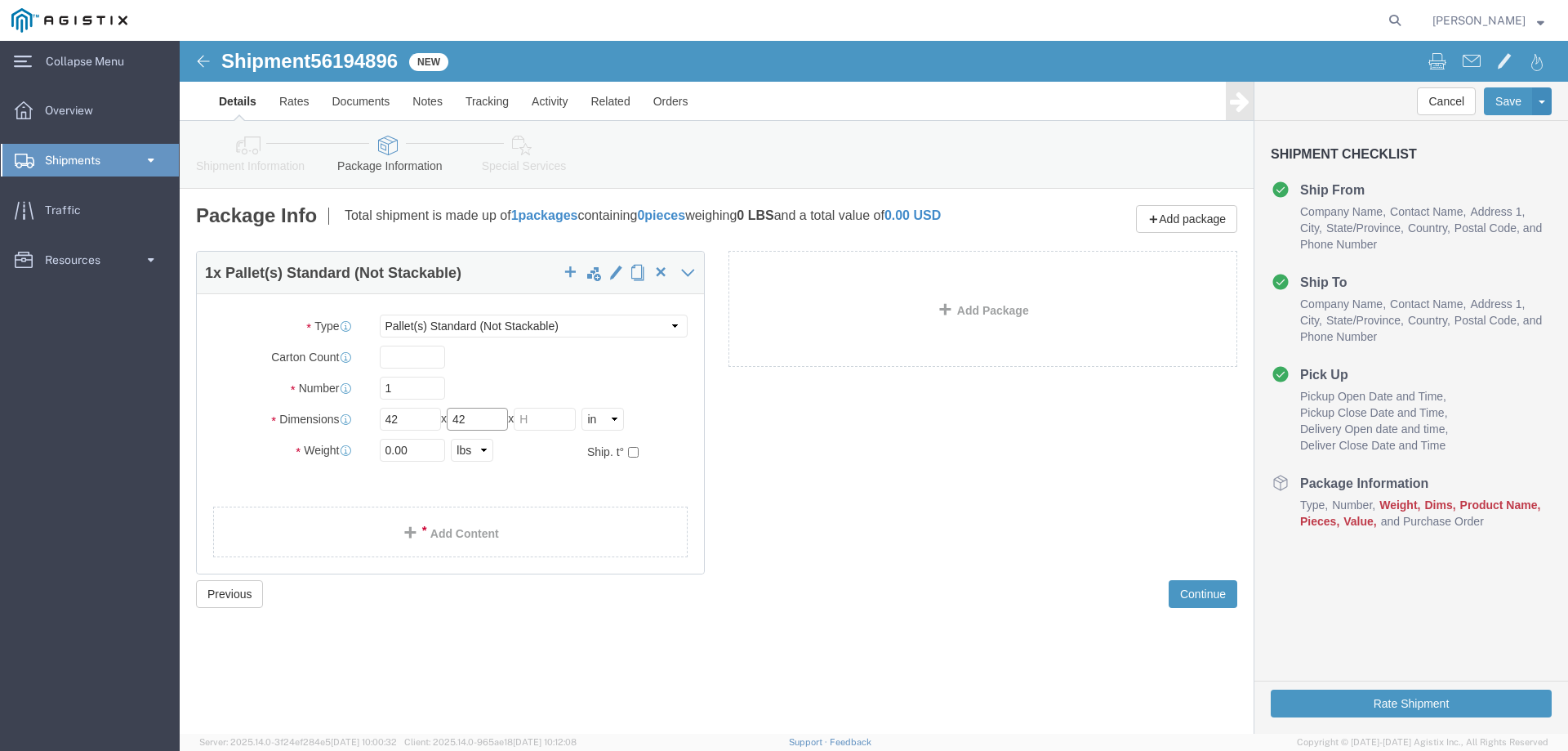 type on "42" 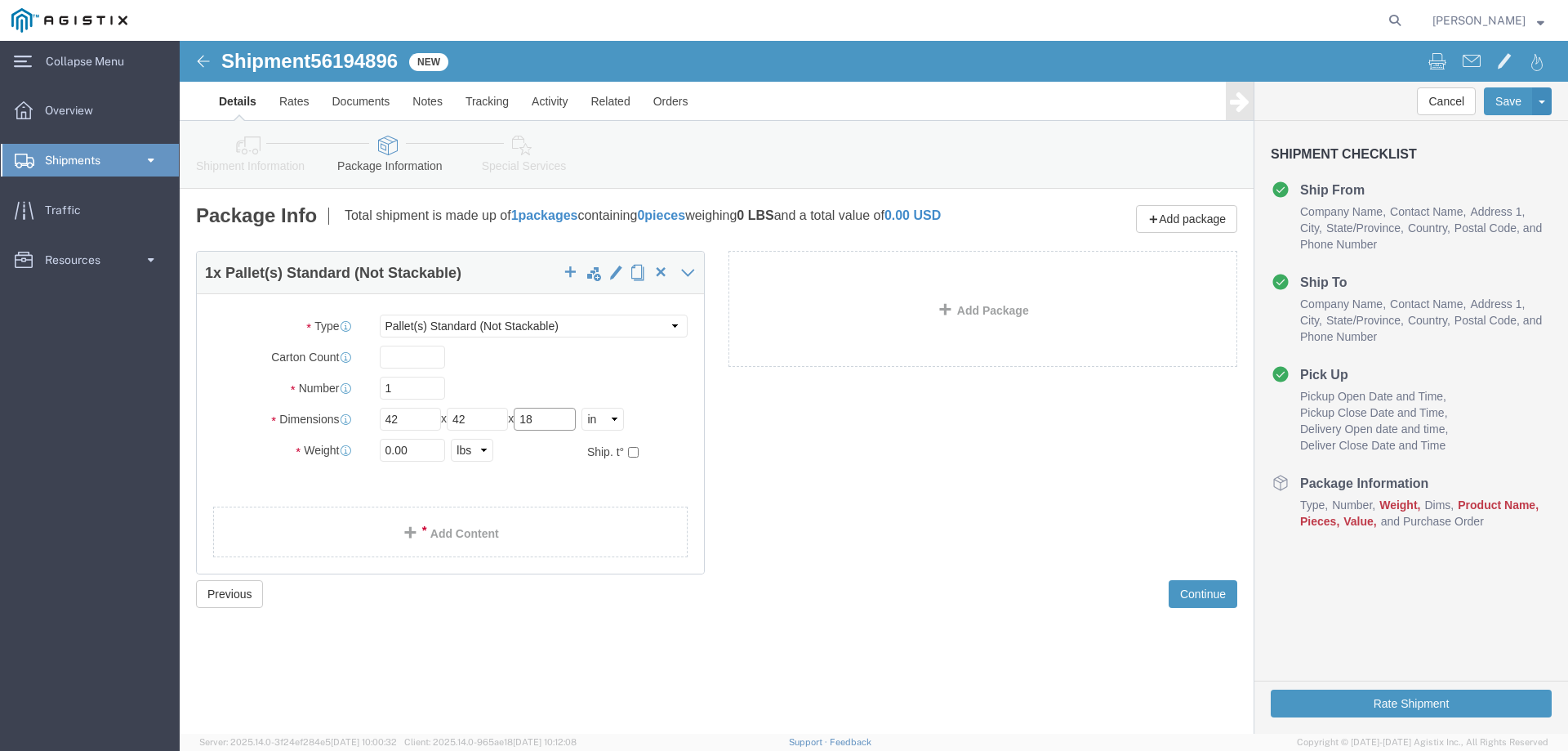 type on "18" 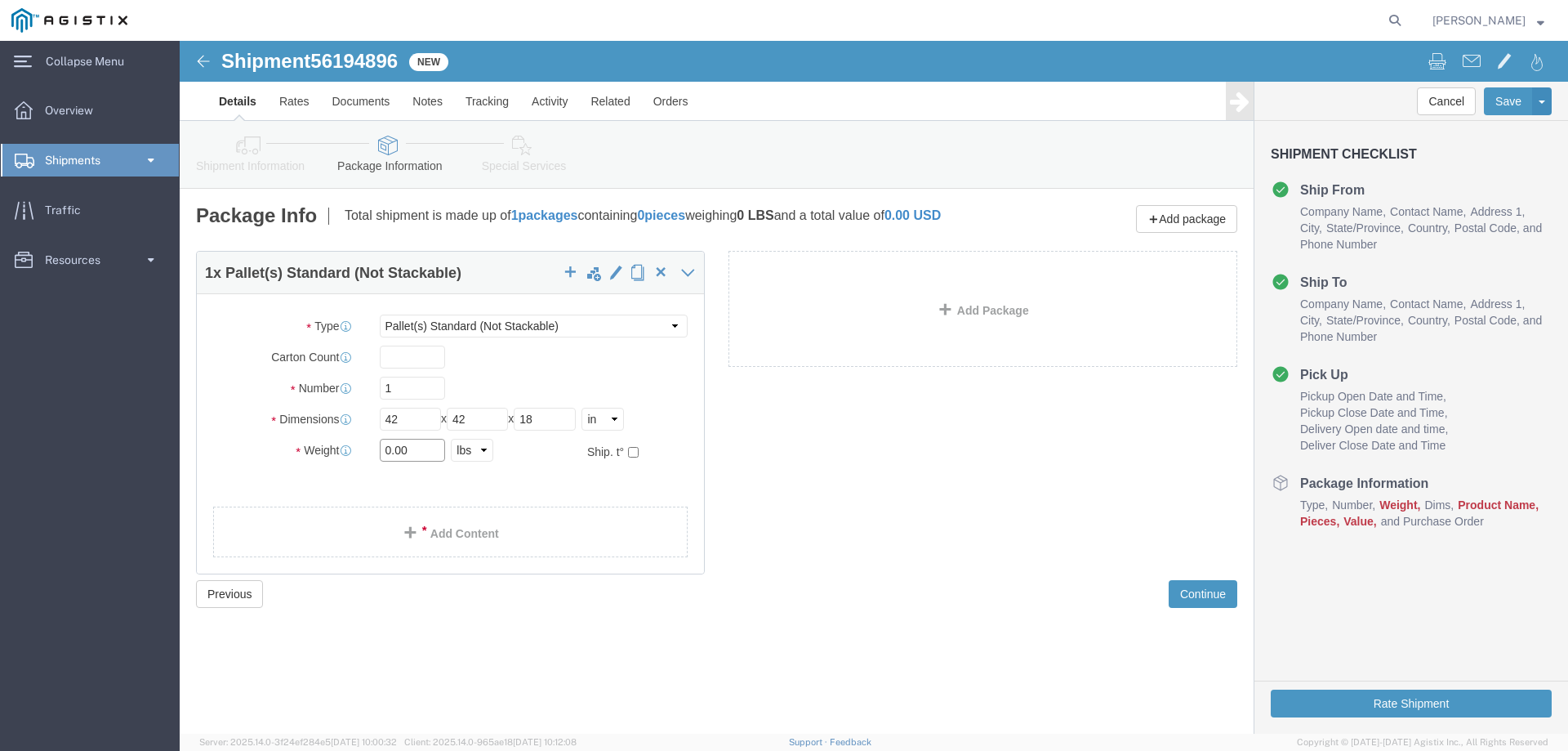 drag, startPoint x: 220, startPoint y: 426, endPoint x: 200, endPoint y: 426, distance: 20 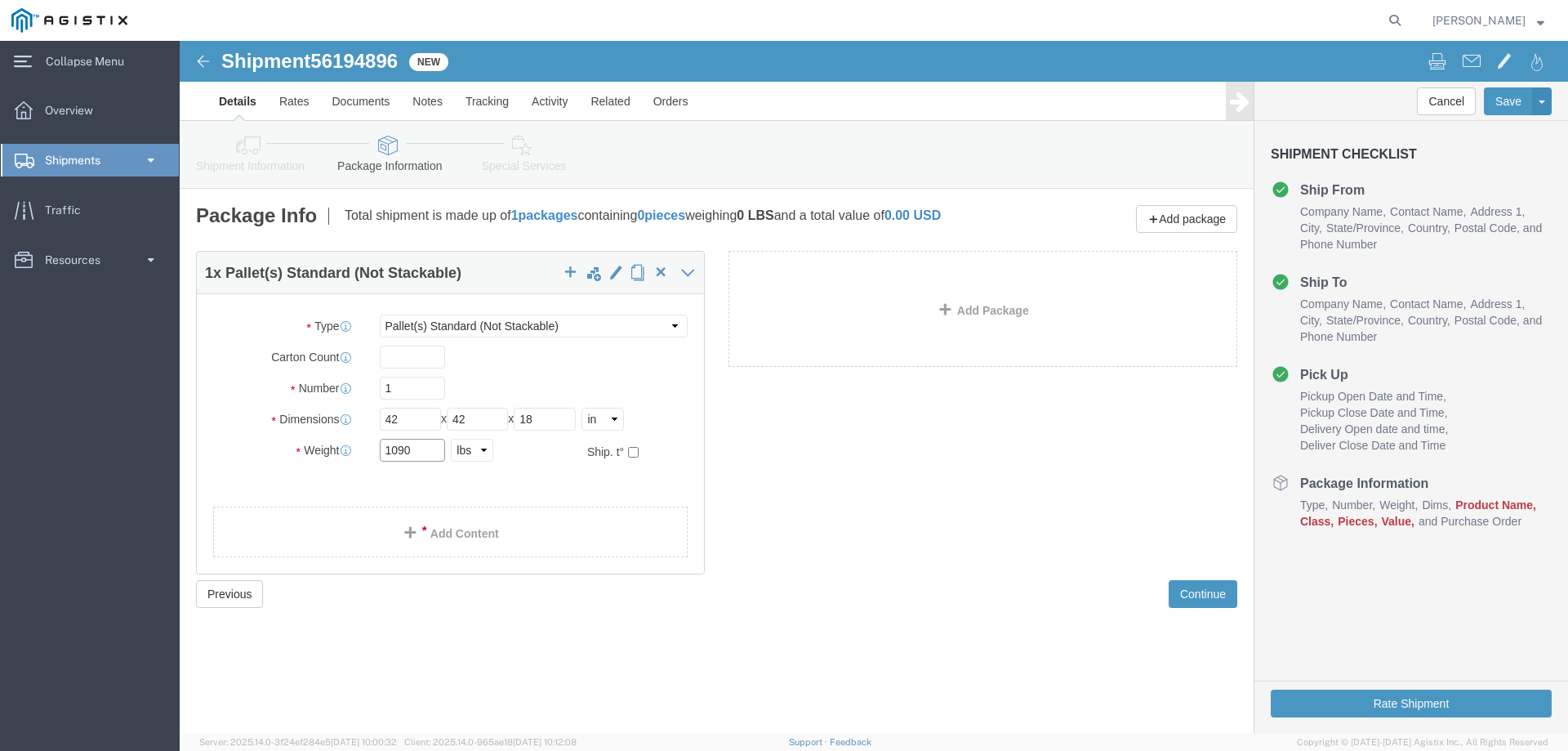 type on "1090" 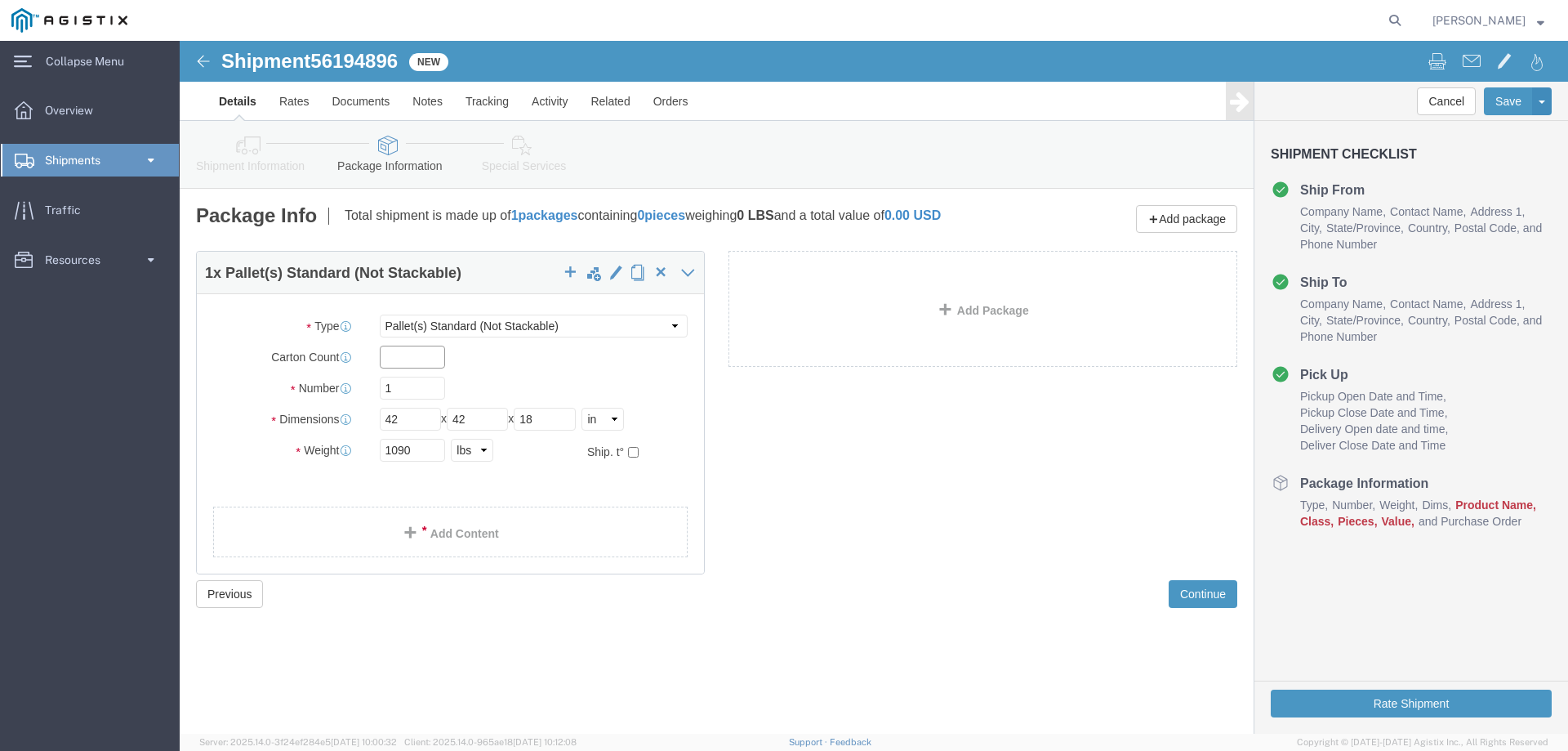 click 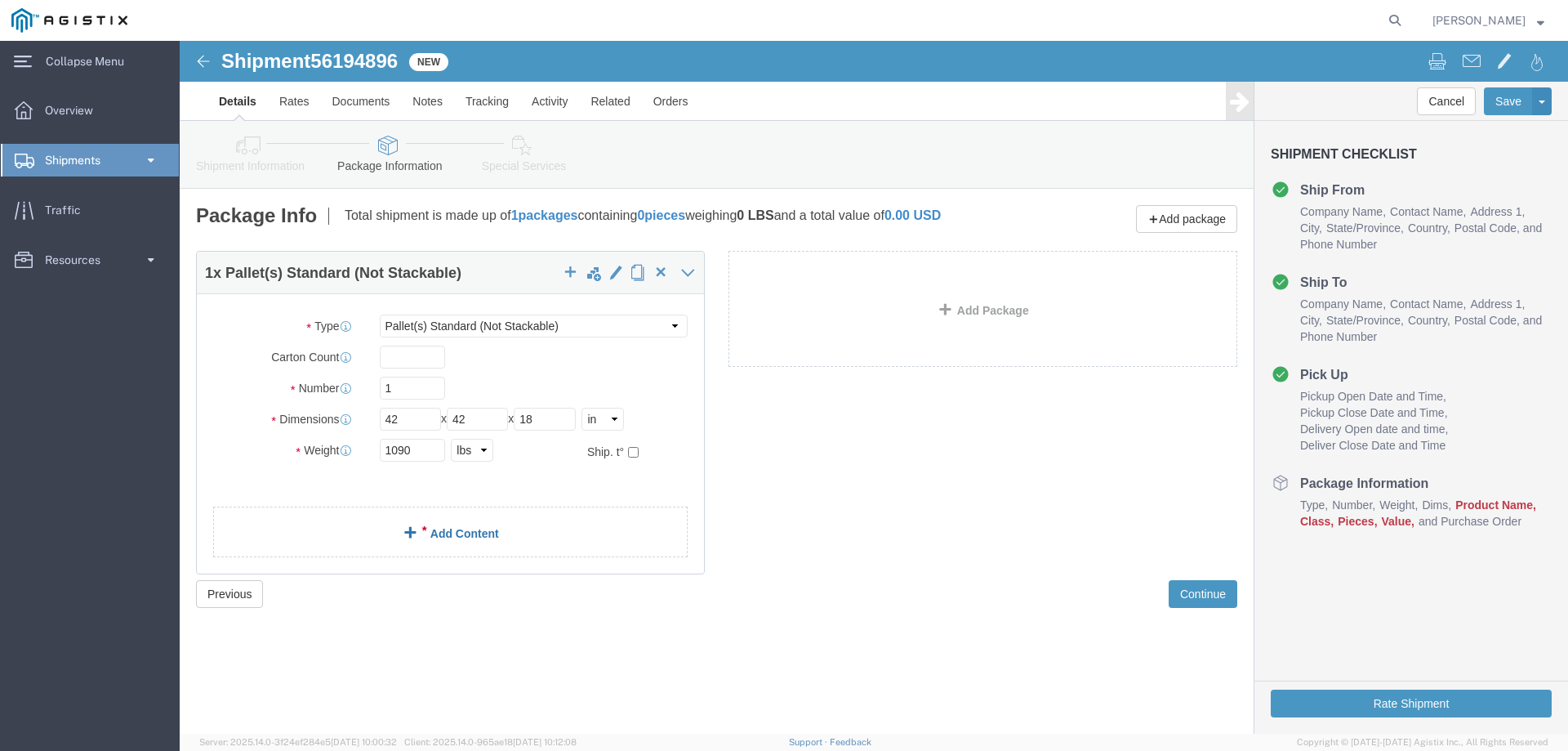 click on "Add Content" 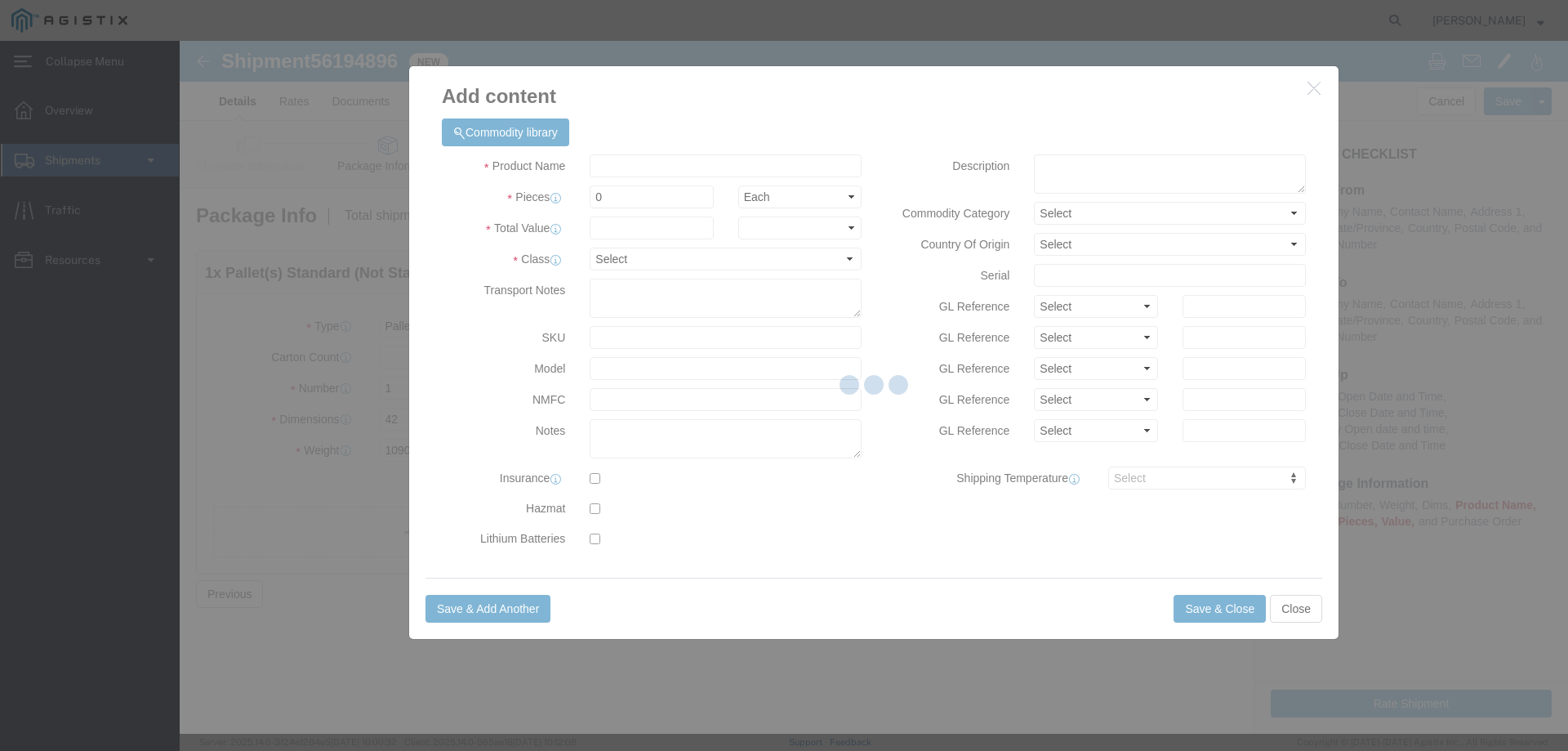 click 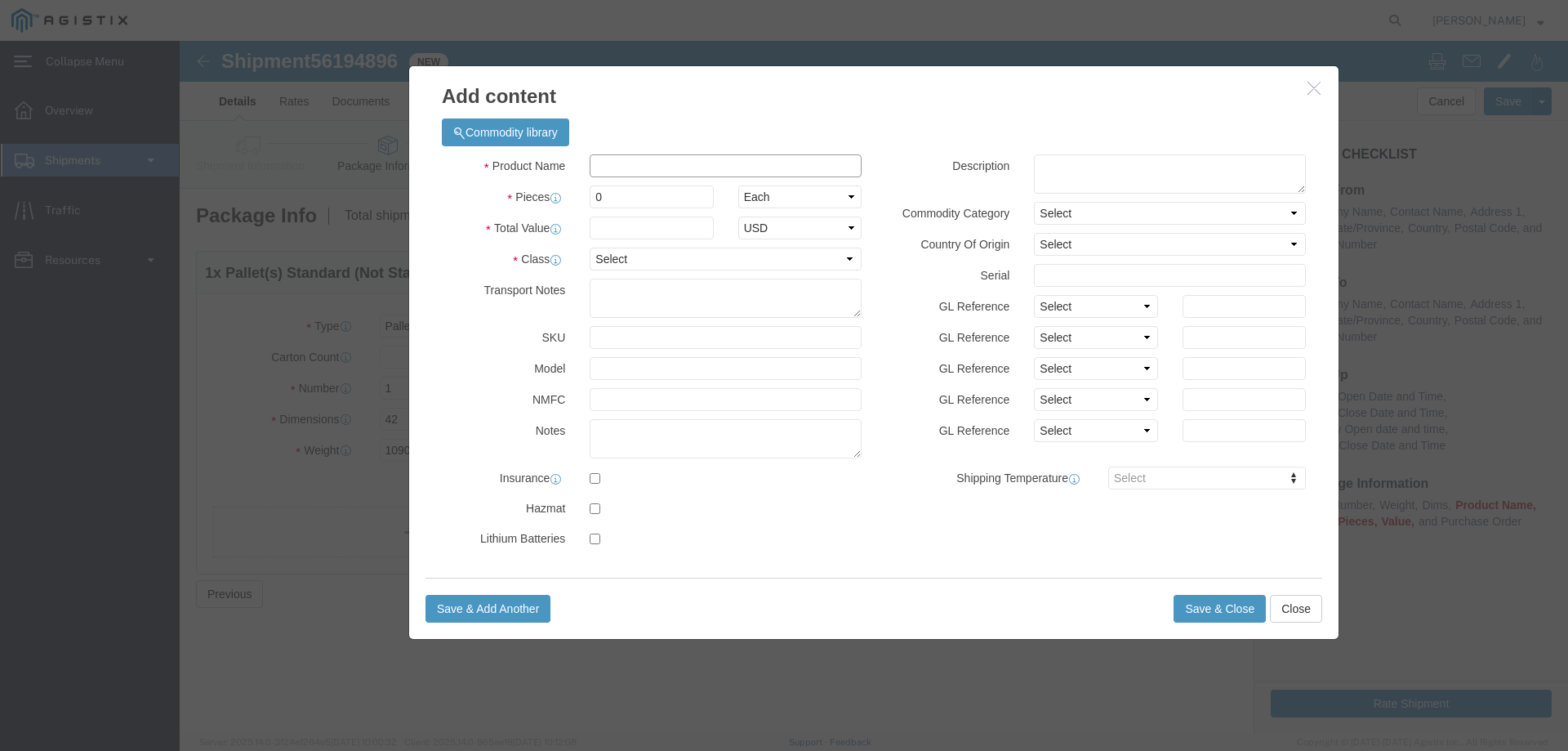 click 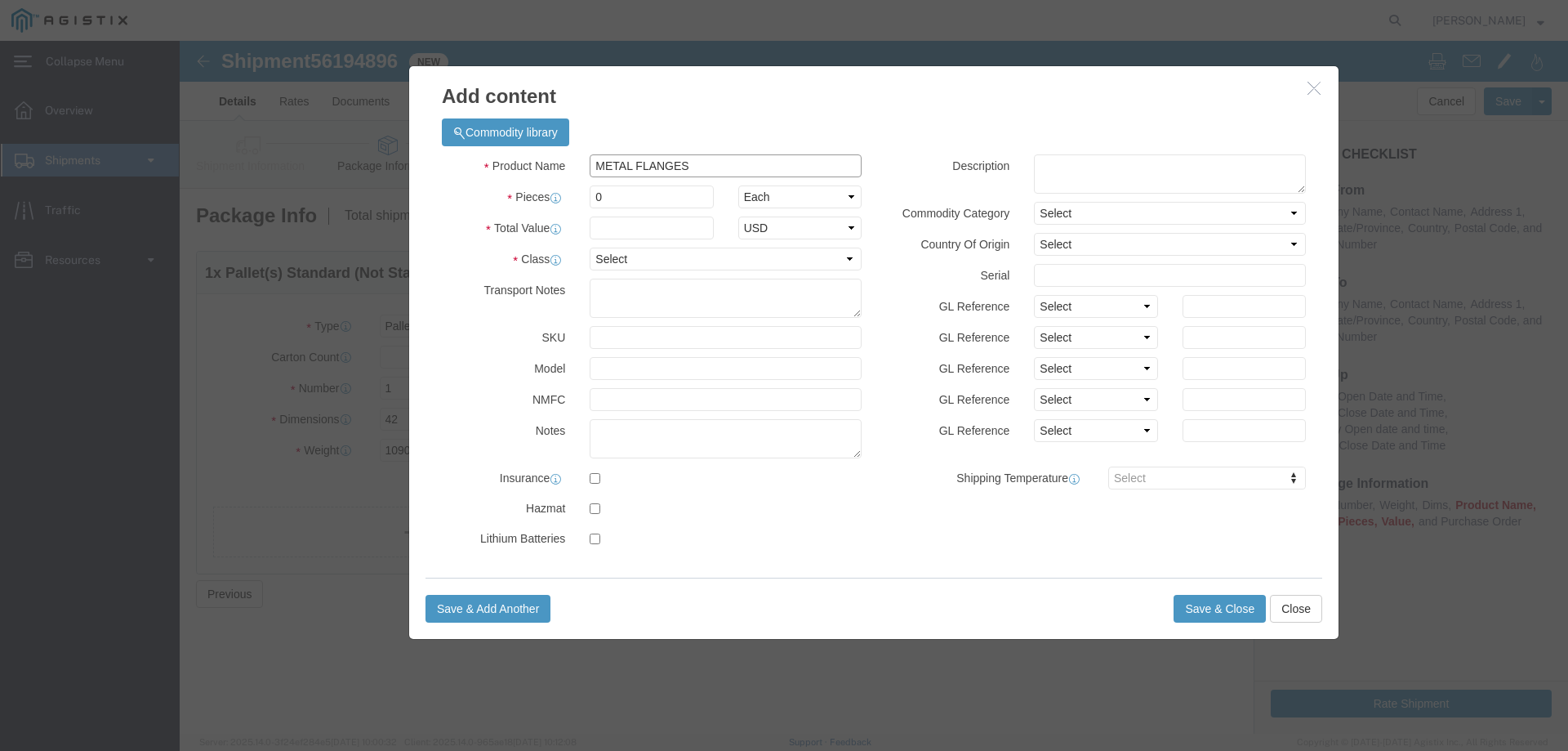 type on "METAL FLANGES" 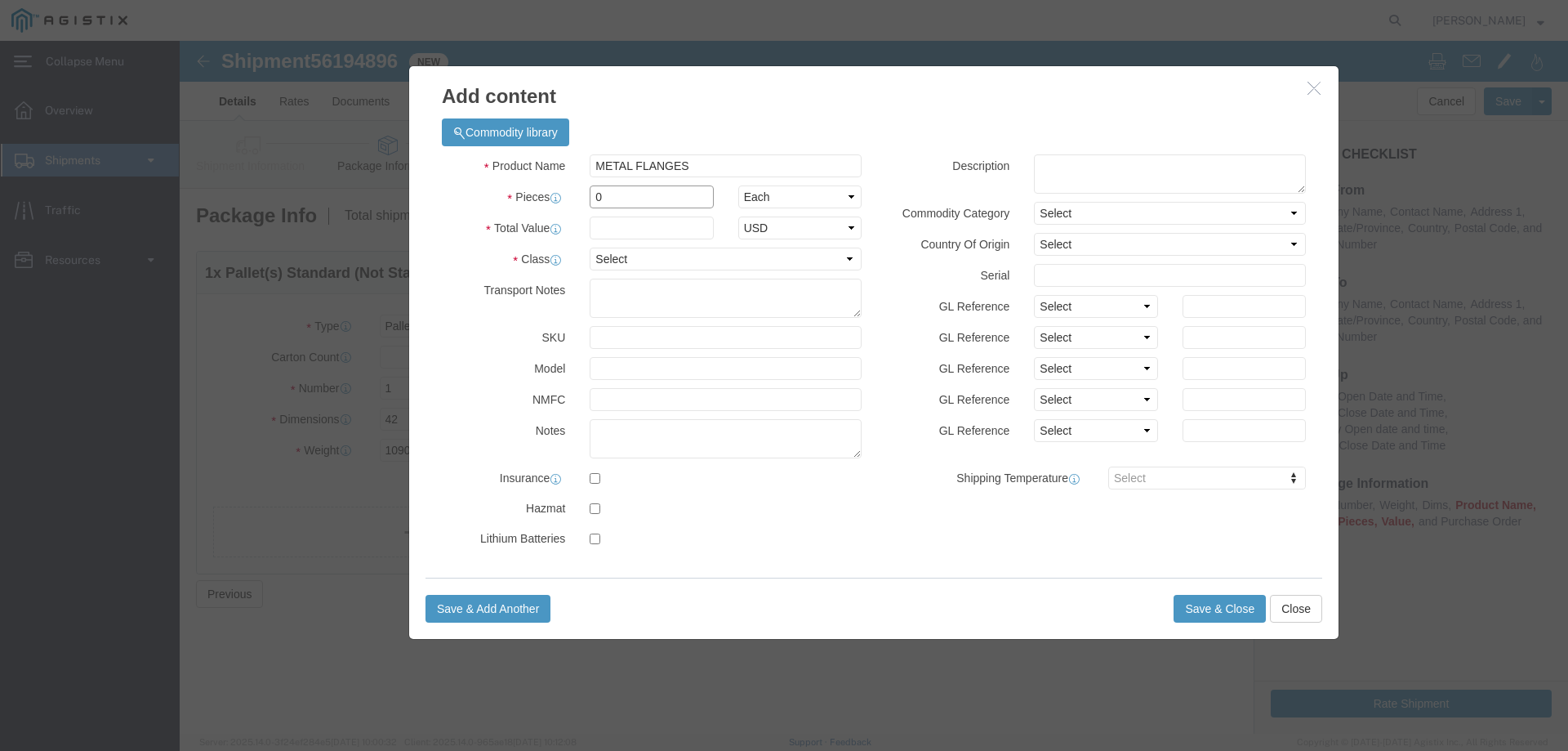drag, startPoint x: 460, startPoint y: 158, endPoint x: 386, endPoint y: 159, distance: 74.00676 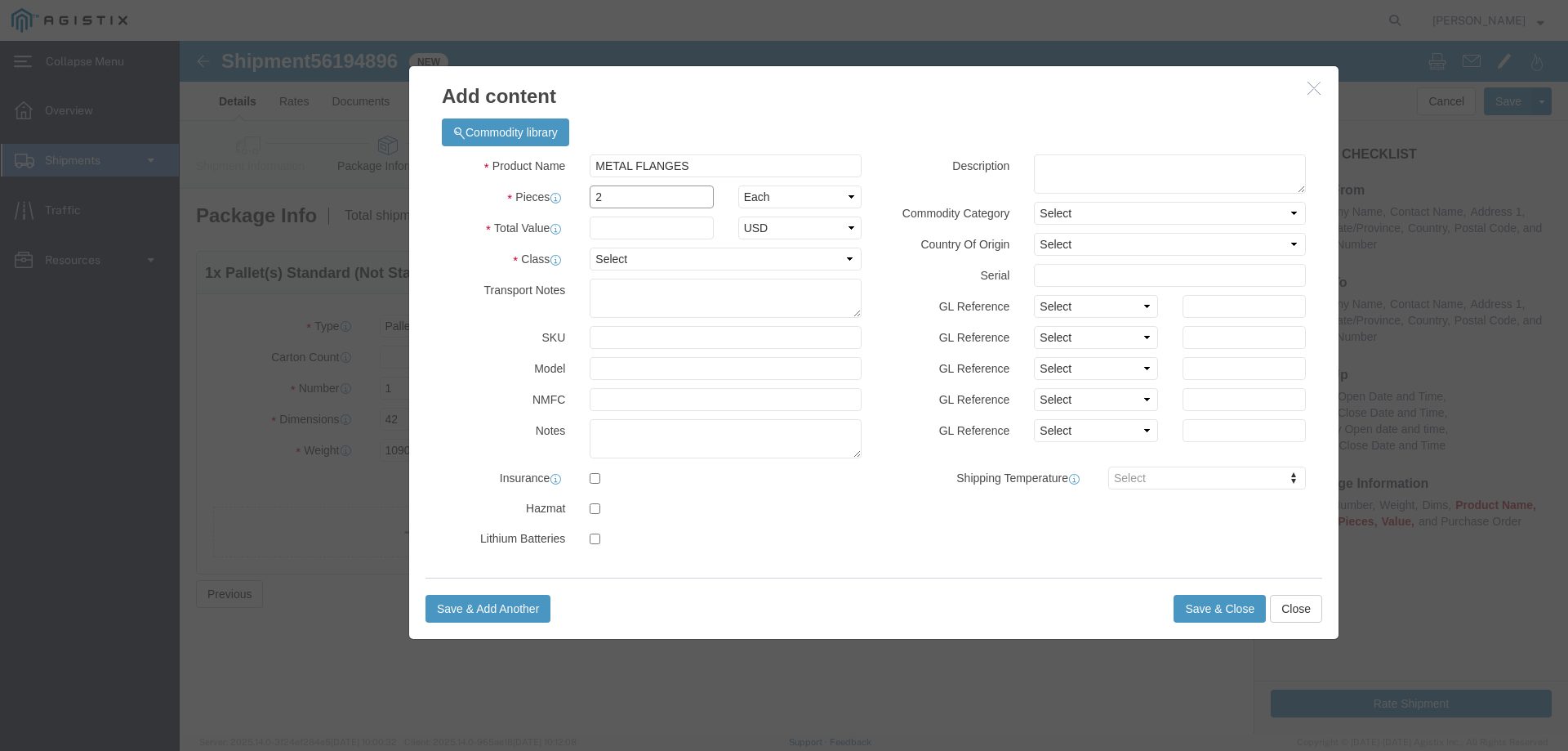 type on "2" 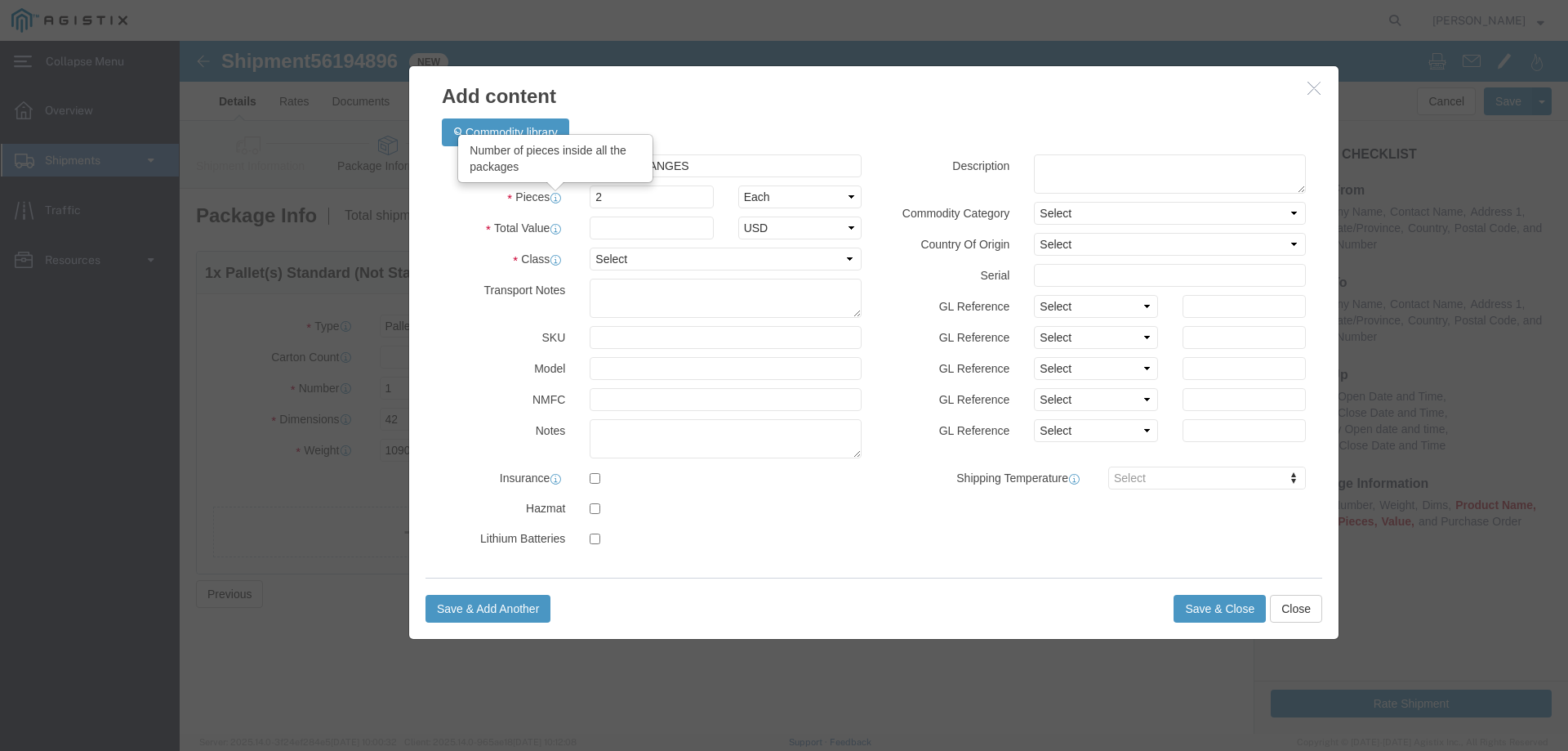 click 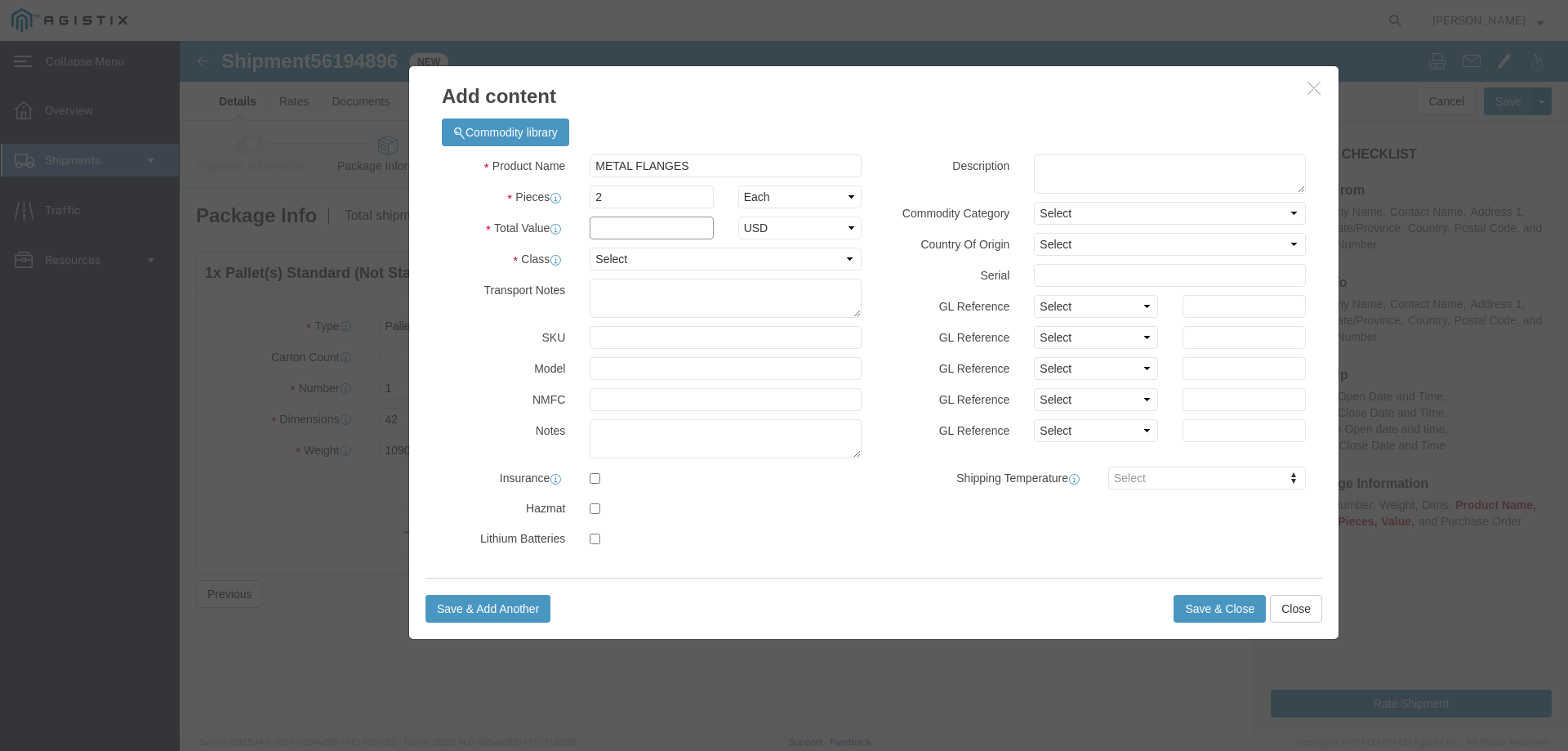 click 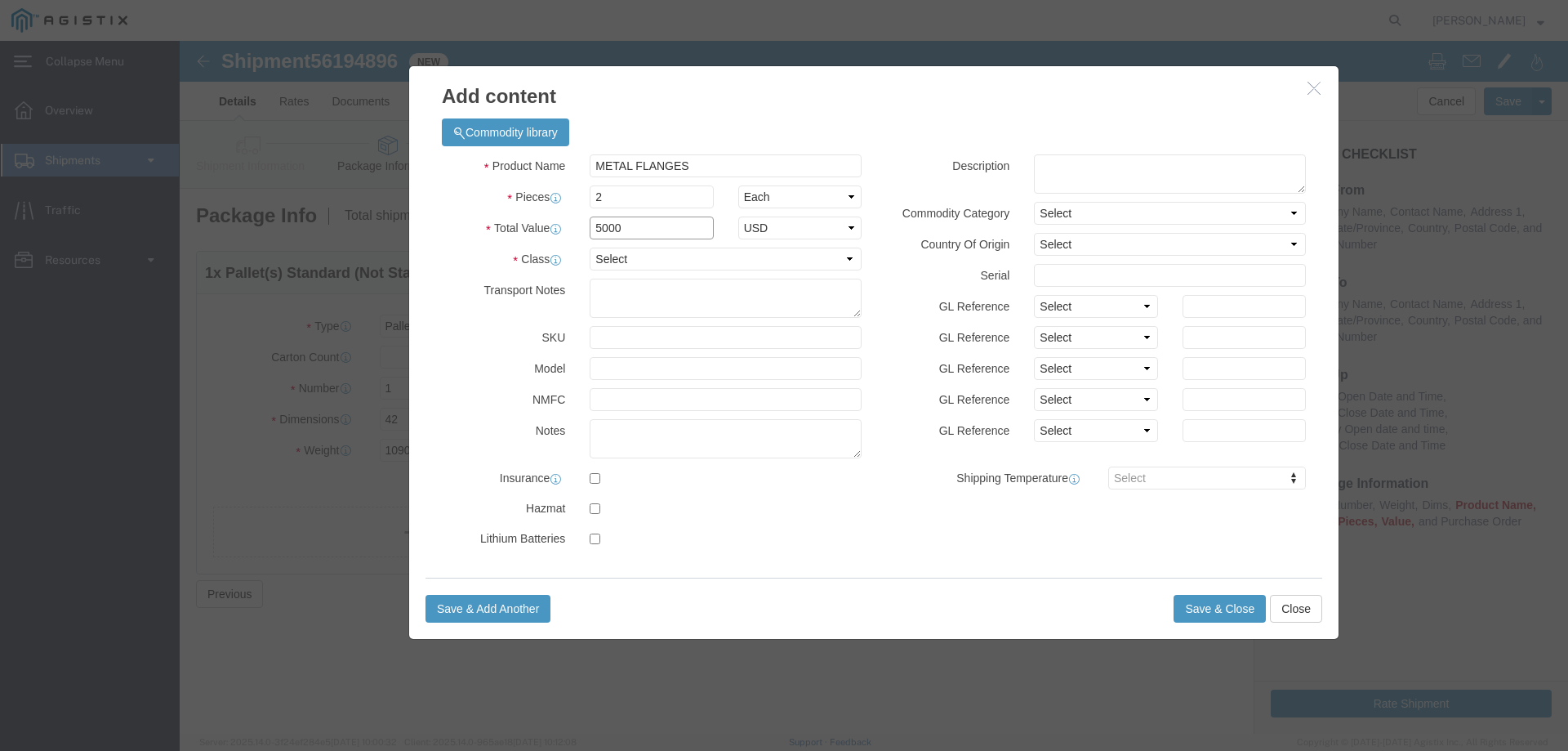 type on "5000" 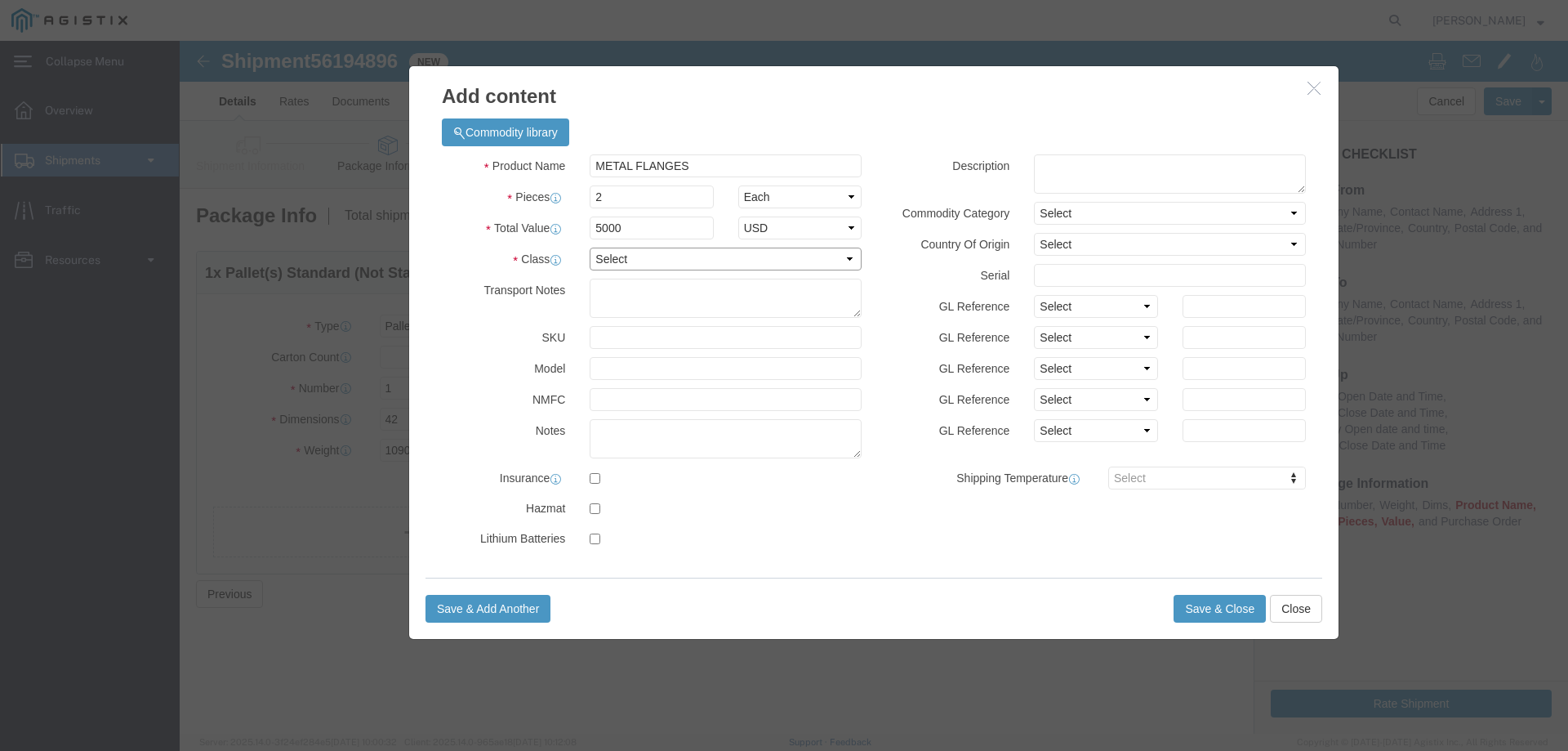 click on "Select 50 55 60 65 70 77.5 85 92.5 100 110 125 150 175 200 250 300 400 500" 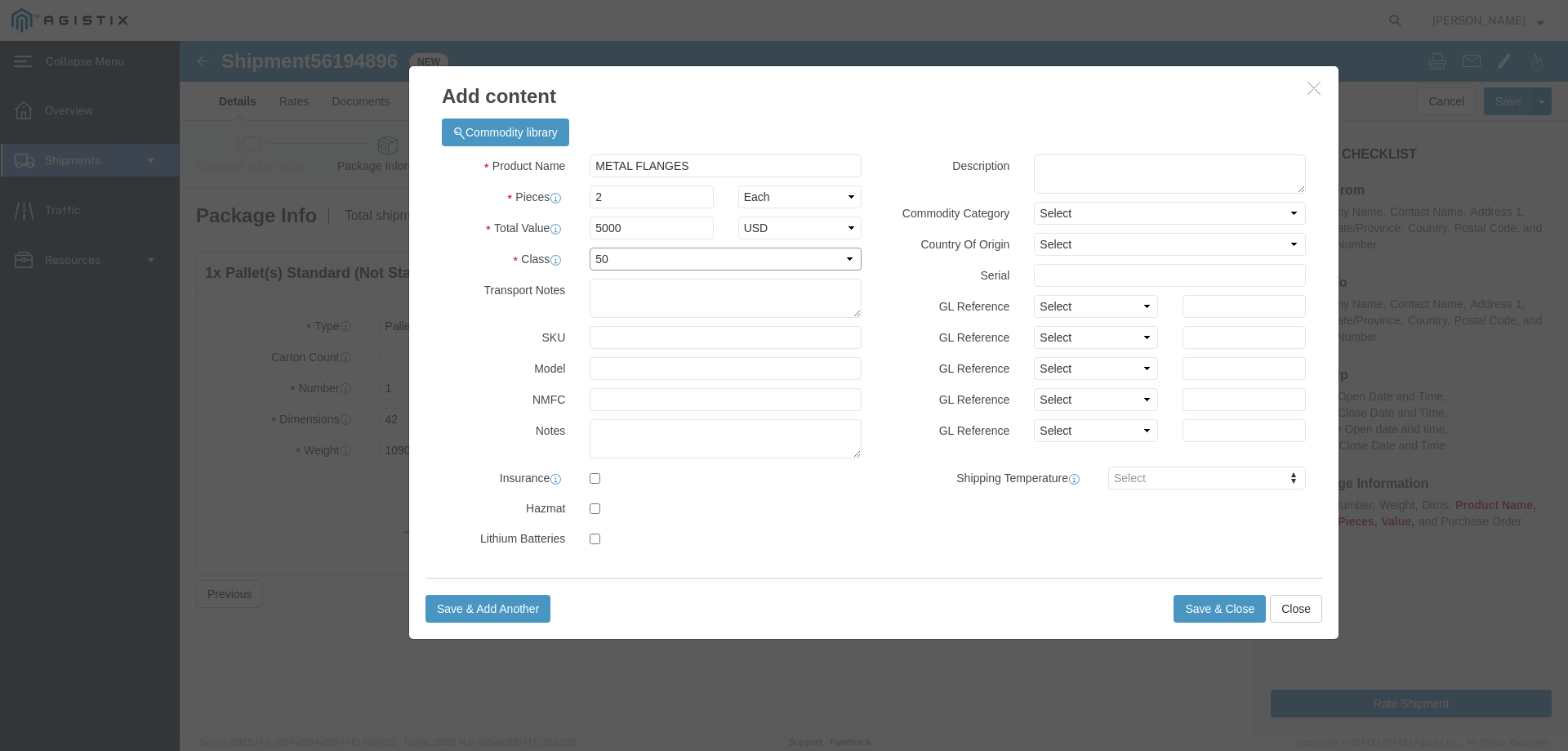 click on "Select 50 55 60 65 70 77.5 85 92.5 100 110 125 150 175 200 250 300 400 500" 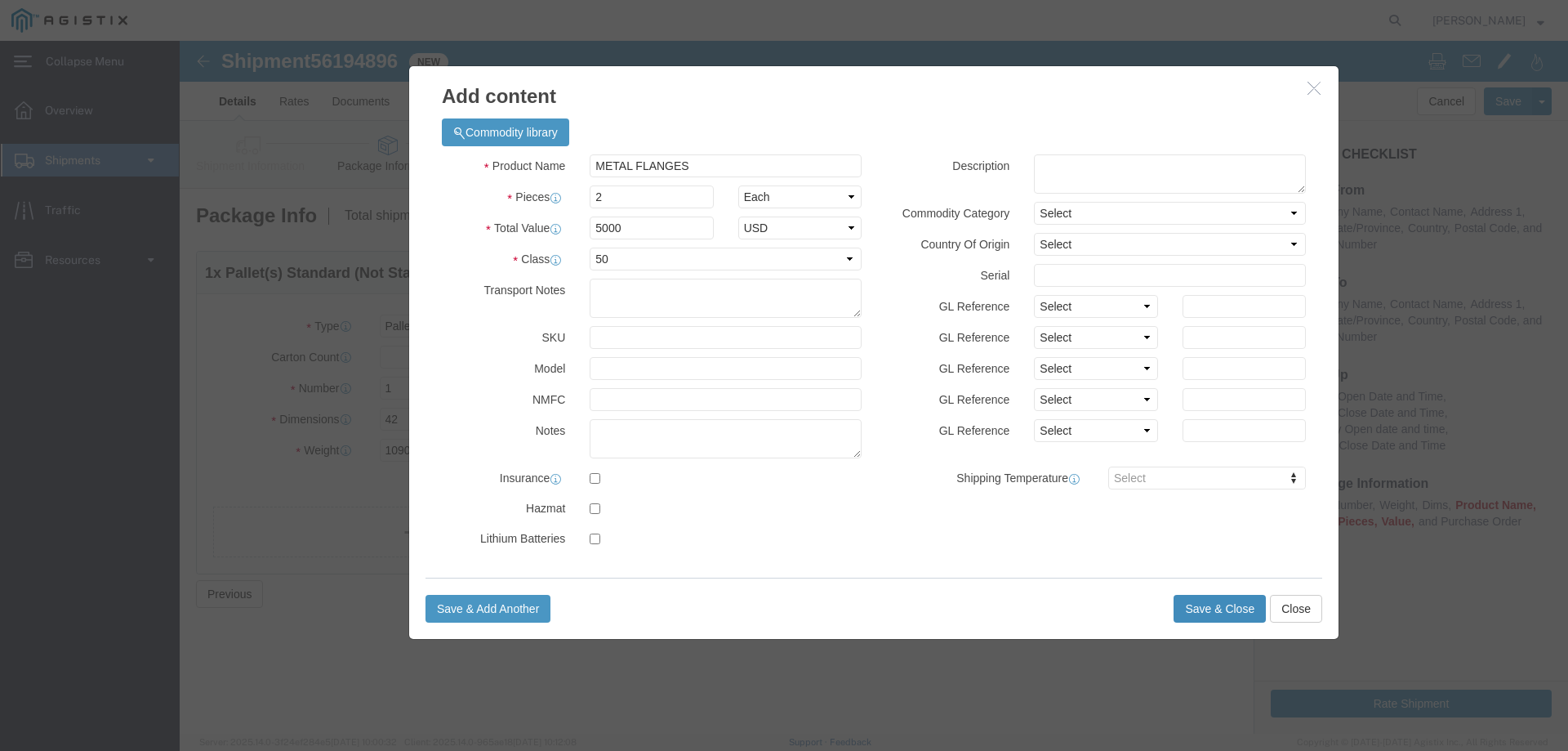 click on "Save & Close" 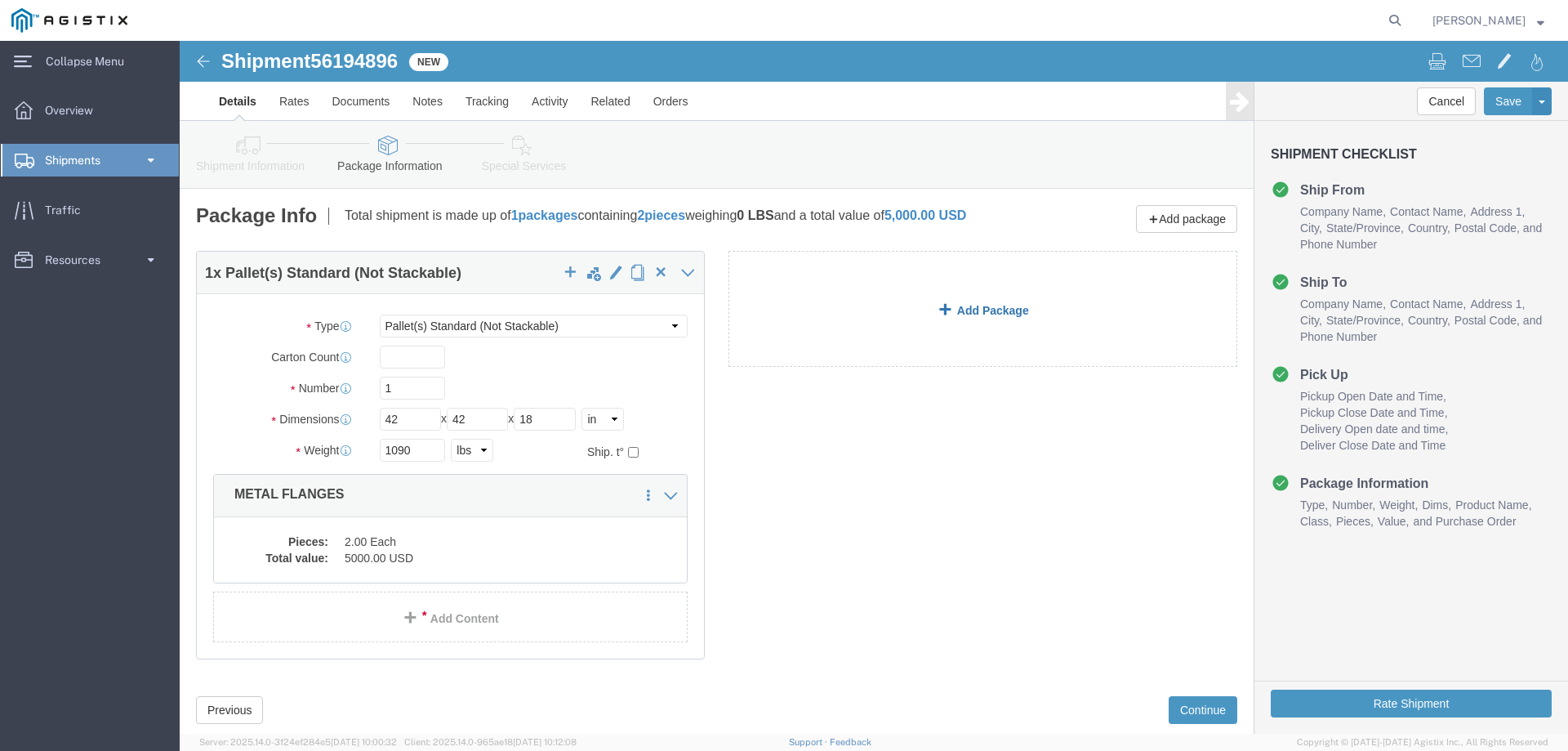 click on "Add Package" 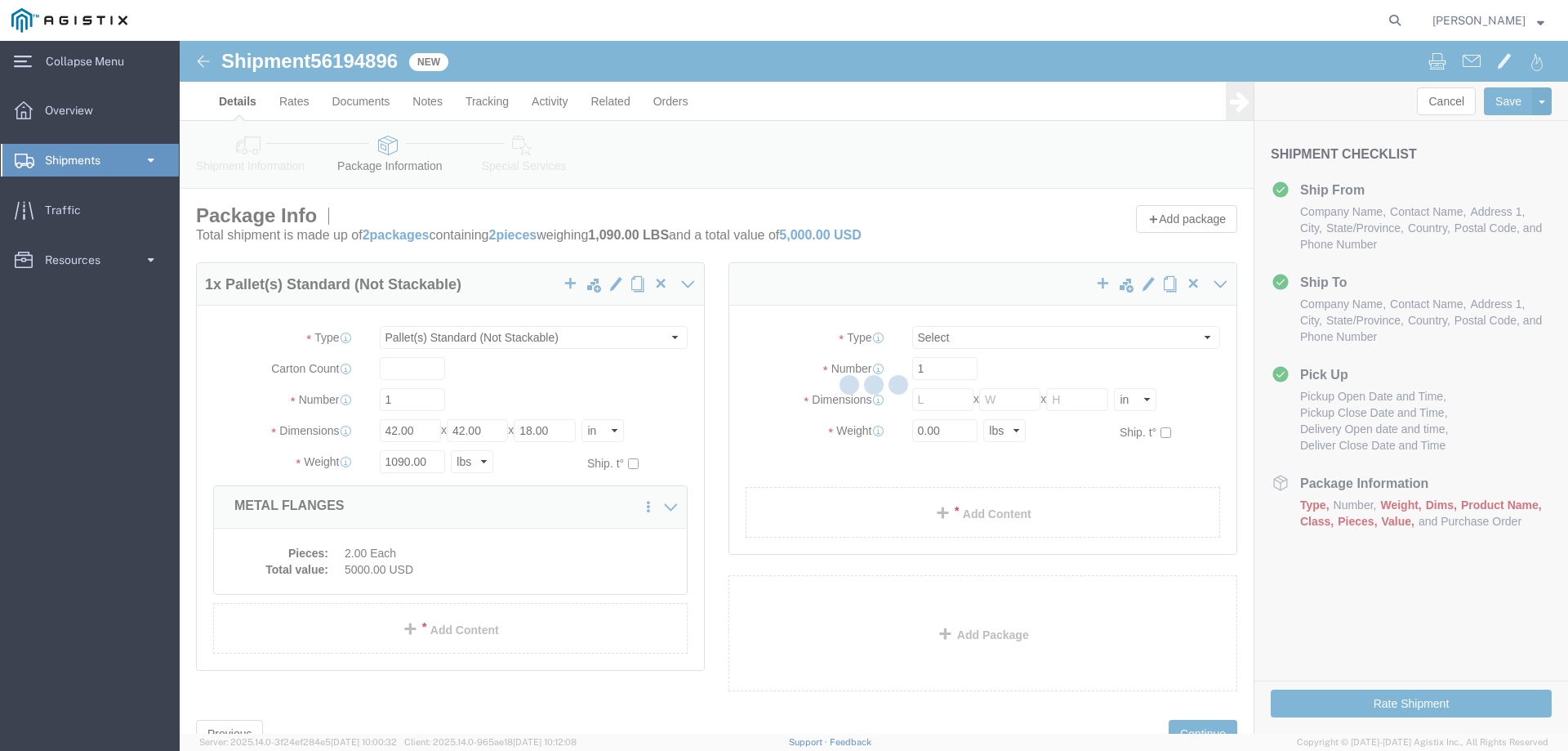 select on "PSNS" 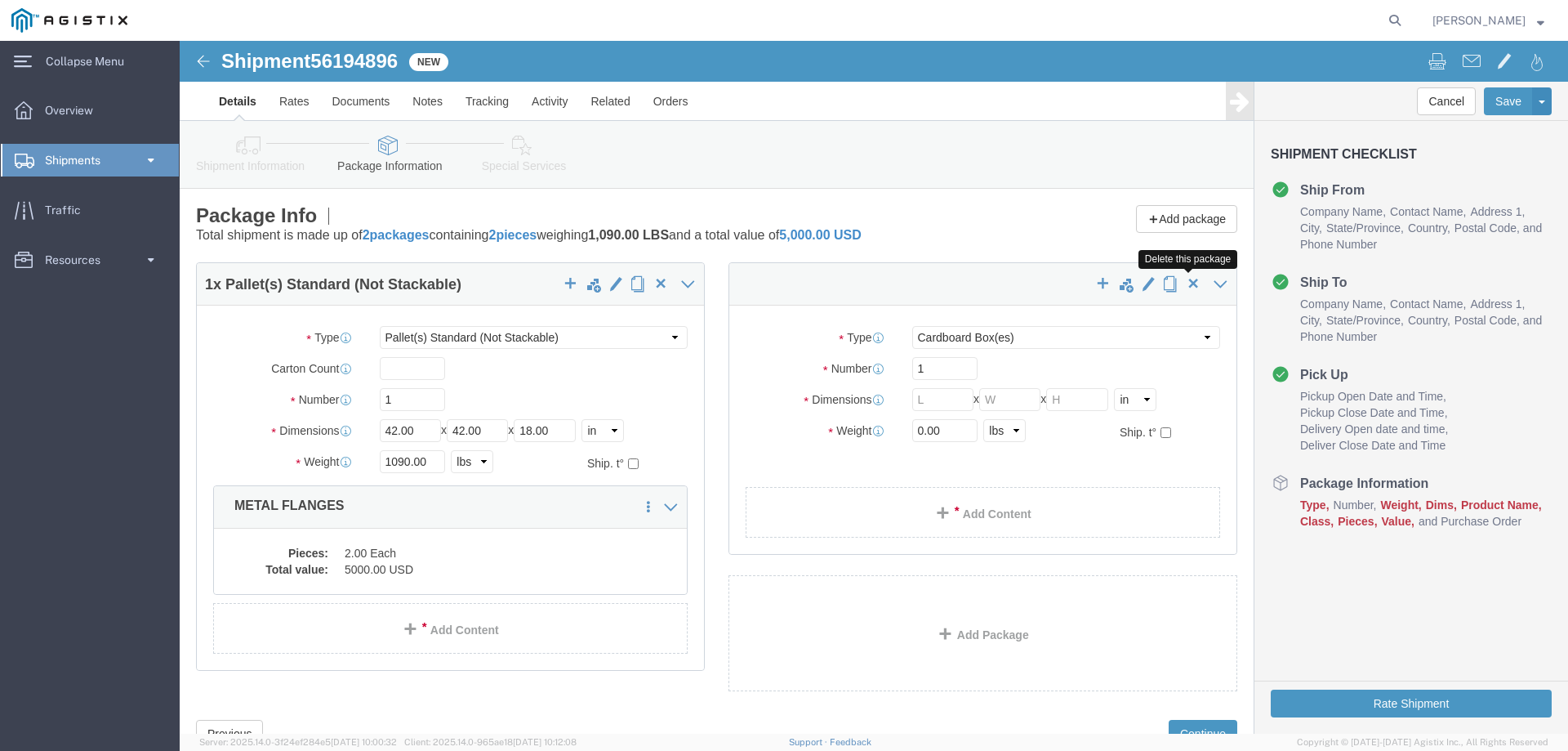 click 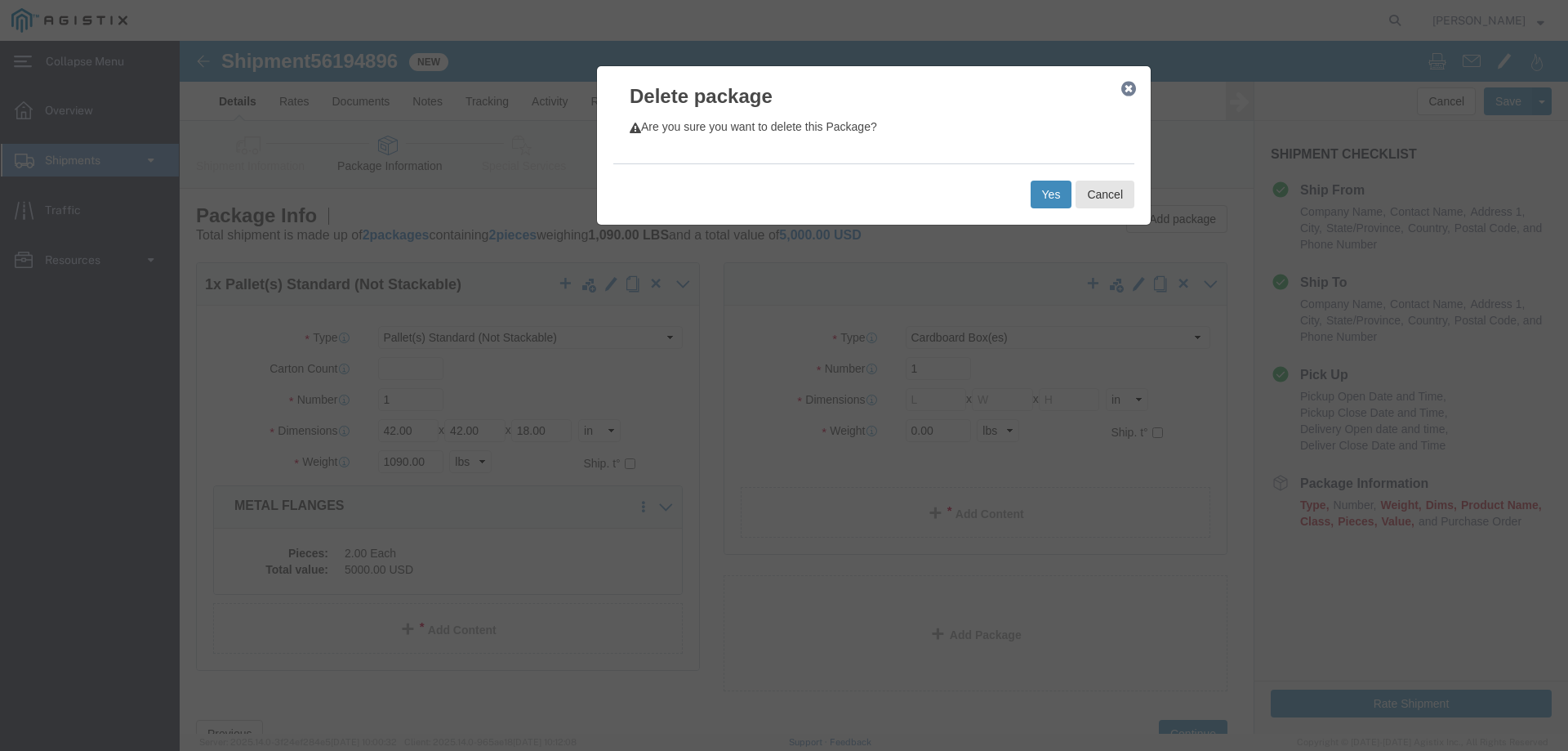 click on "Yes" 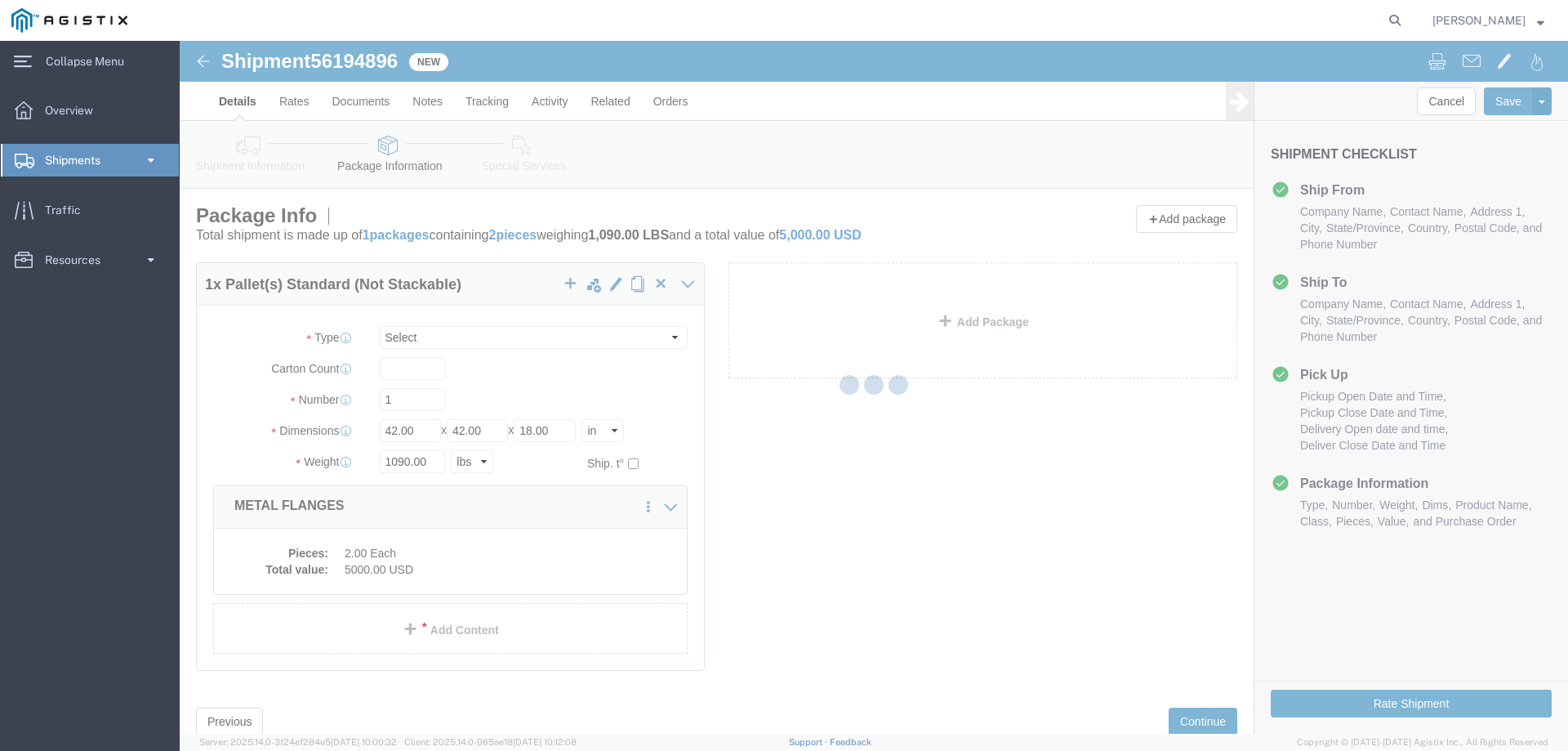 select on "PSNS" 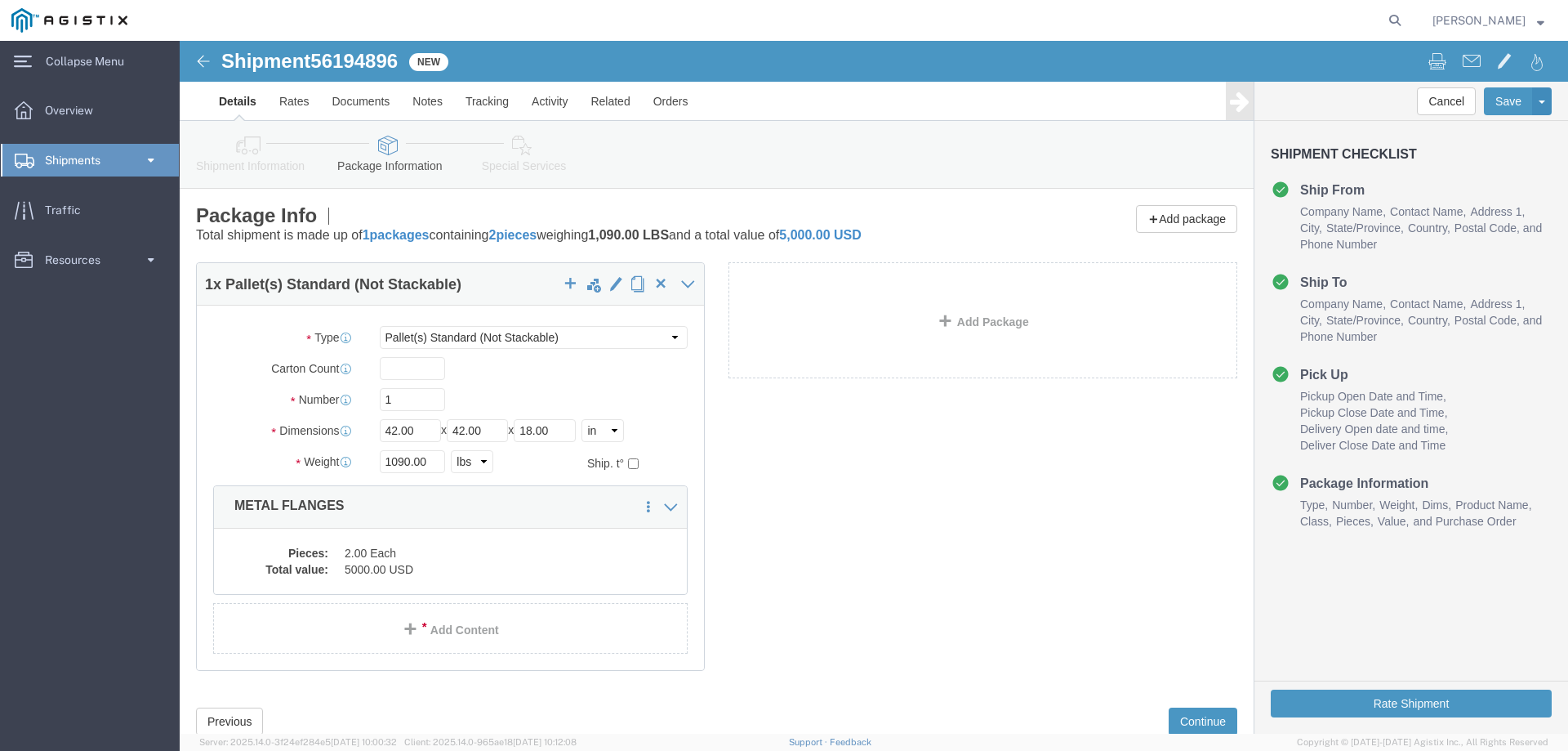 scroll, scrollTop: 51, scrollLeft: 0, axis: vertical 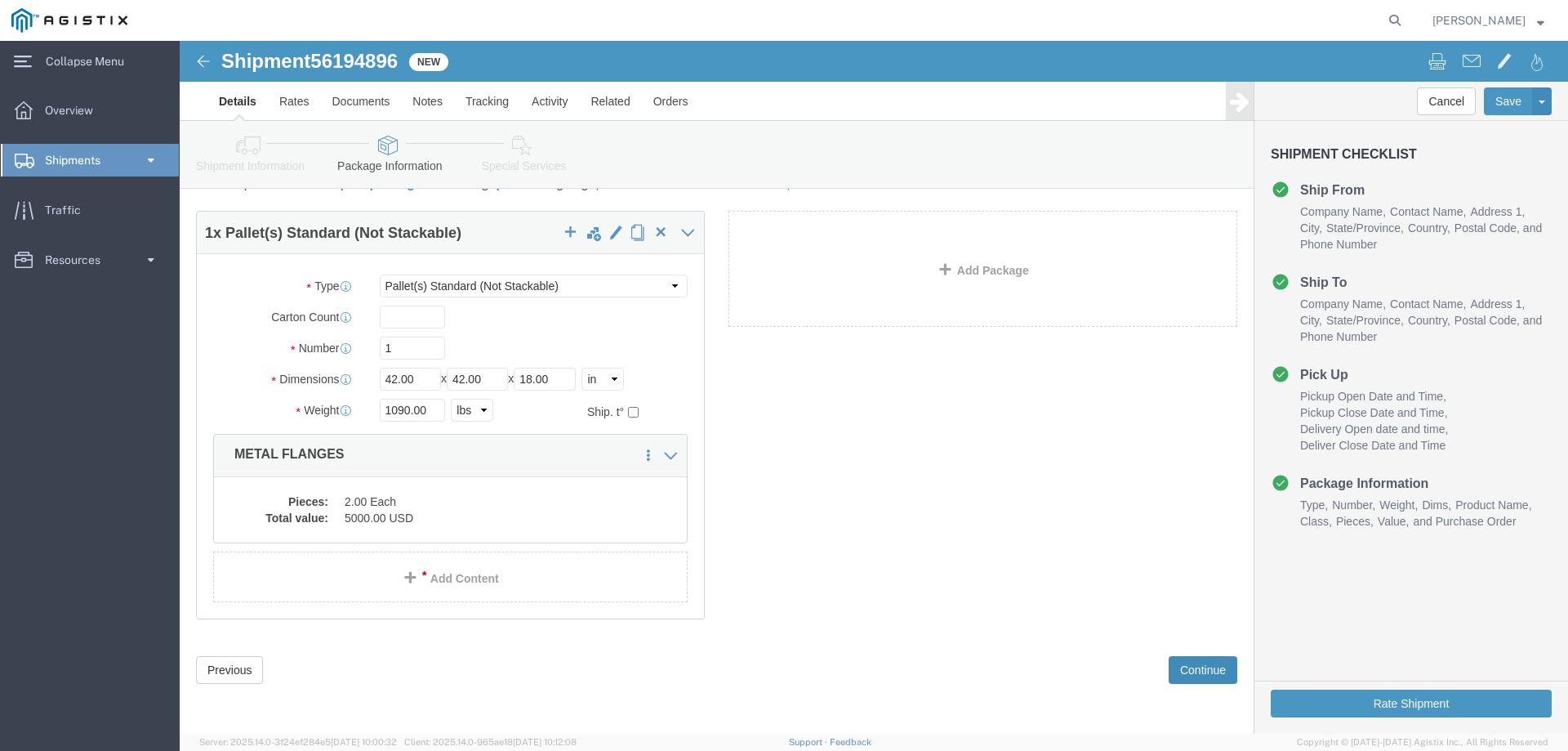 click on "Continue" 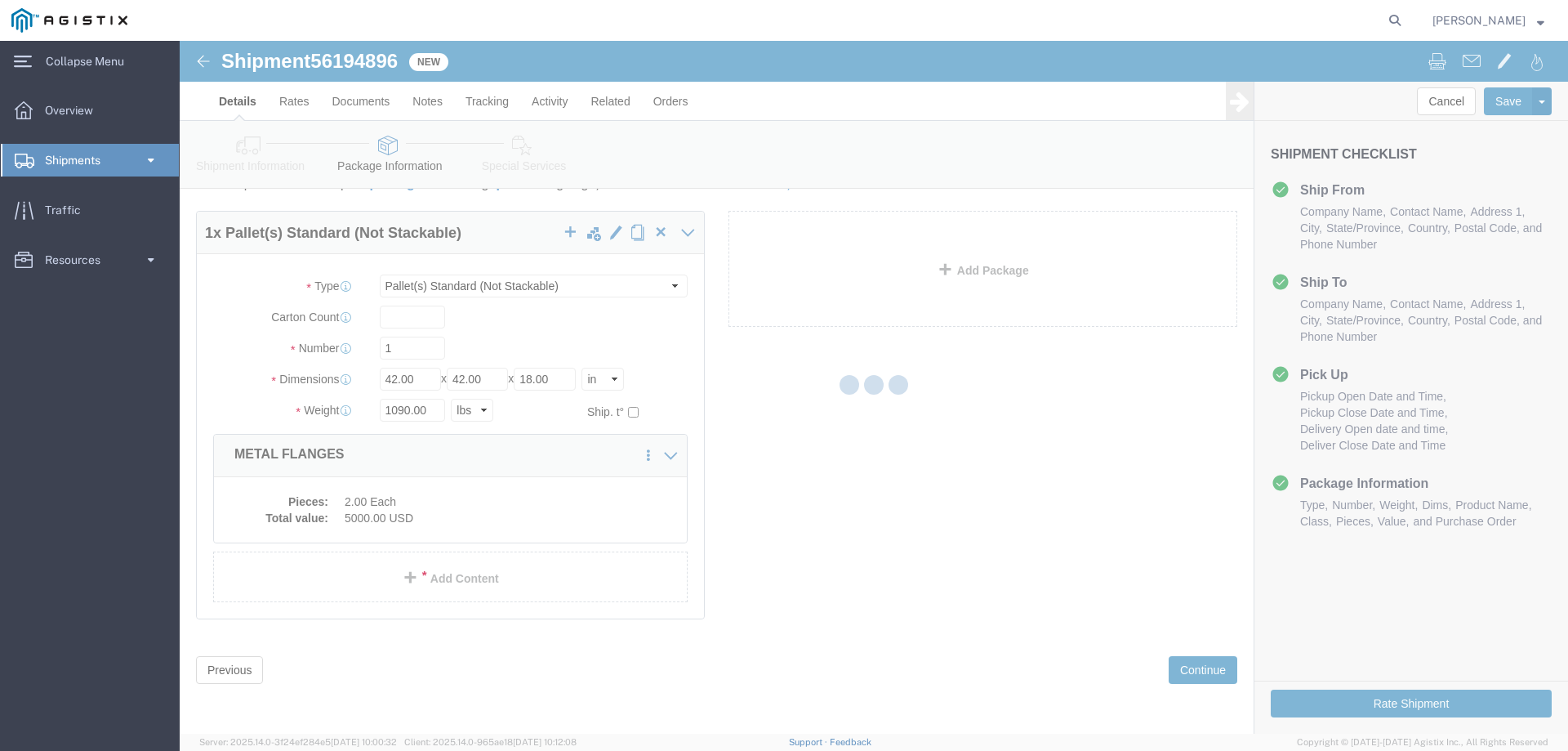 select 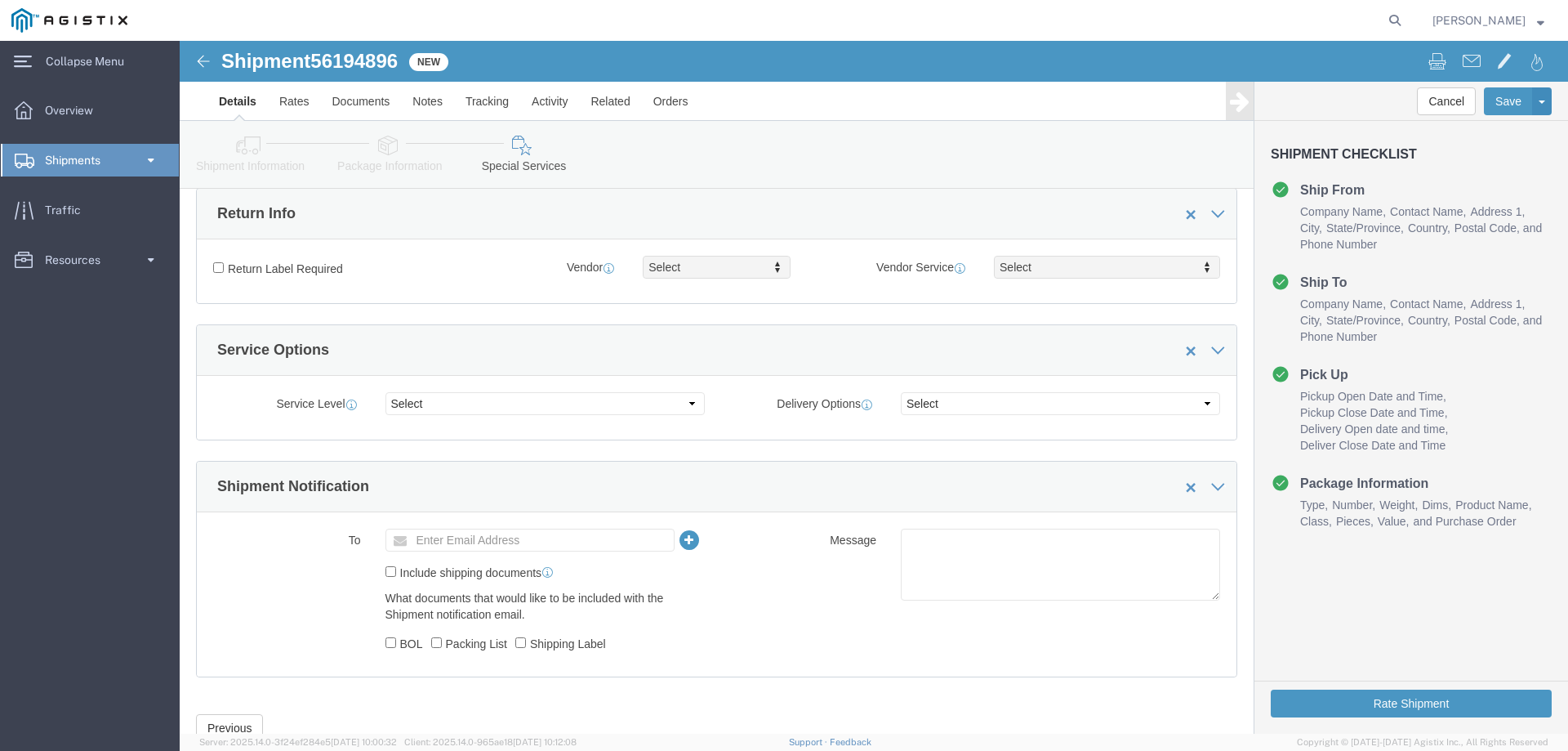 scroll, scrollTop: 512, scrollLeft: 0, axis: vertical 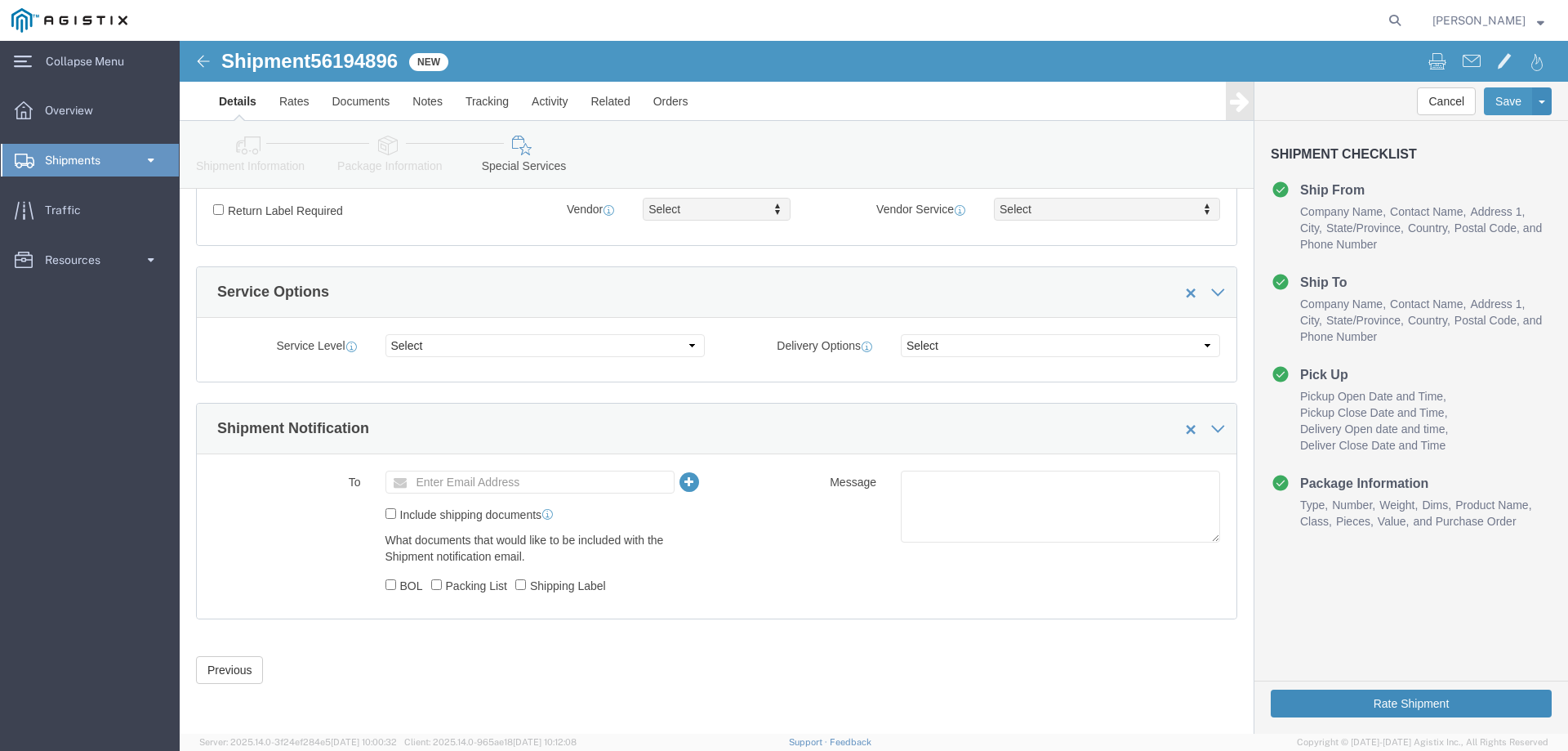 click on "Rate Shipment" 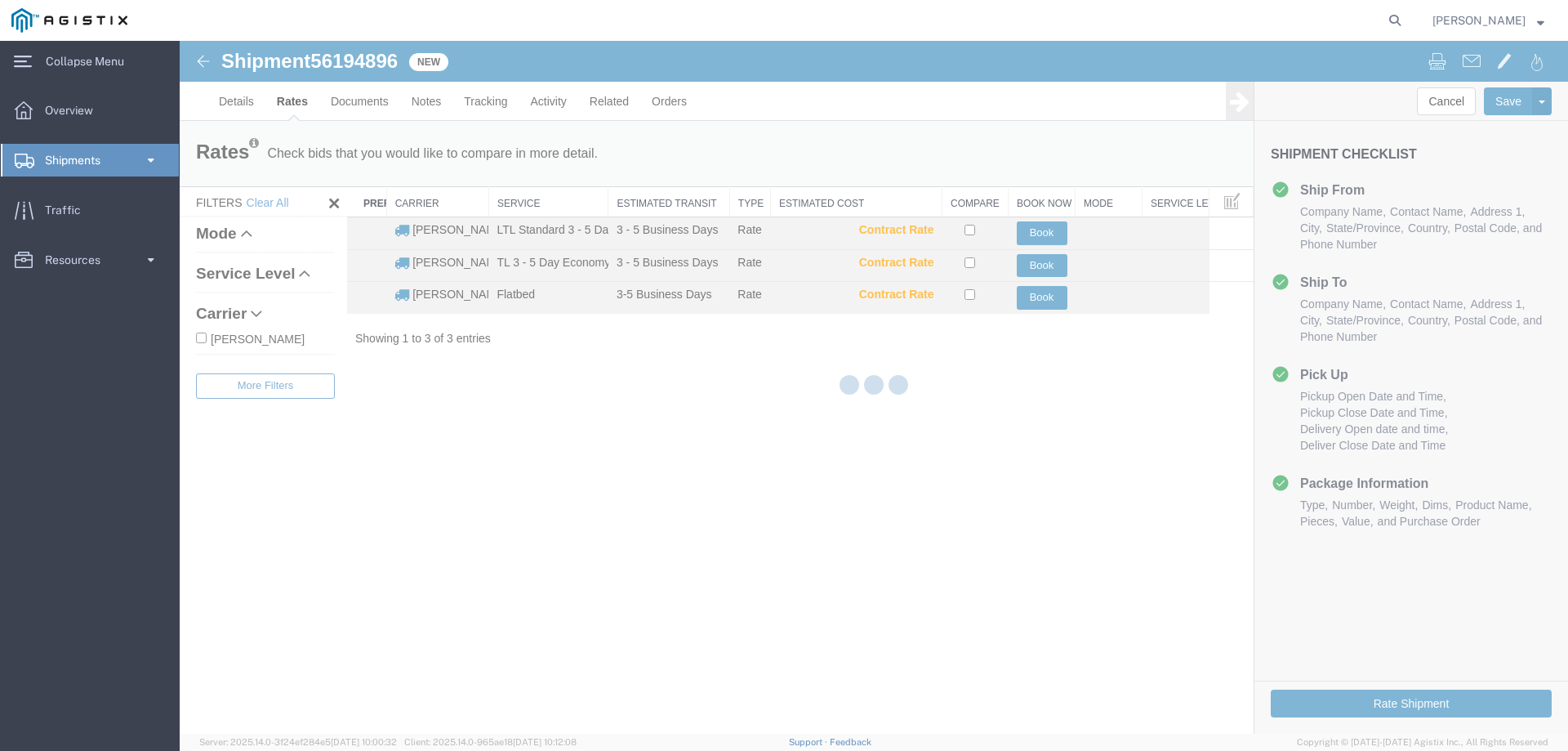 scroll, scrollTop: 0, scrollLeft: 0, axis: both 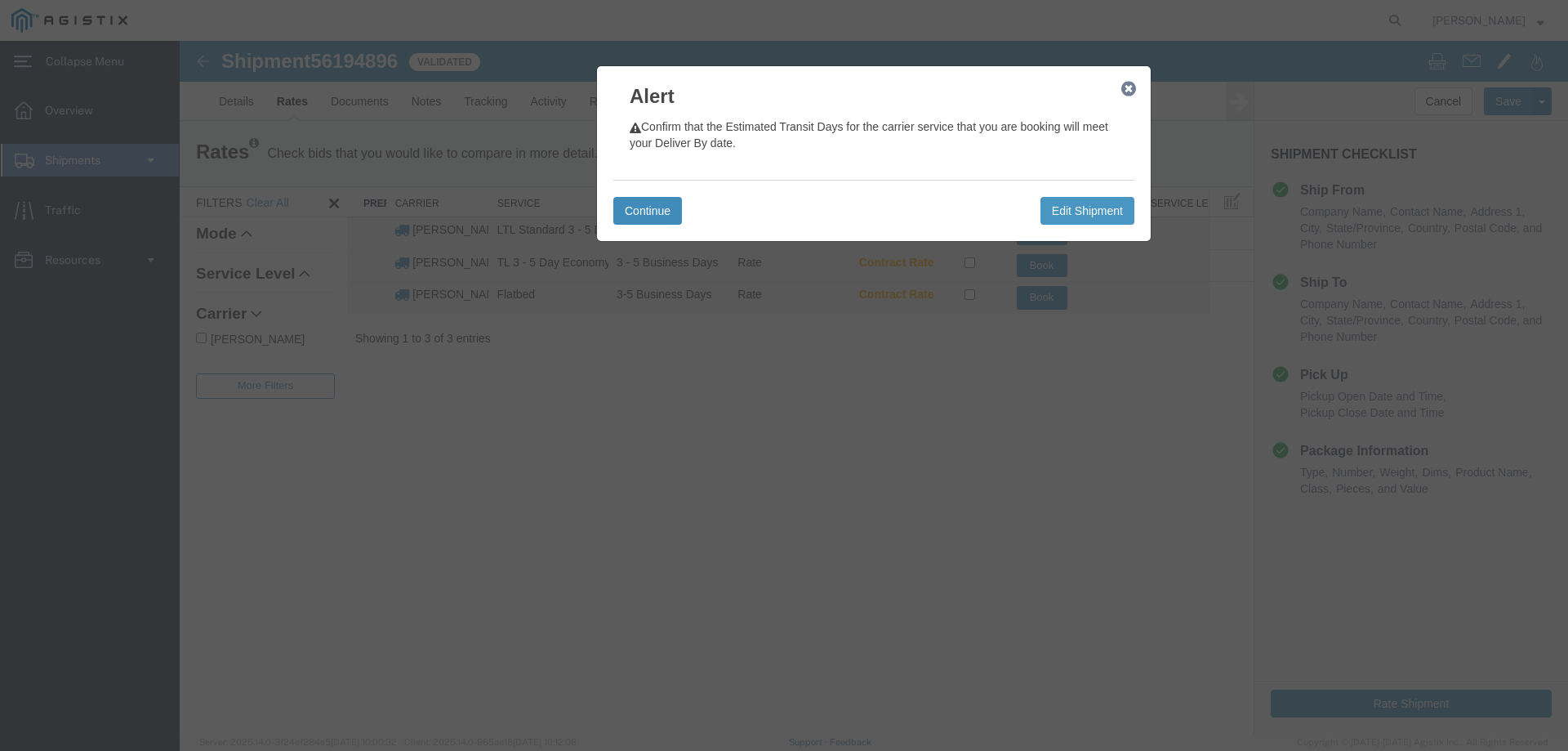 click on "Continue" at bounding box center [648, 211] 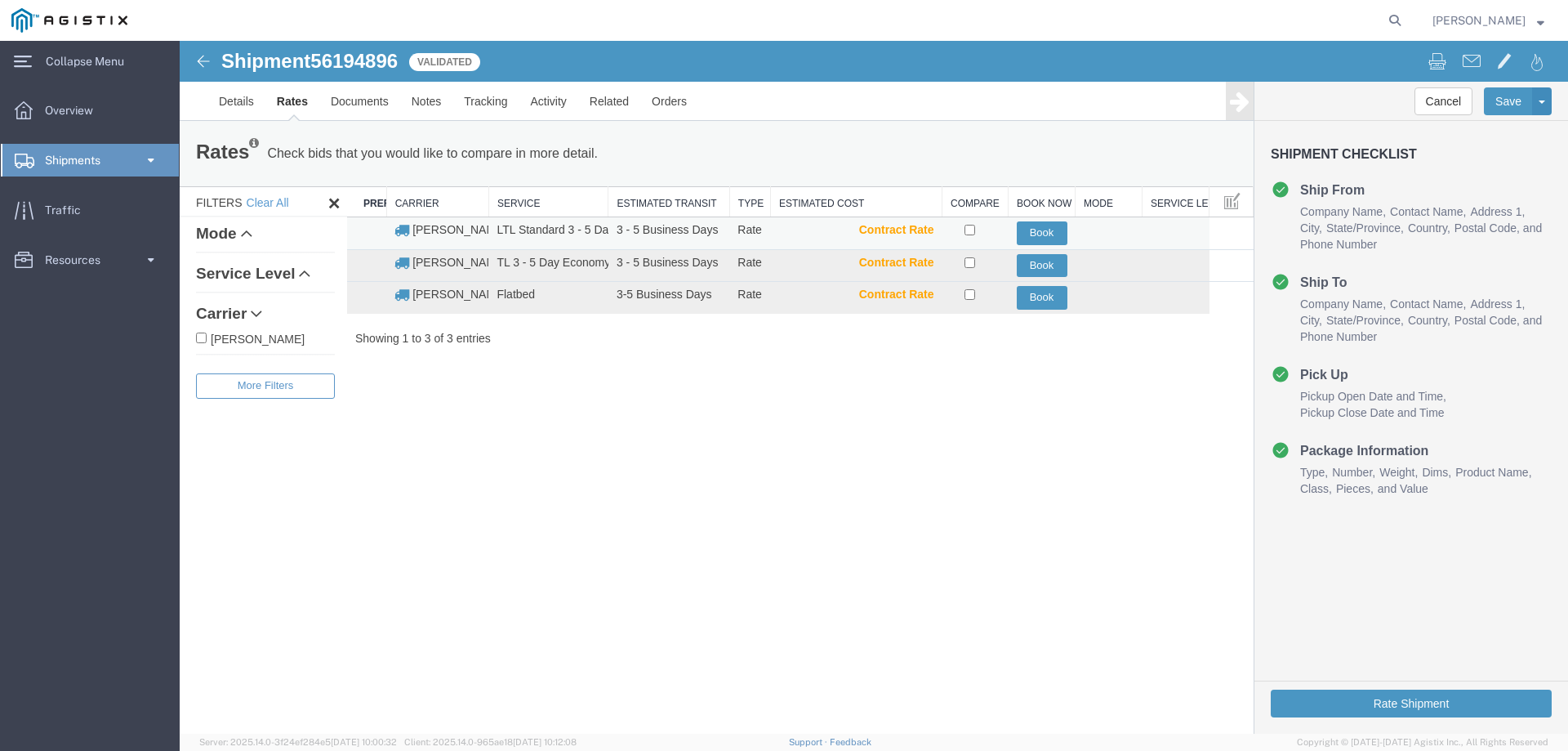 click at bounding box center (975, 234) 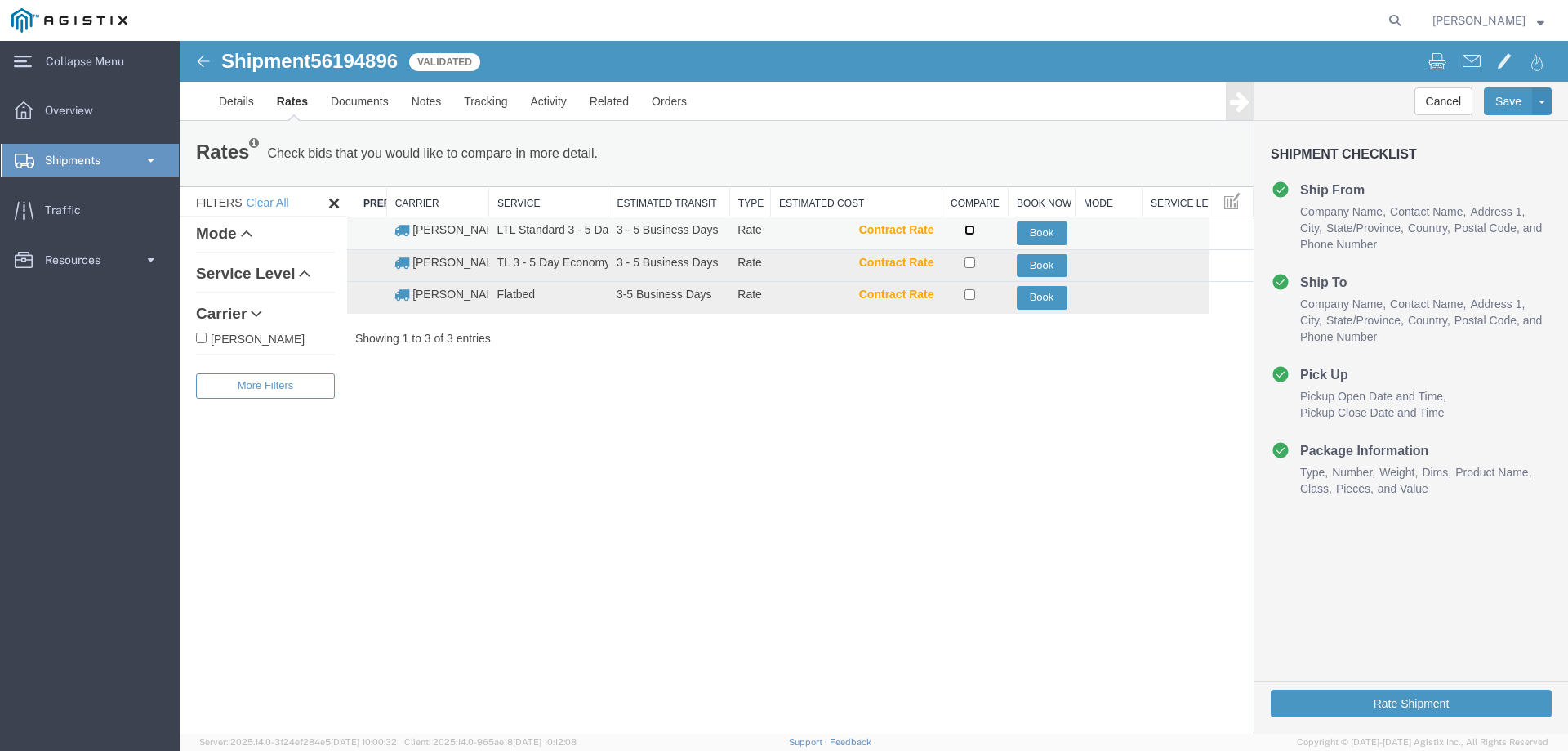click at bounding box center [969, 230] 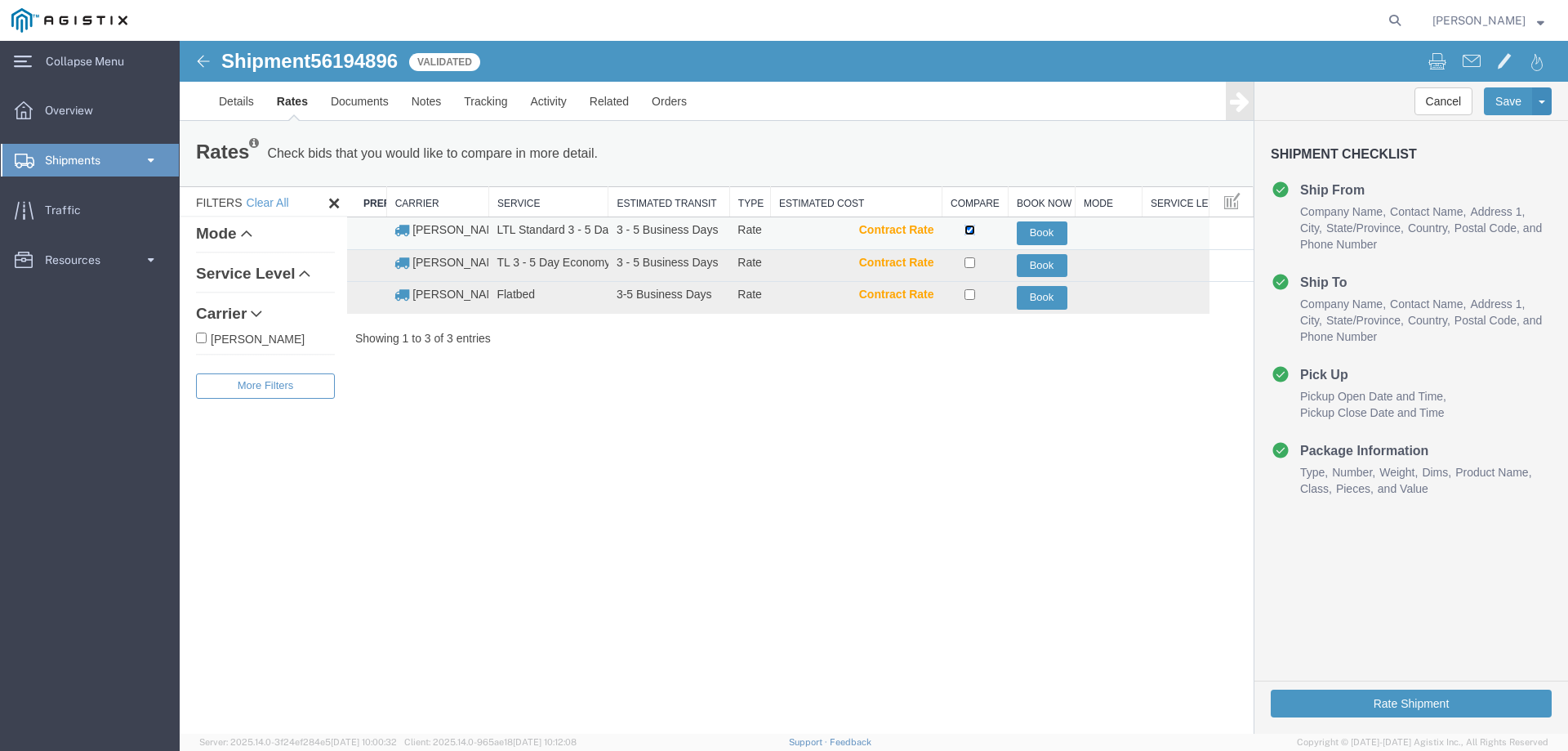 click at bounding box center [969, 230] 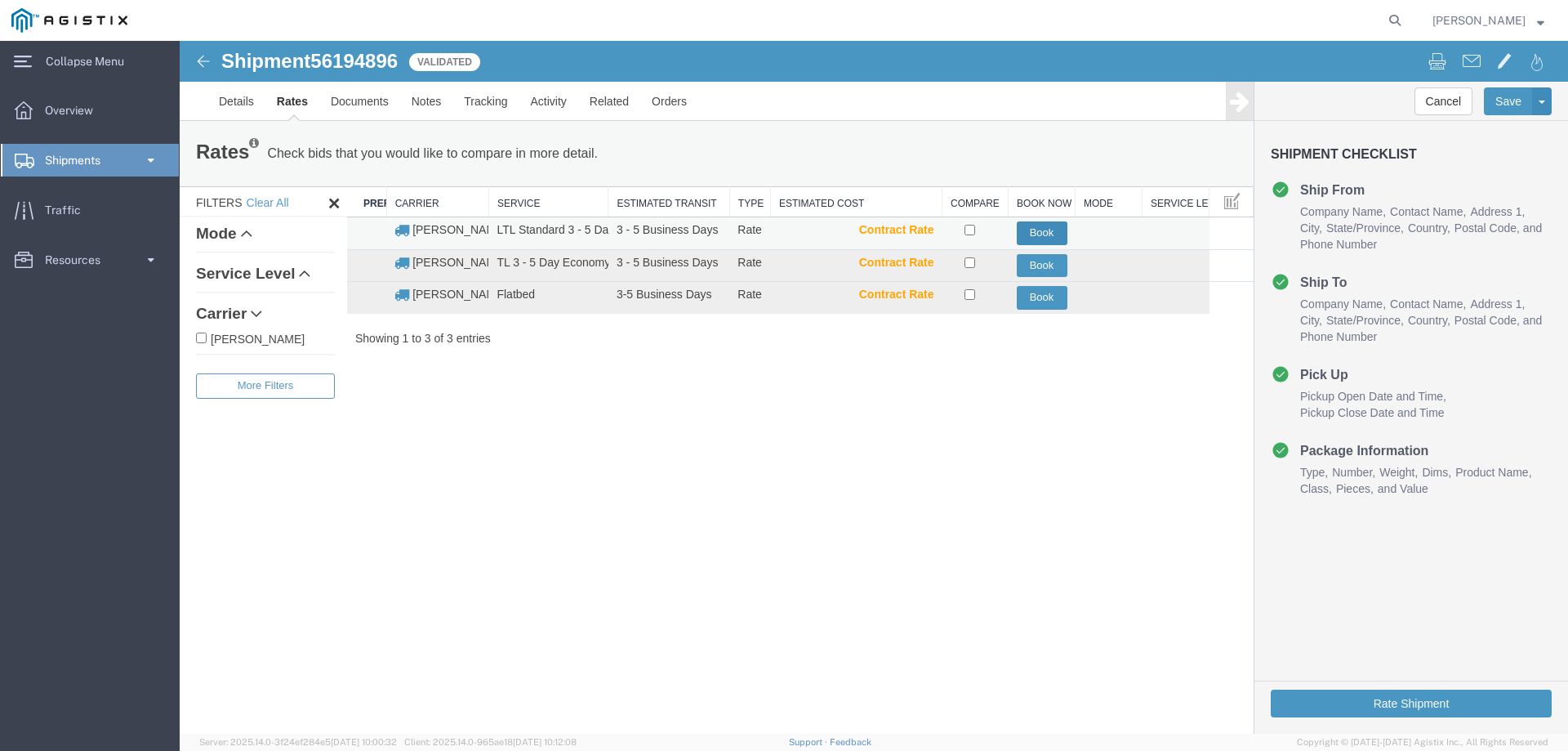 click on "Book" at bounding box center (1042, 233) 